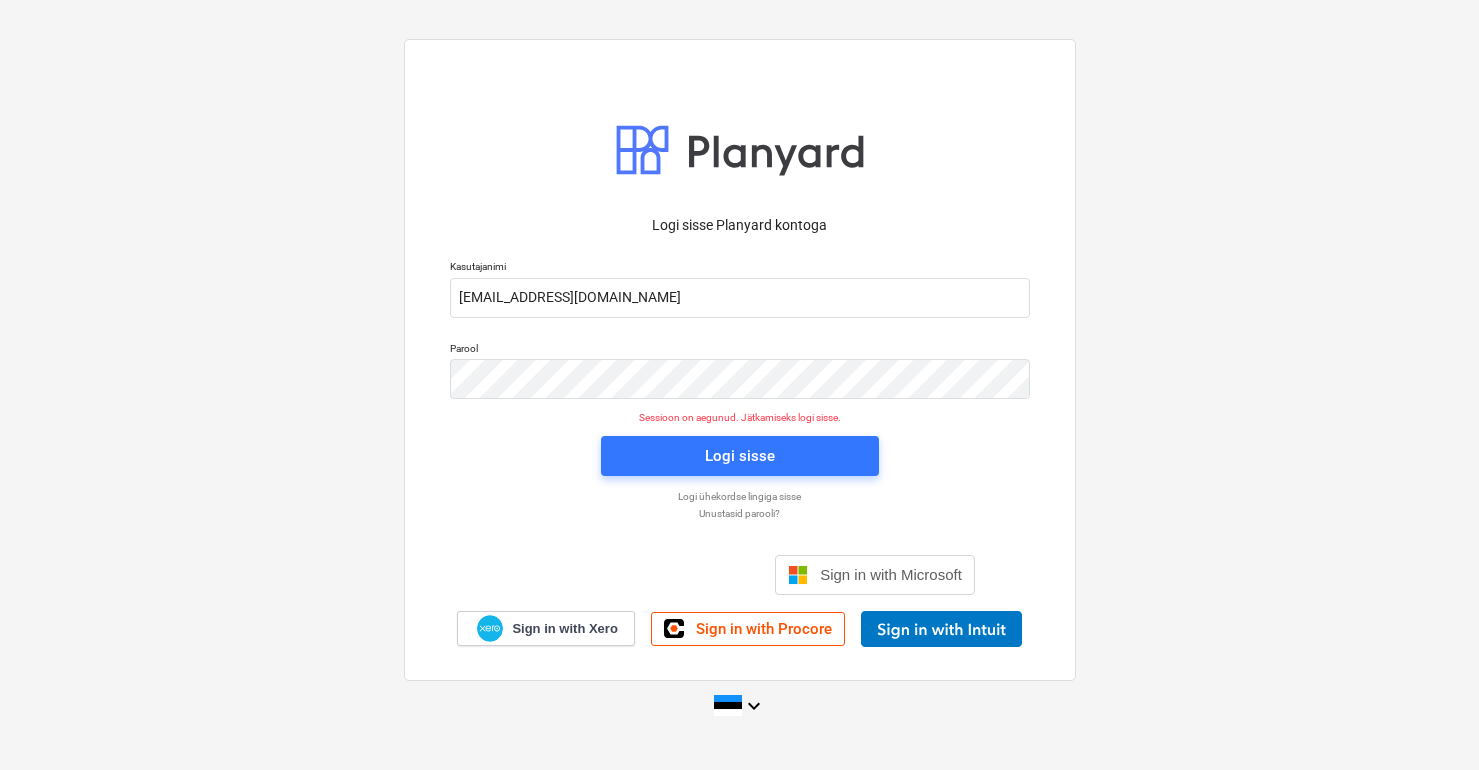 scroll, scrollTop: 0, scrollLeft: 0, axis: both 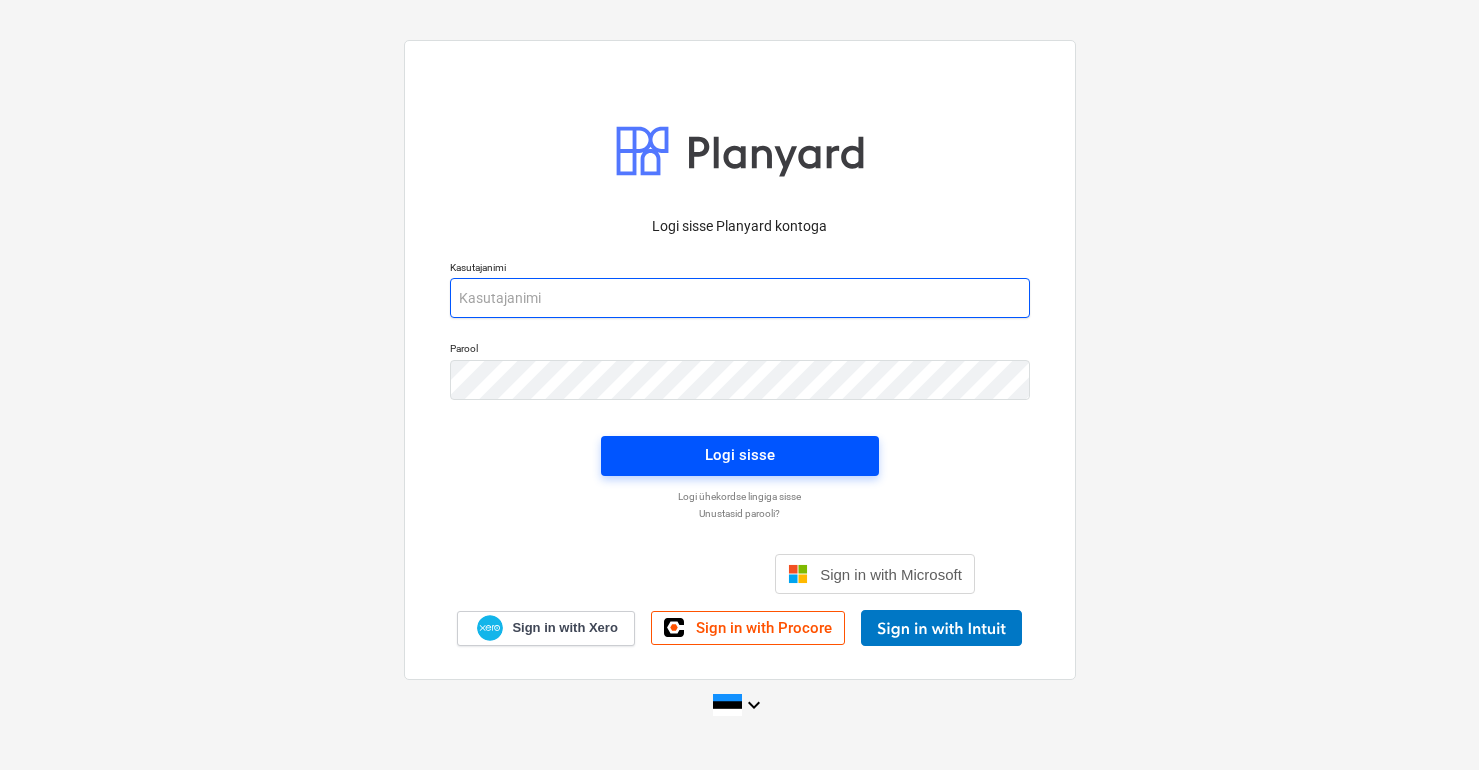 type on "[EMAIL_ADDRESS][DOMAIN_NAME]" 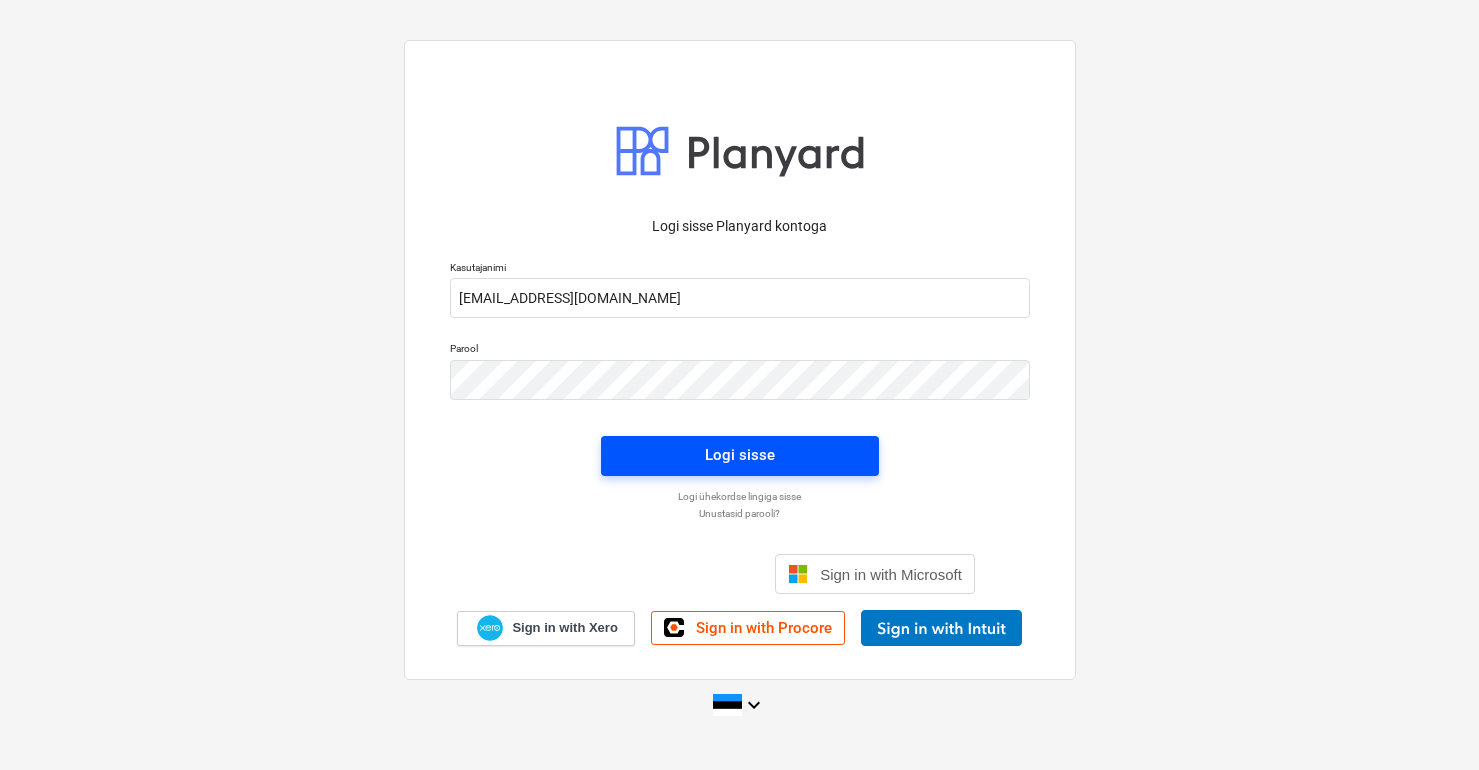 click on "Logi sisse" at bounding box center (740, 455) 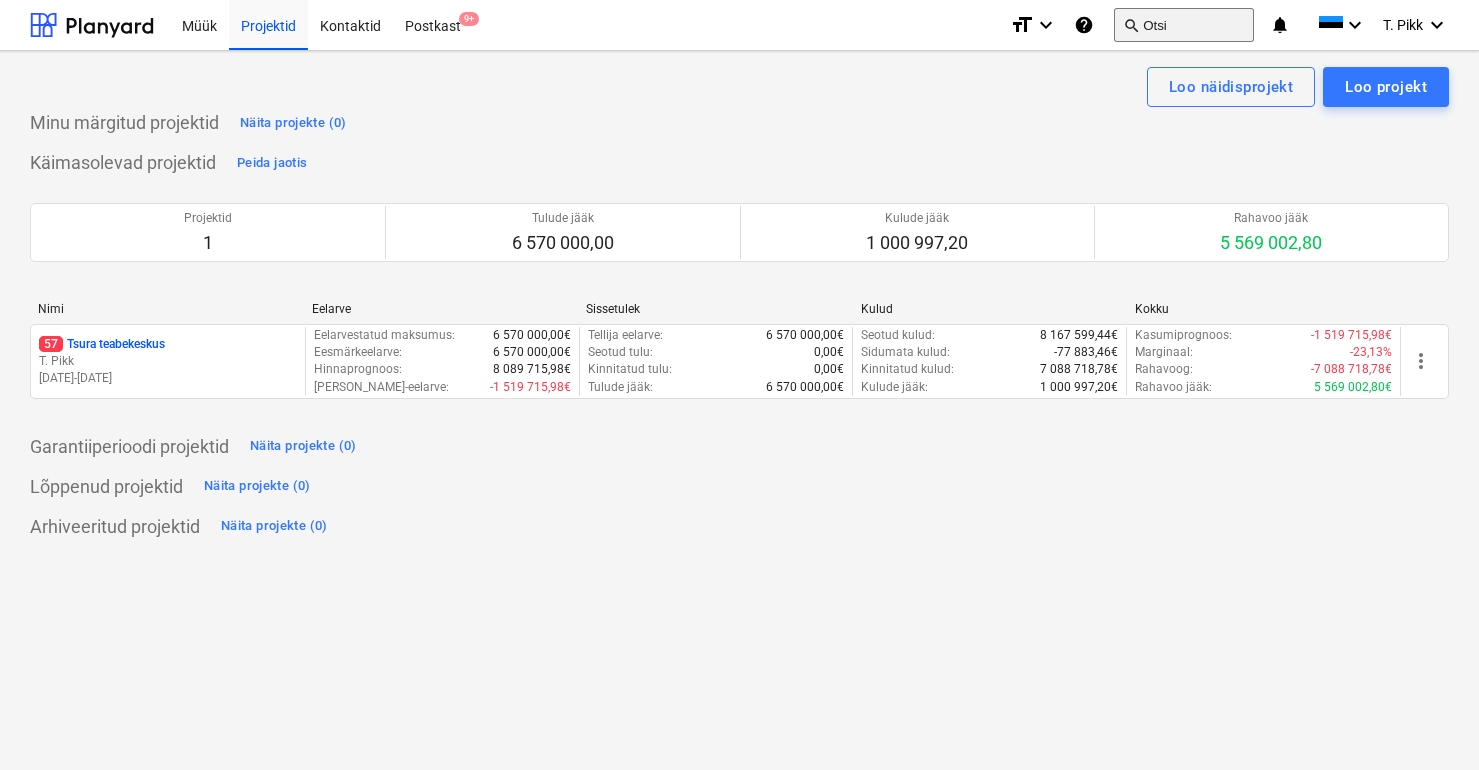 click on "search Otsi" at bounding box center (1184, 25) 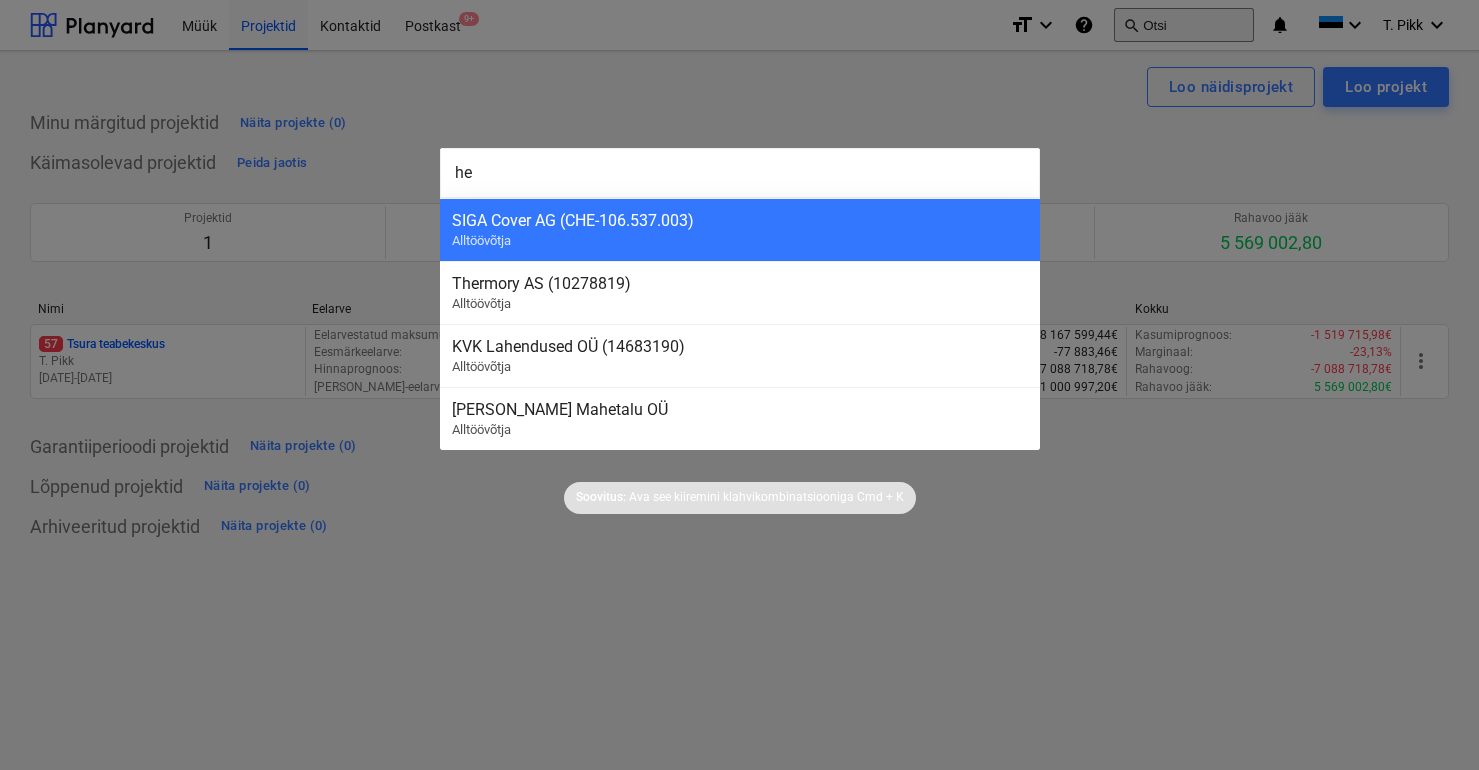 type on "h" 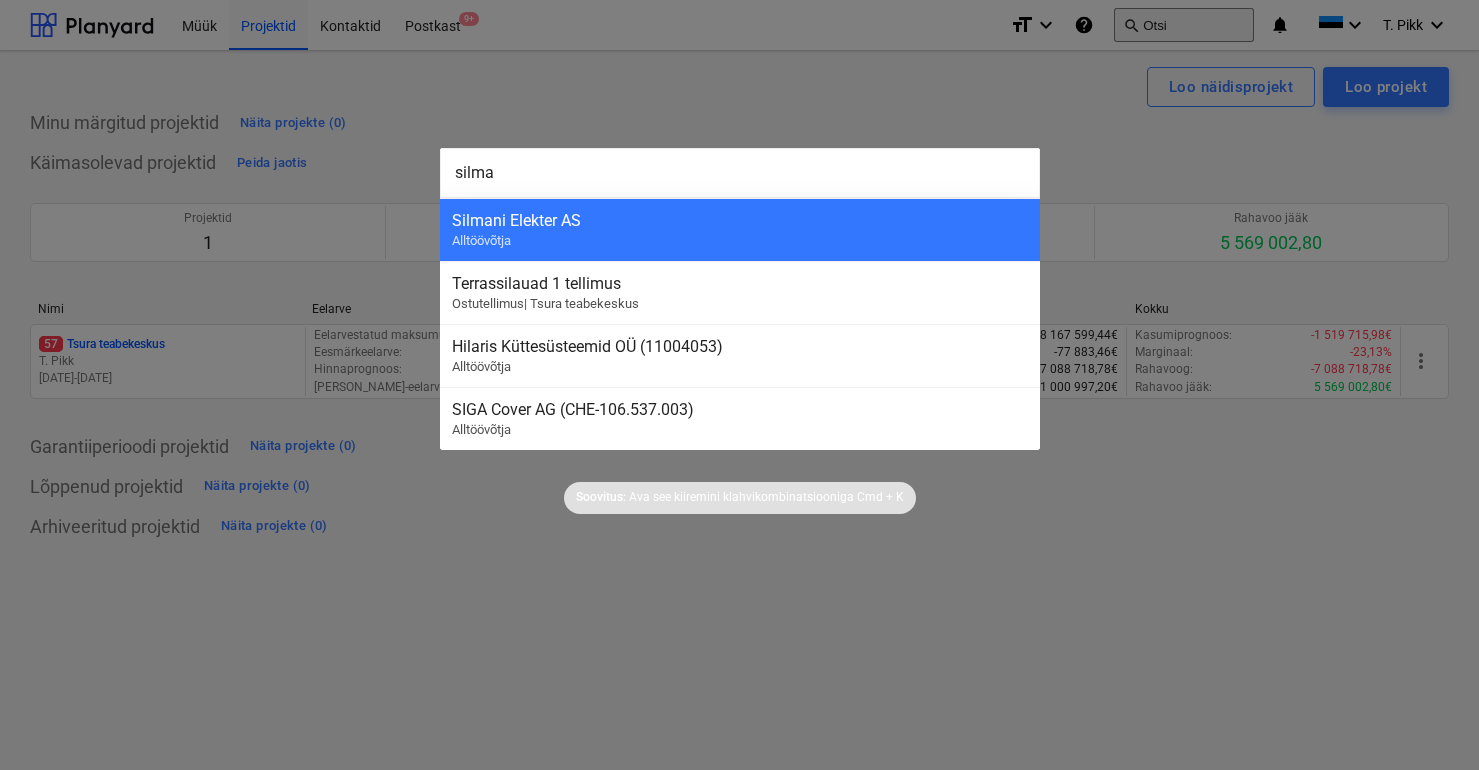 type on "silman" 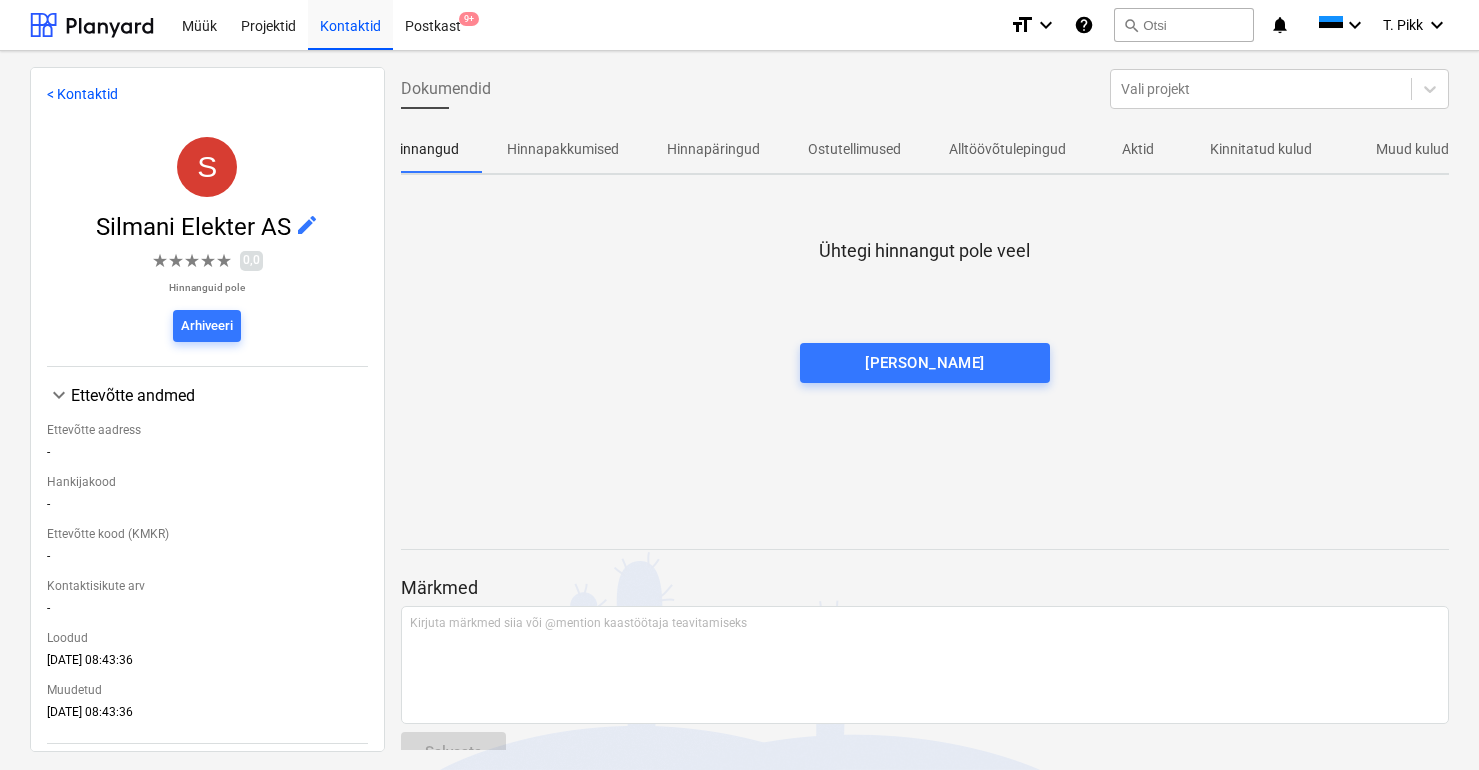 scroll, scrollTop: 0, scrollLeft: 173, axis: horizontal 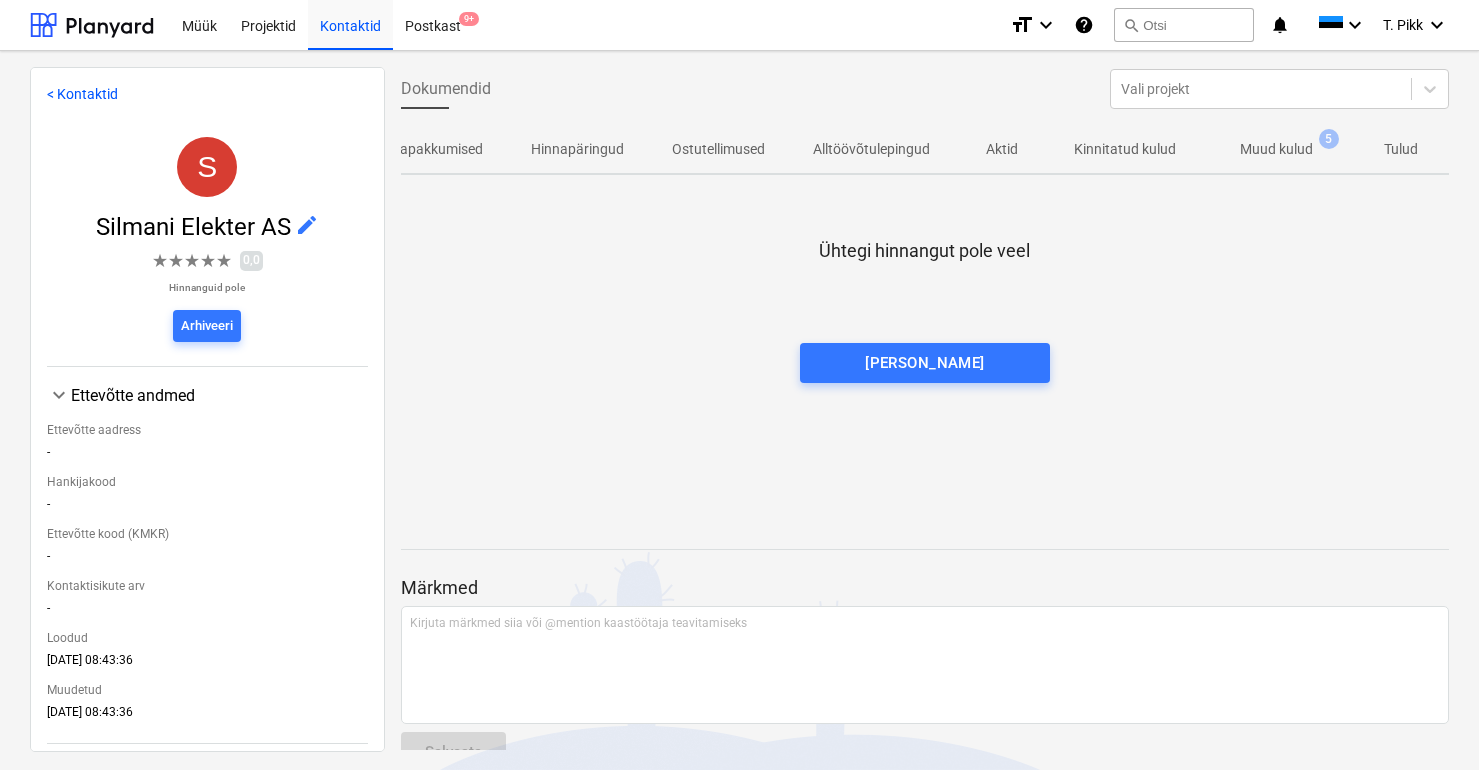 click on "Muud kulud" at bounding box center (1276, 149) 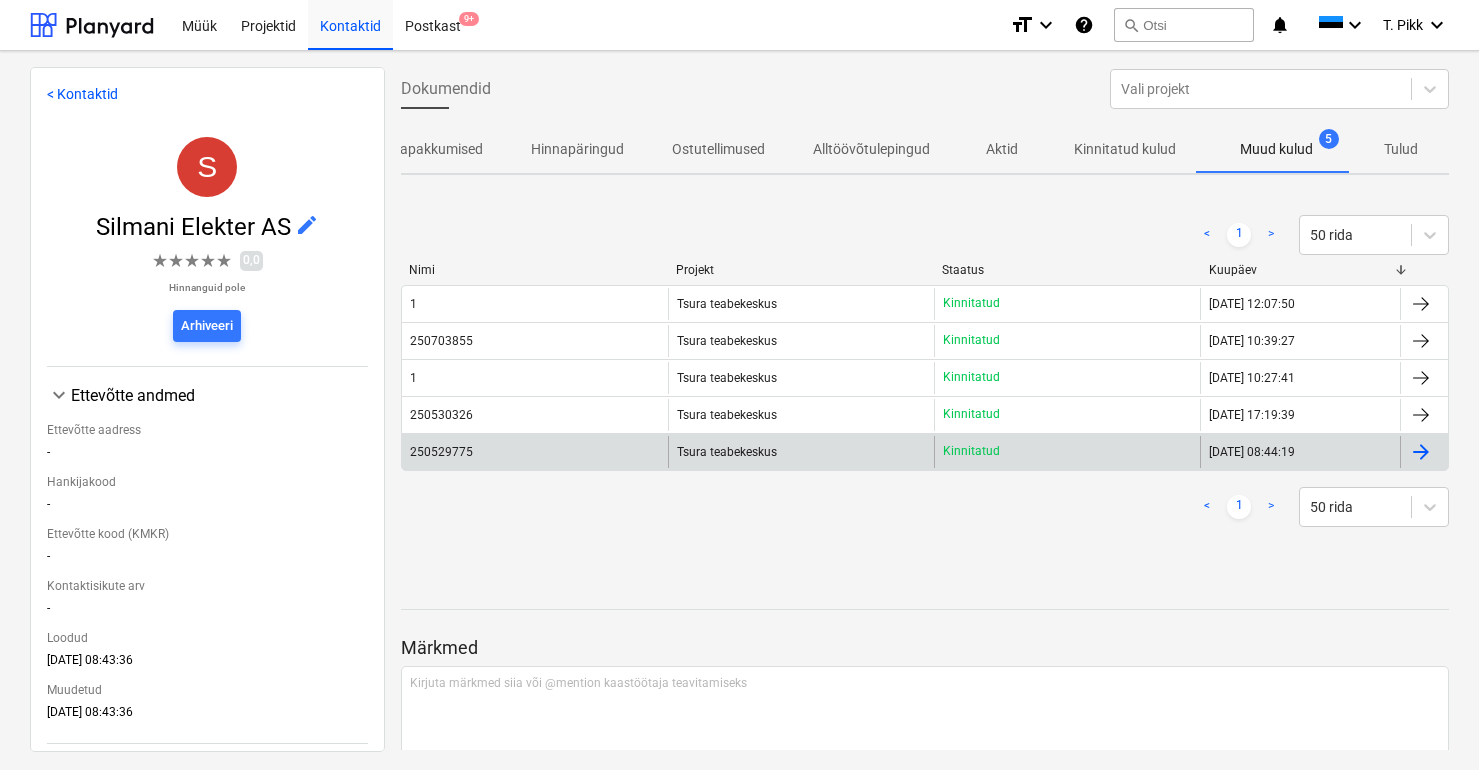 click on "Kinnitatud" at bounding box center (971, 451) 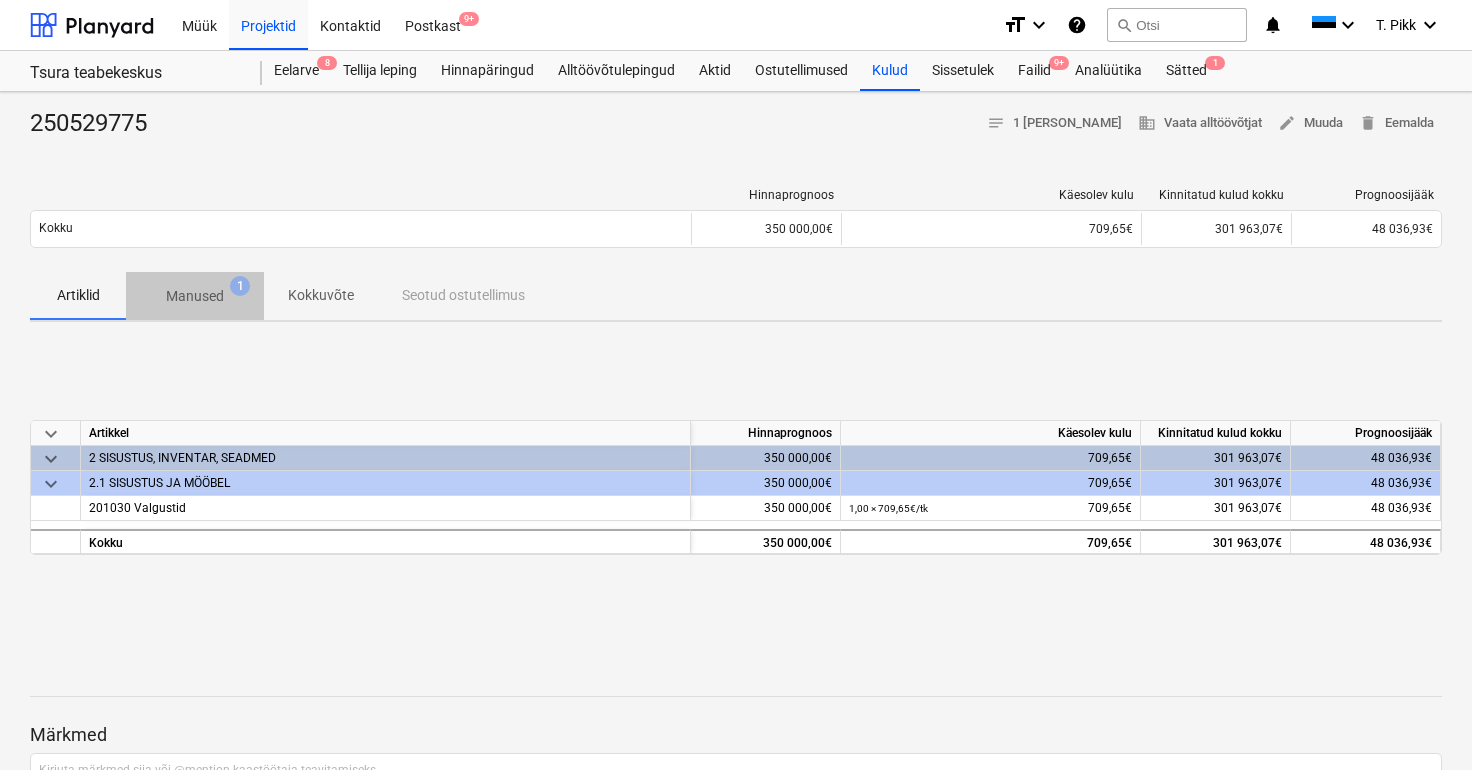 click on "Manused" at bounding box center (195, 296) 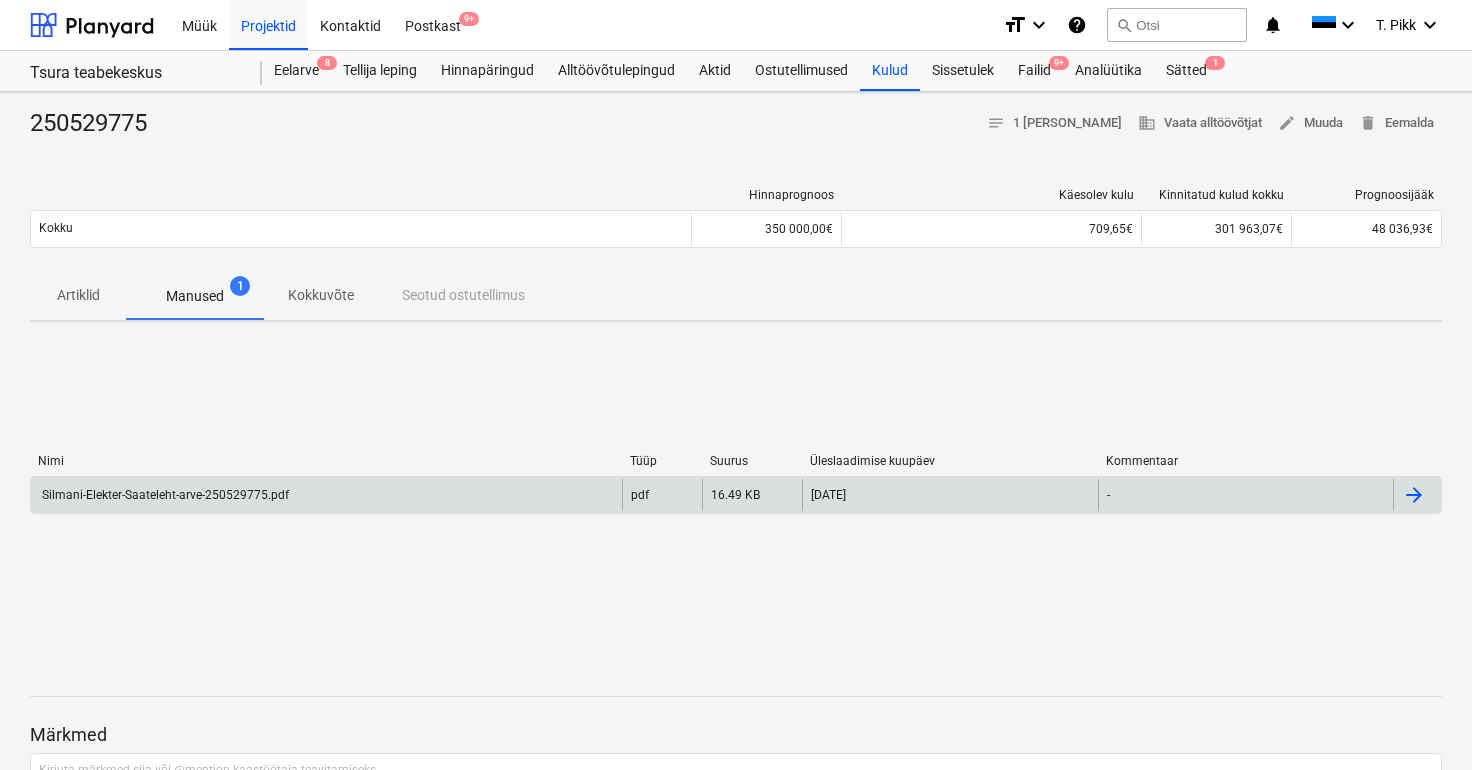 click on "Silmani-Elekter-Saateleht-arve-250529775.pdf" at bounding box center [164, 495] 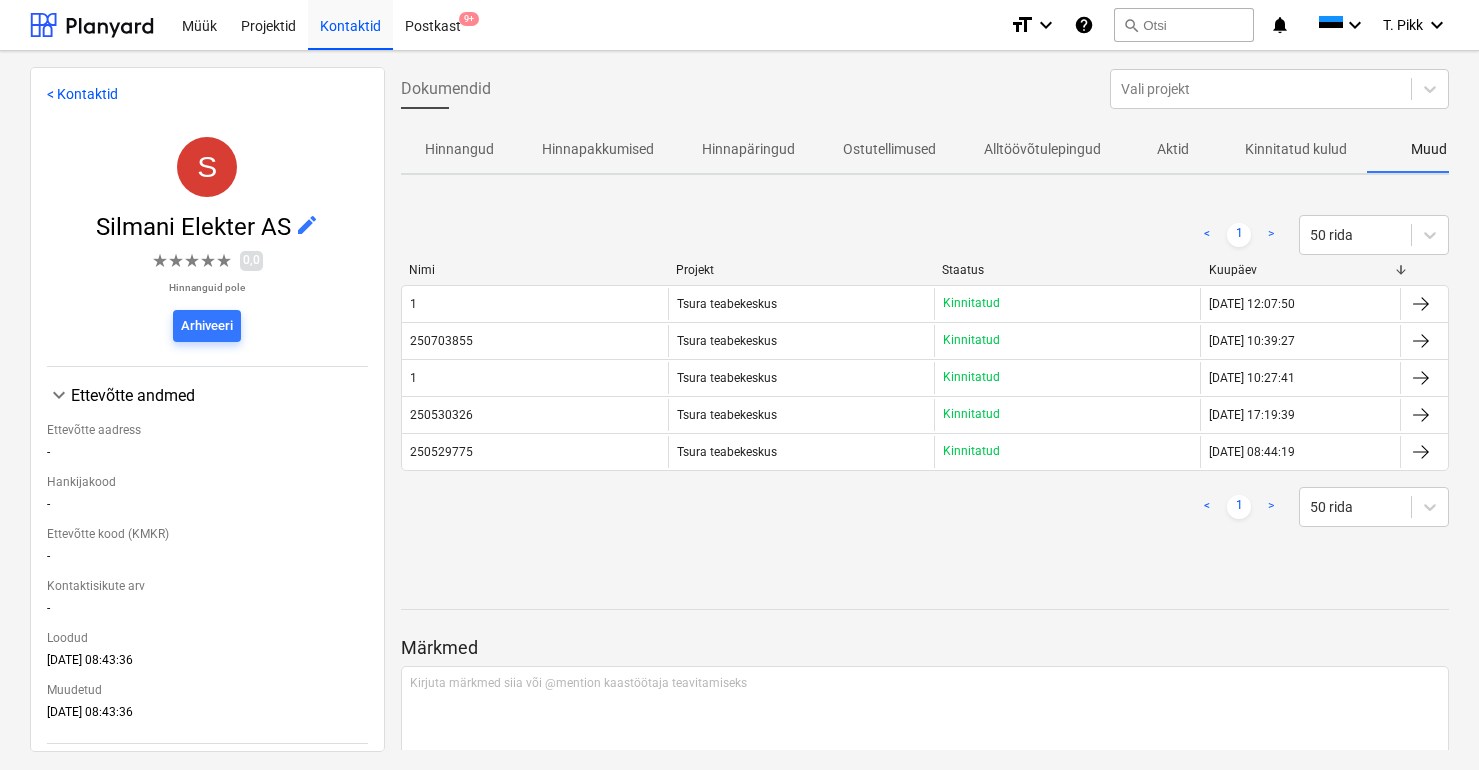 scroll, scrollTop: 0, scrollLeft: 78, axis: horizontal 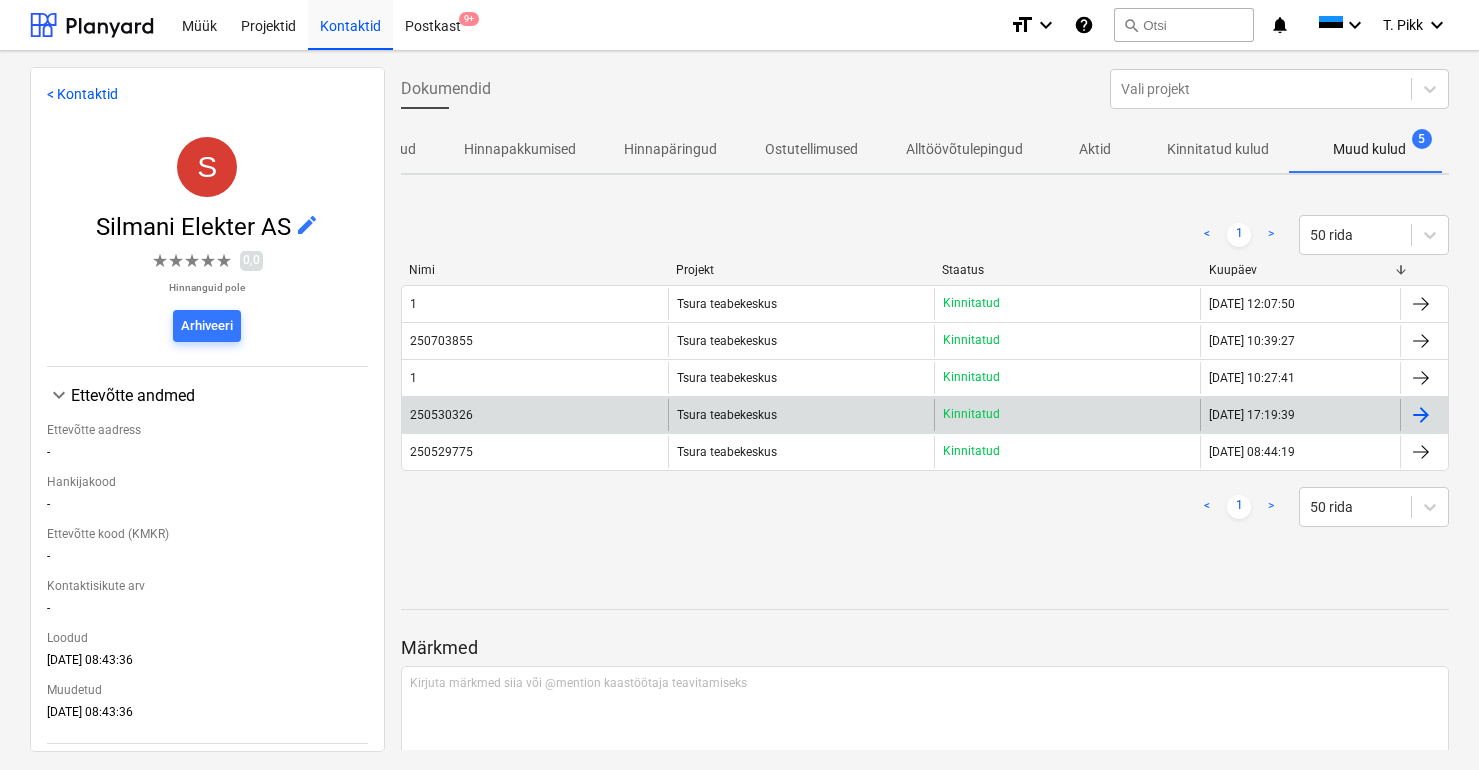 click on "Kinnitatud" at bounding box center (1067, 415) 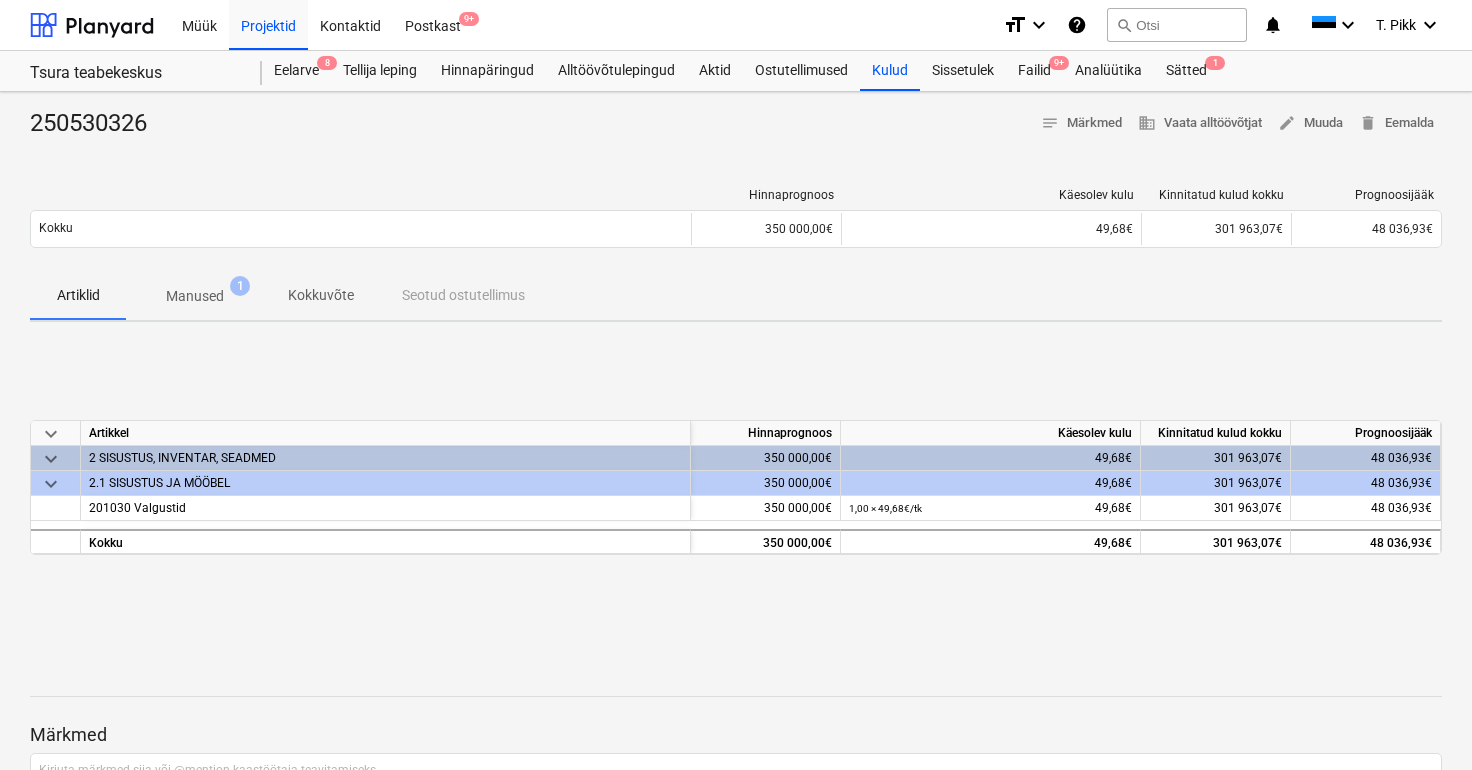 click on "Manused" at bounding box center (195, 296) 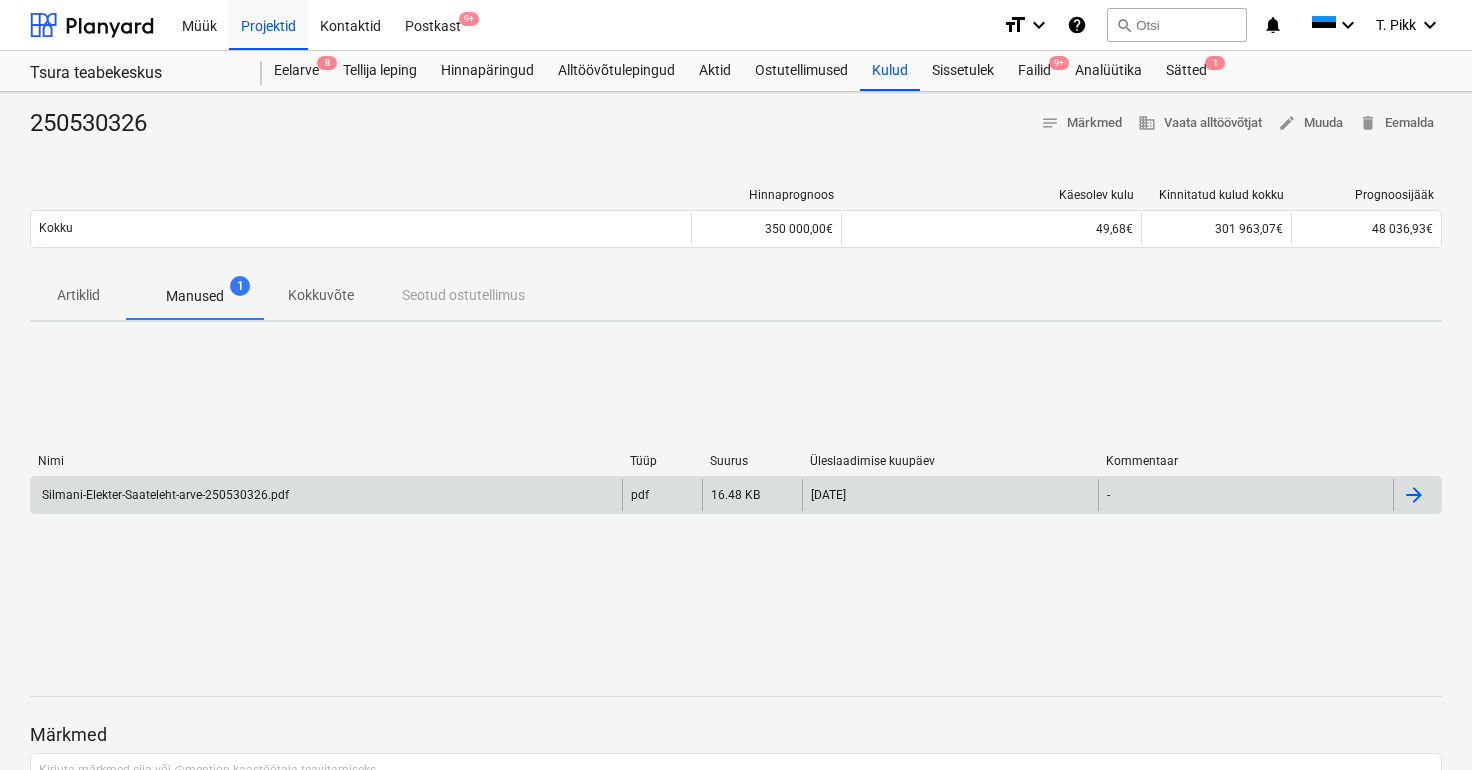 click on "Silmani-Elekter-Saateleht-arve-250530326.pdf" at bounding box center (164, 495) 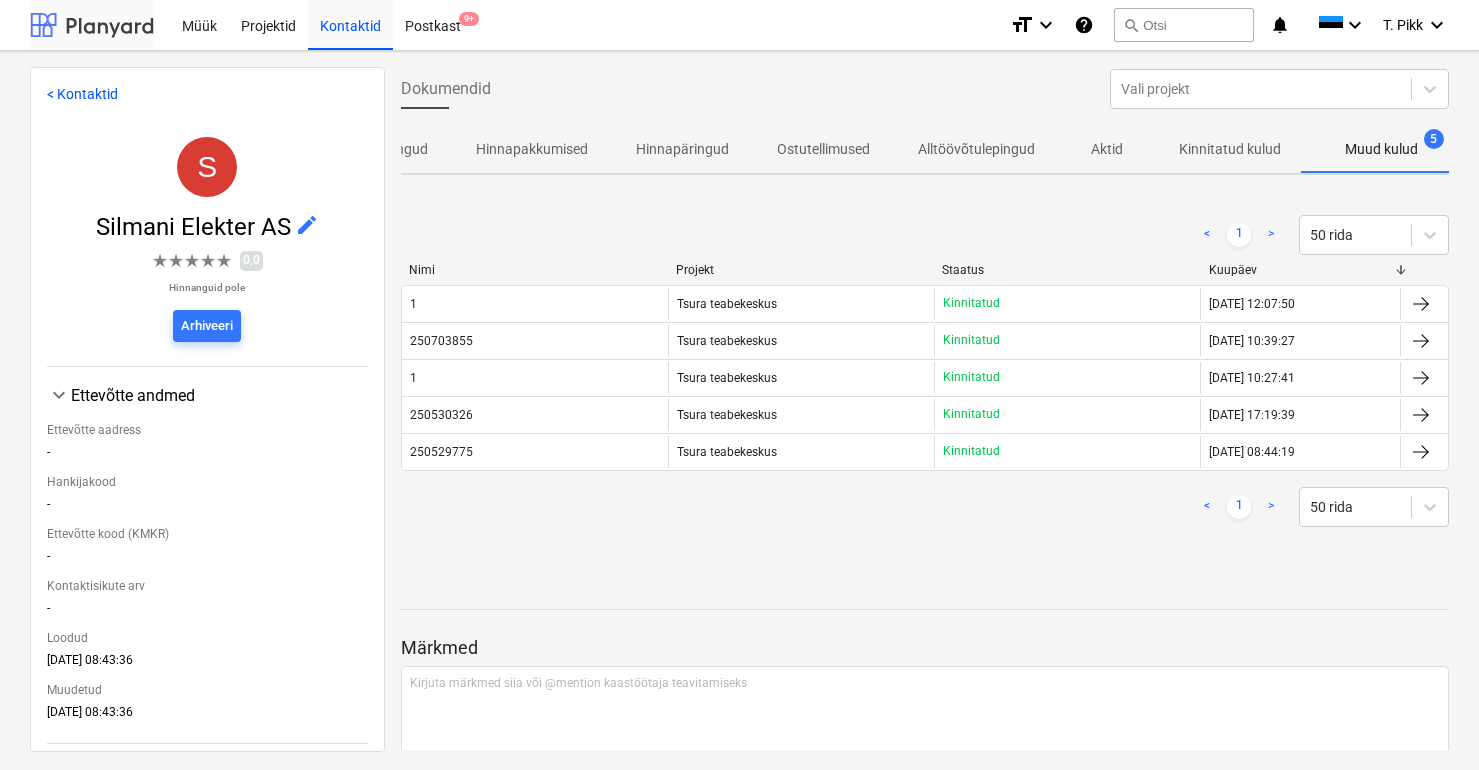 scroll, scrollTop: 0, scrollLeft: 78, axis: horizontal 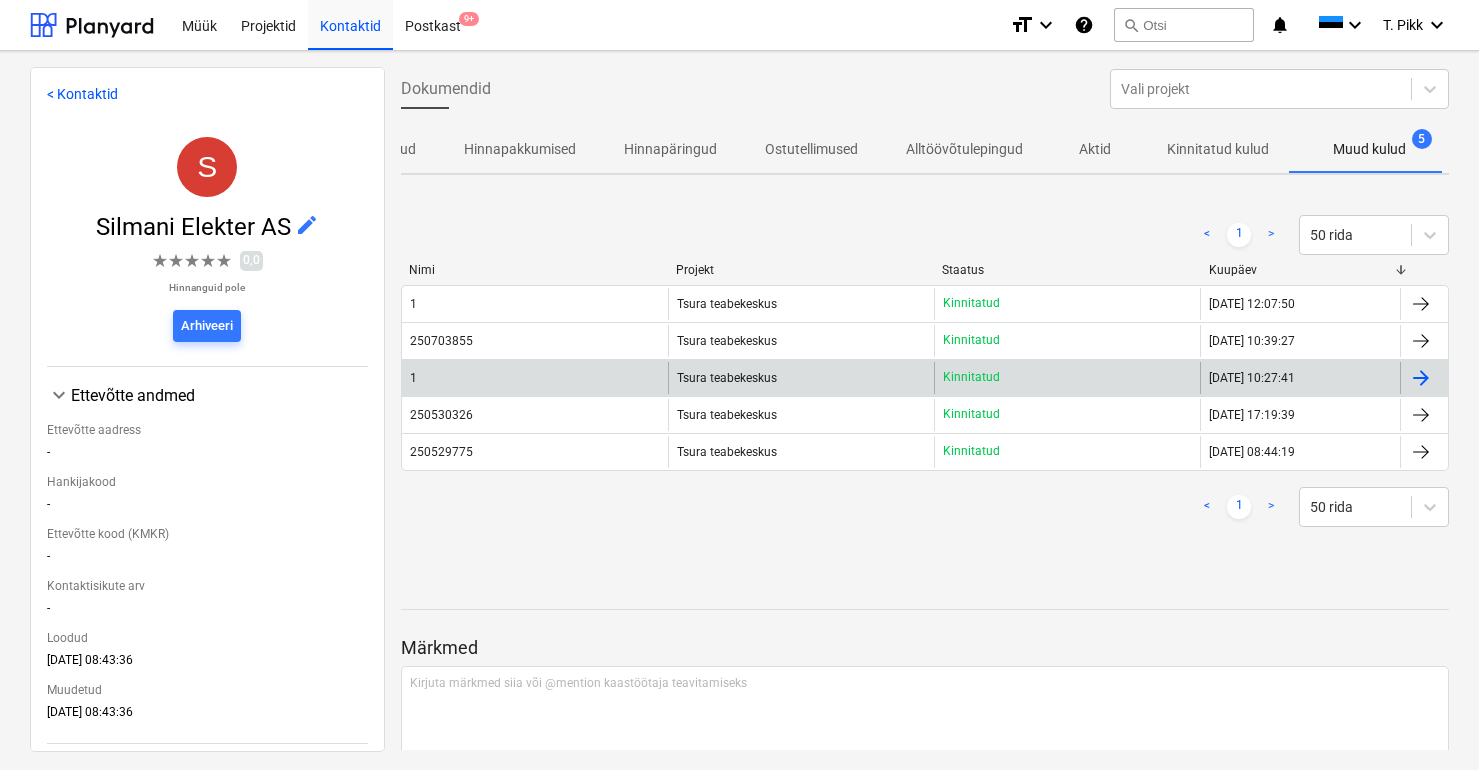 click on "Tsura teabekeskus" at bounding box center (801, 378) 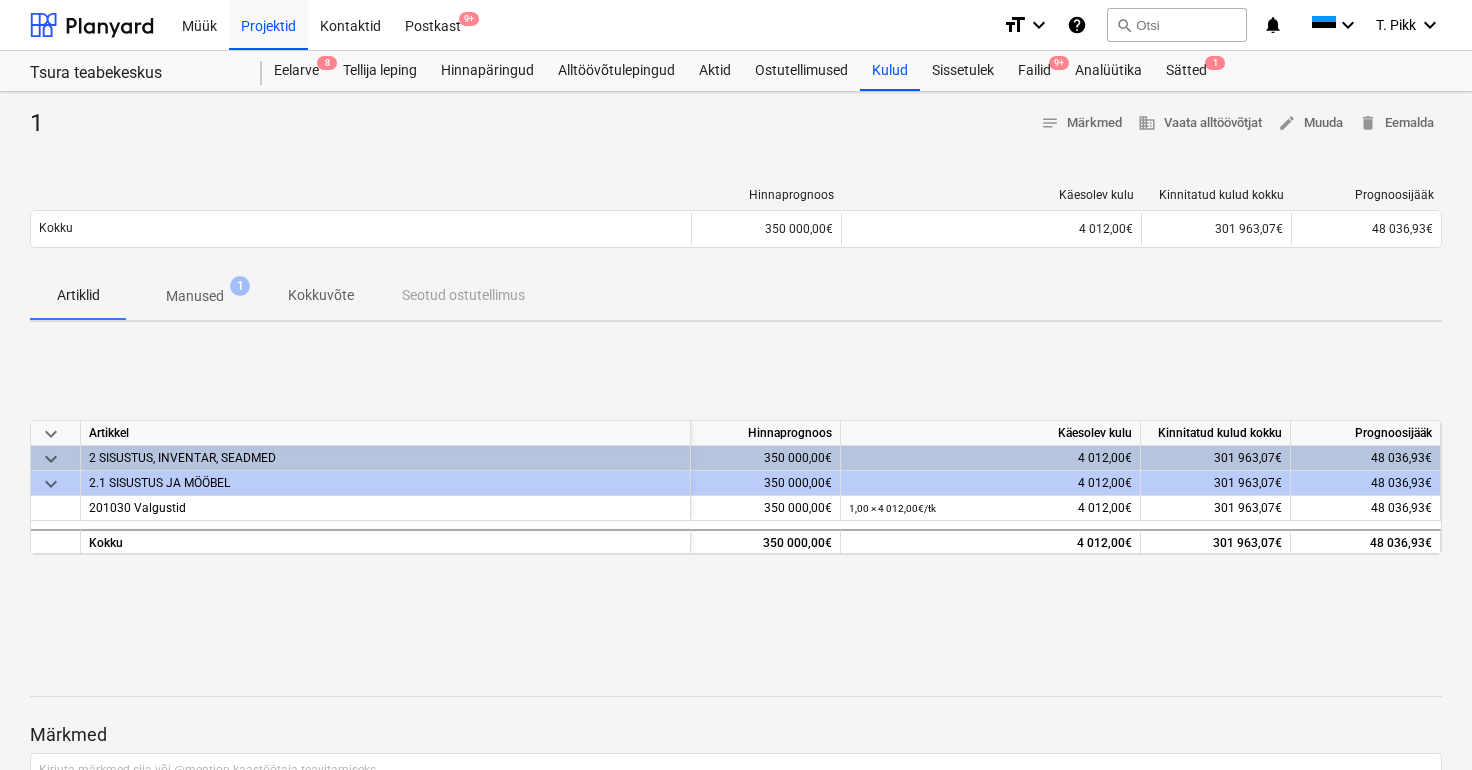 click on "Manused" at bounding box center [195, 296] 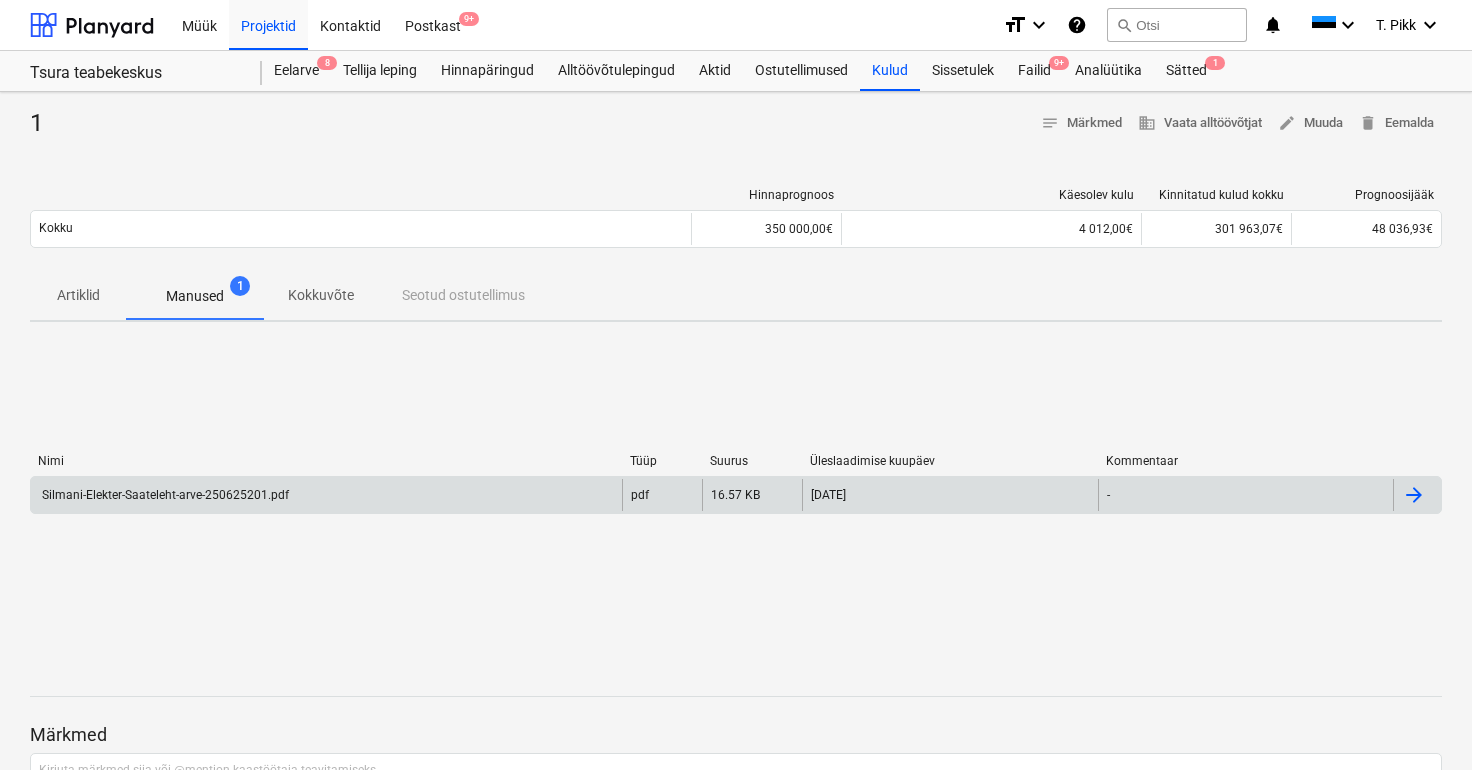 click on "Silmani-Elekter-Saateleht-arve-250625201.pdf" at bounding box center [326, 495] 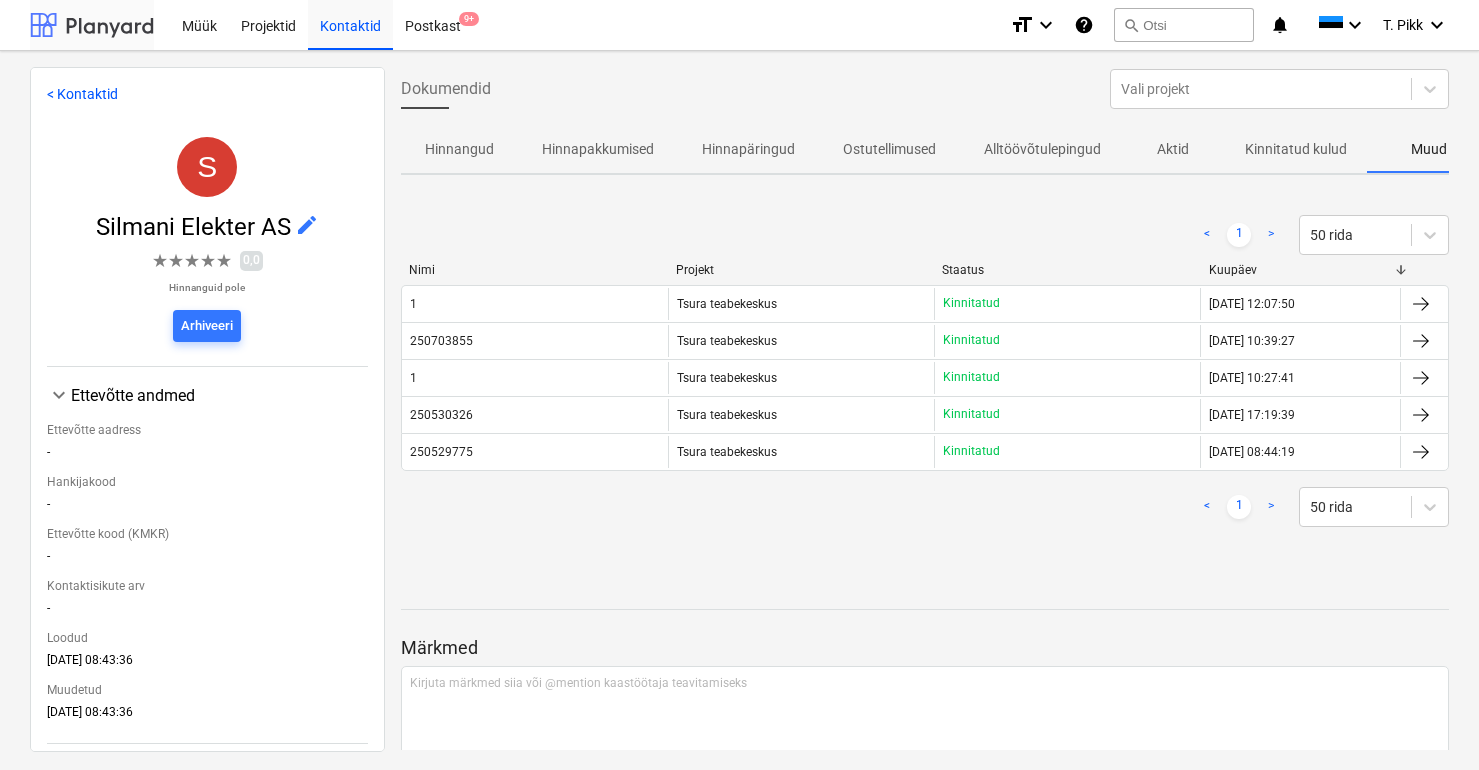 scroll, scrollTop: 0, scrollLeft: 78, axis: horizontal 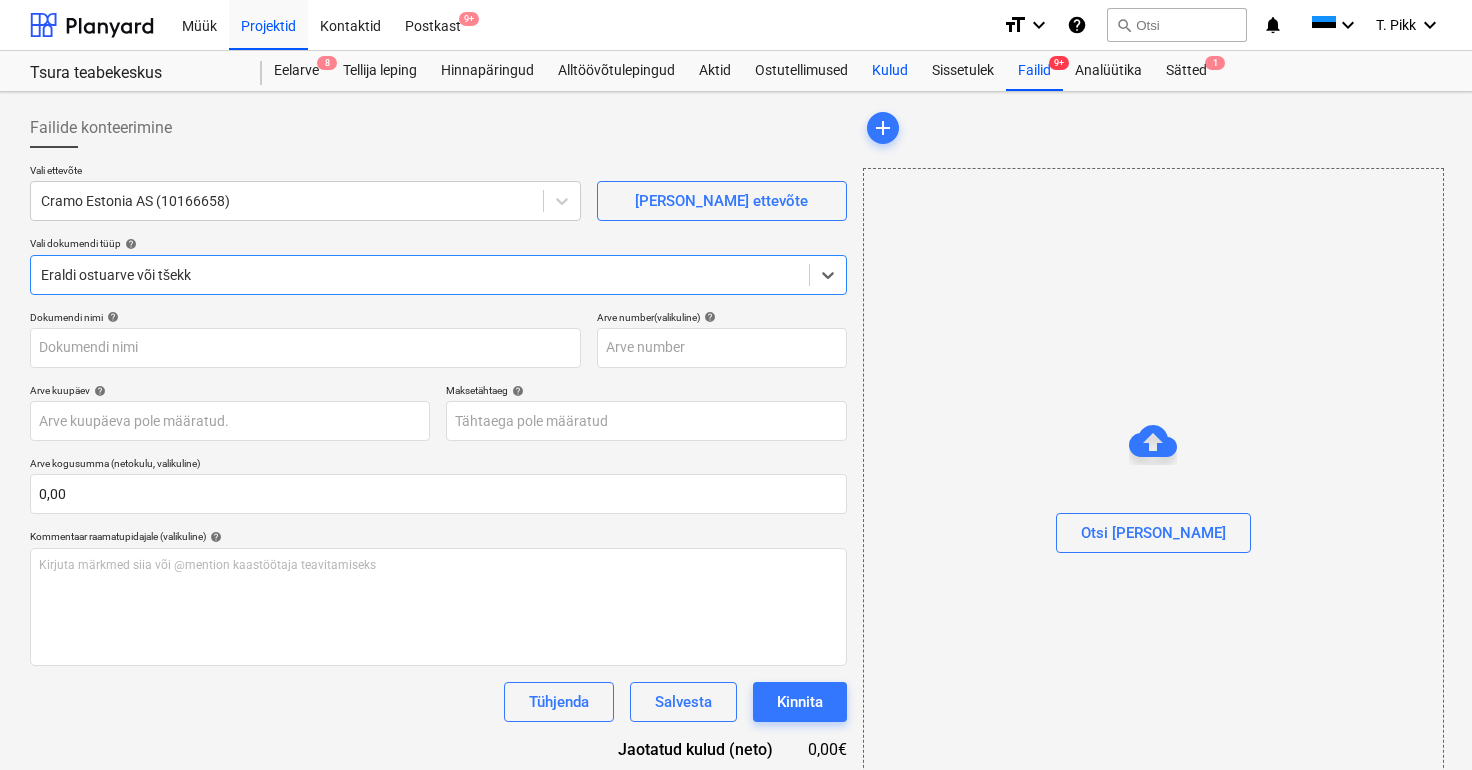 click on "Kulud" at bounding box center [890, 71] 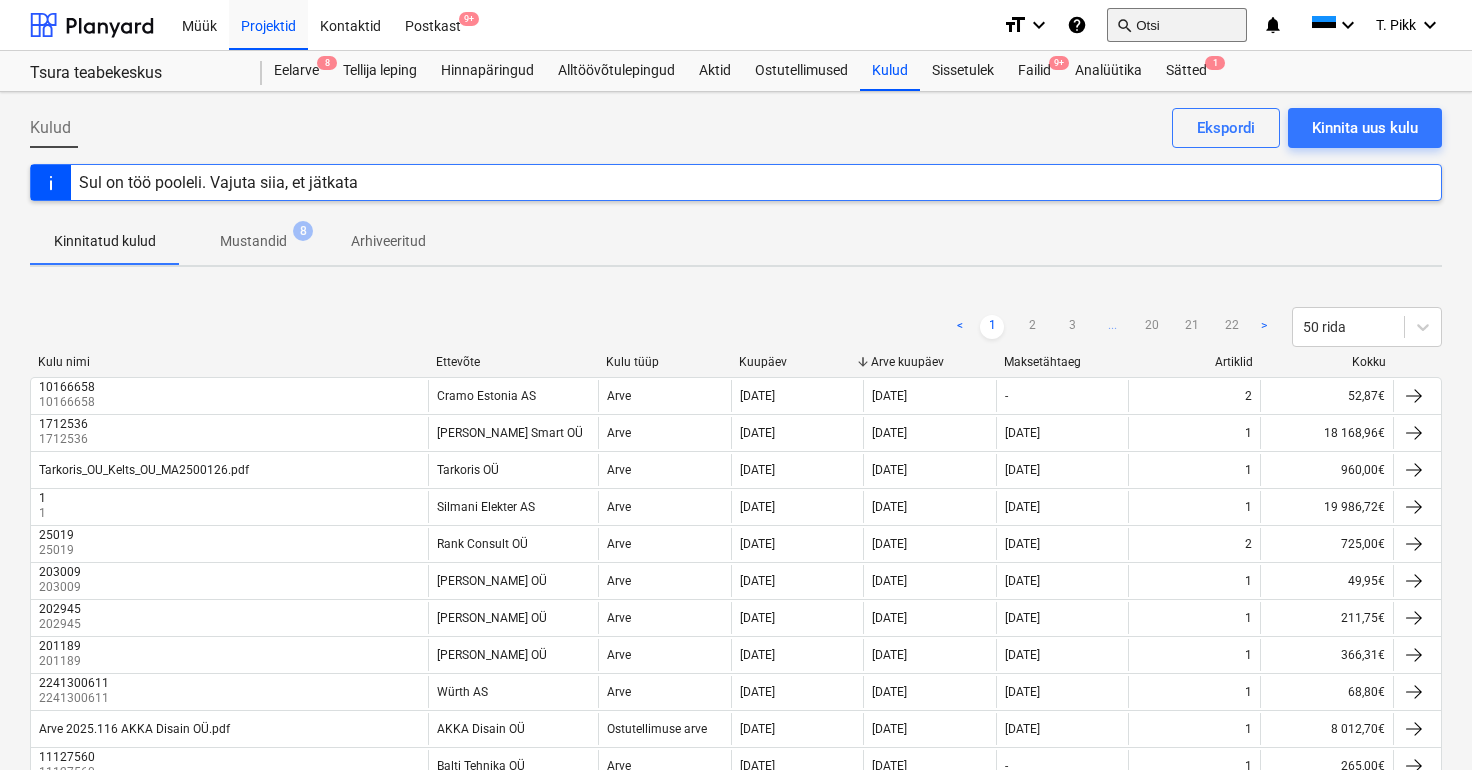 click on "search Otsi" at bounding box center [1177, 25] 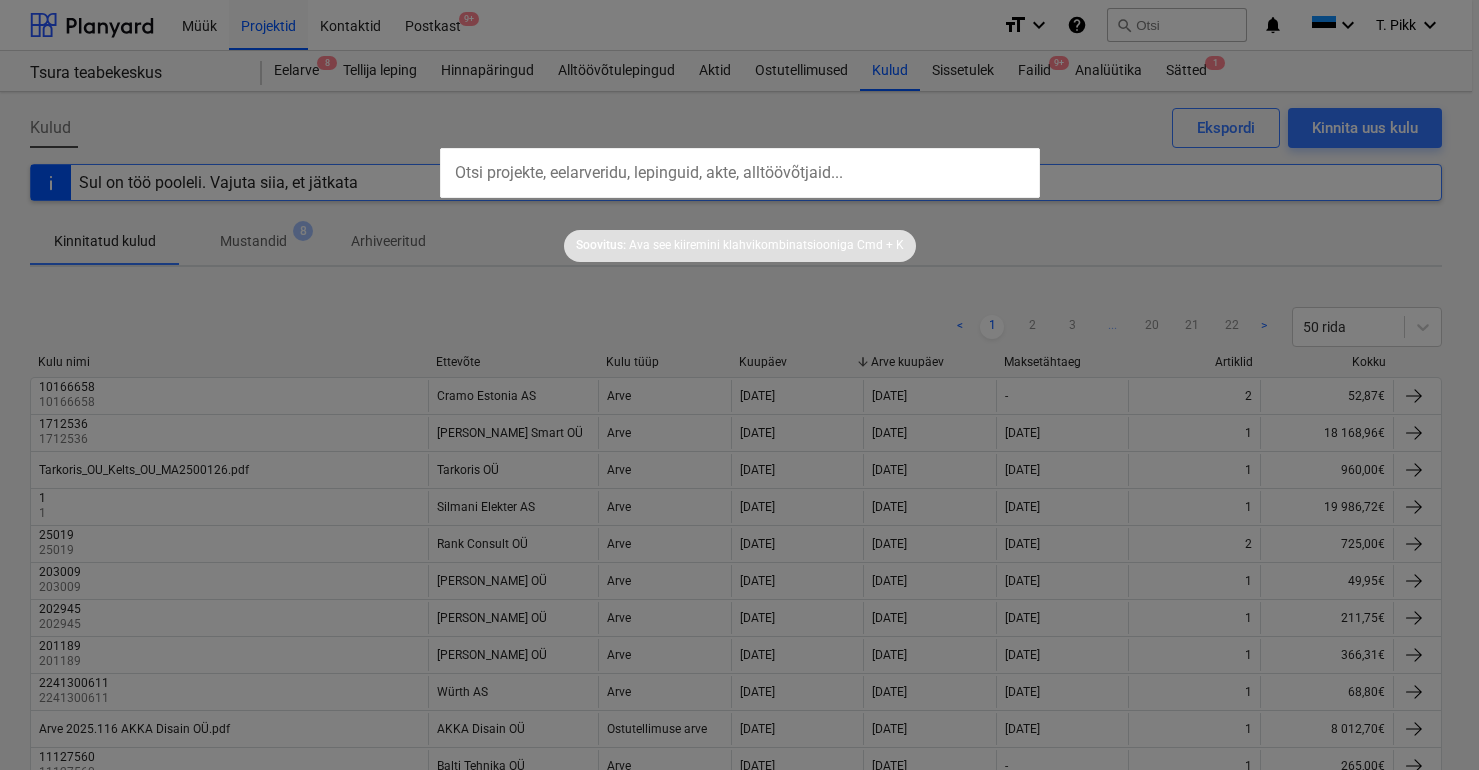 click at bounding box center [740, 173] 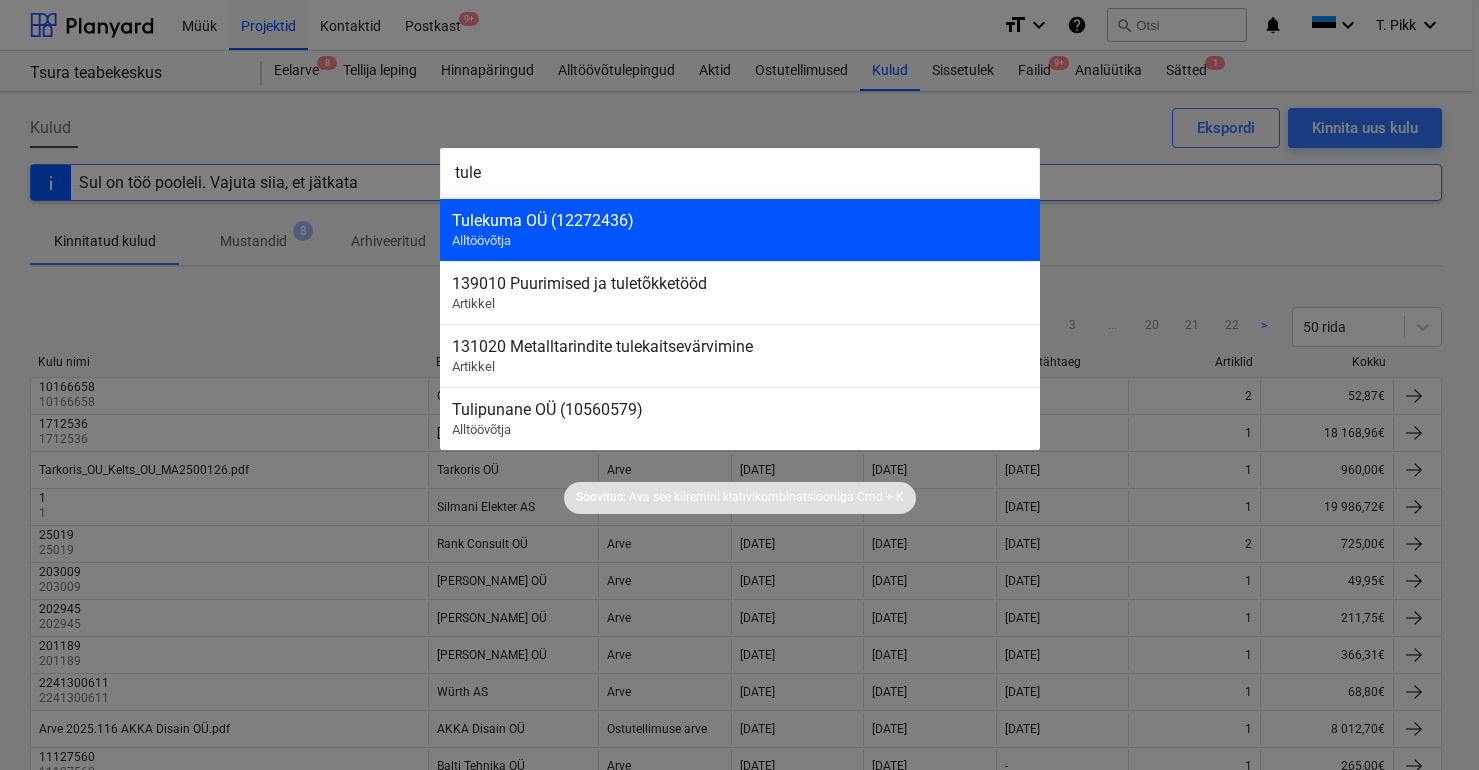 type on "tule" 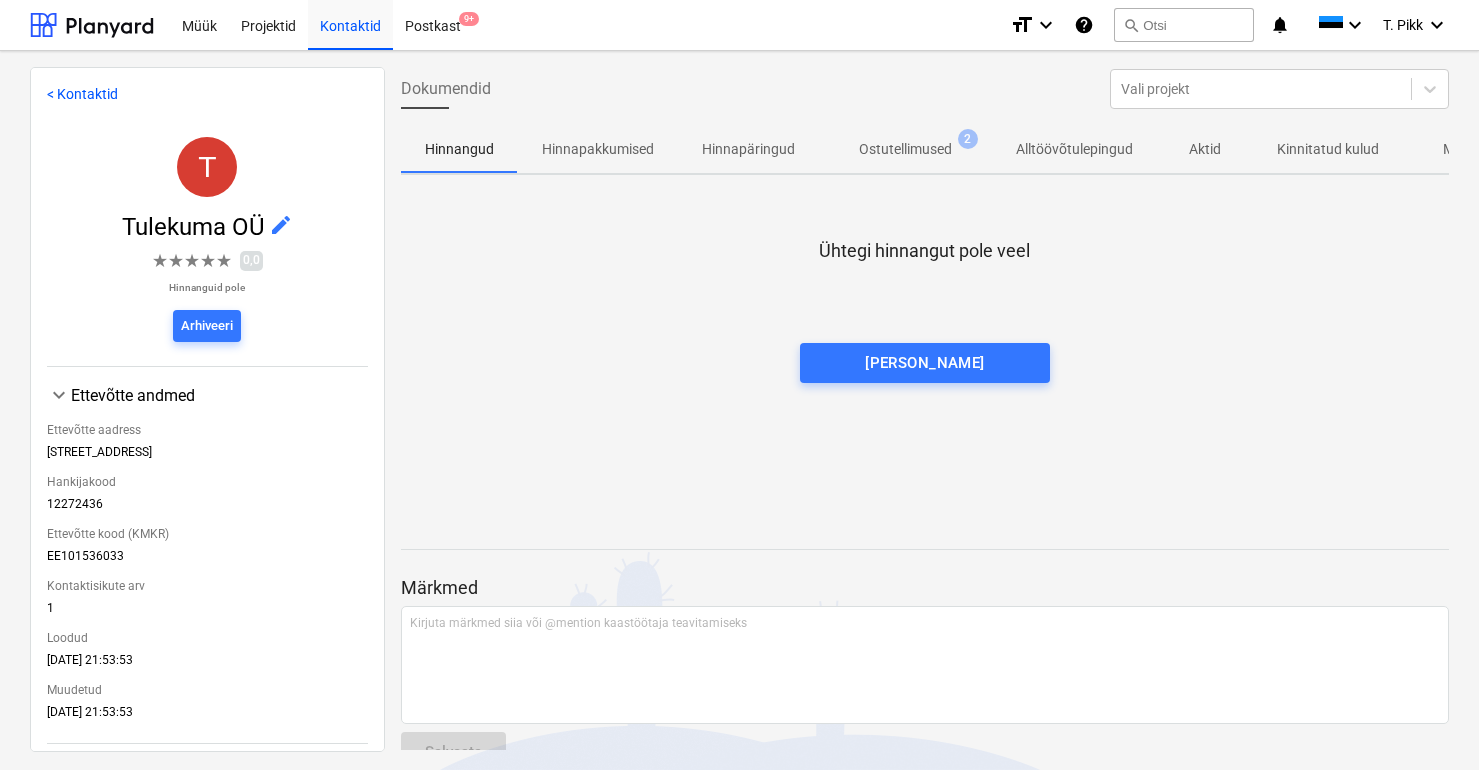 click on "Kinnitatud kulud" at bounding box center (1328, 149) 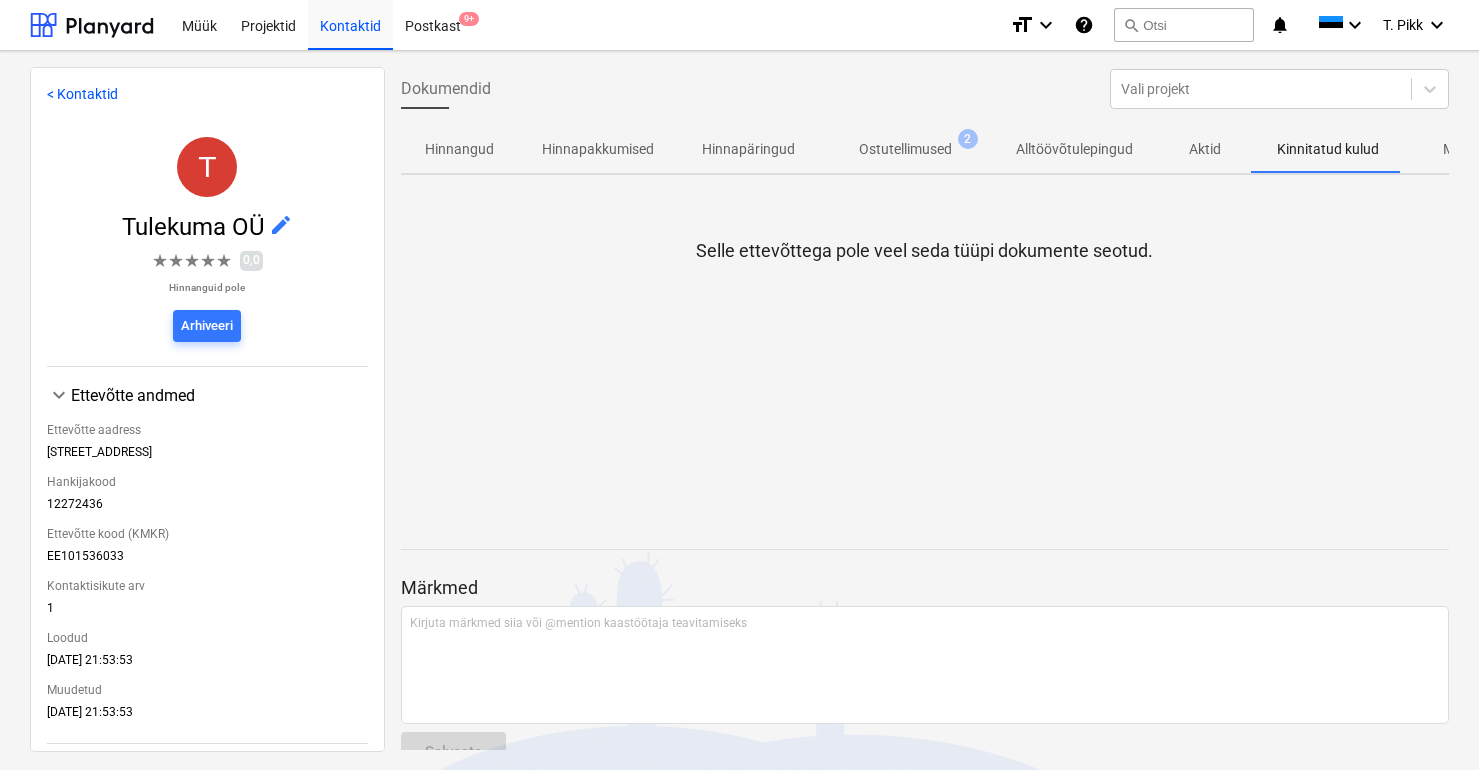 click on "Ostutellimused 2" at bounding box center (905, 149) 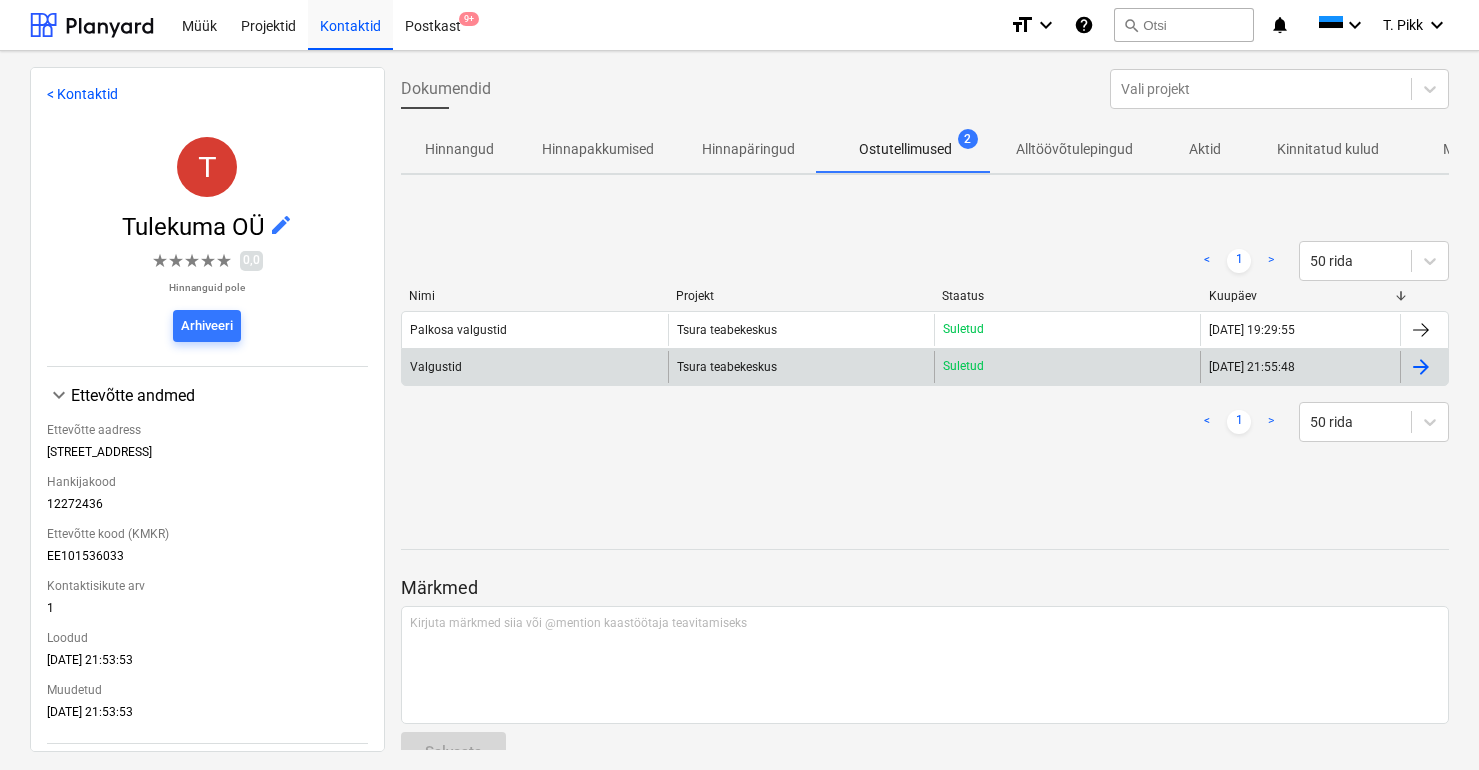 click on "Tsura teabekeskus" at bounding box center (801, 367) 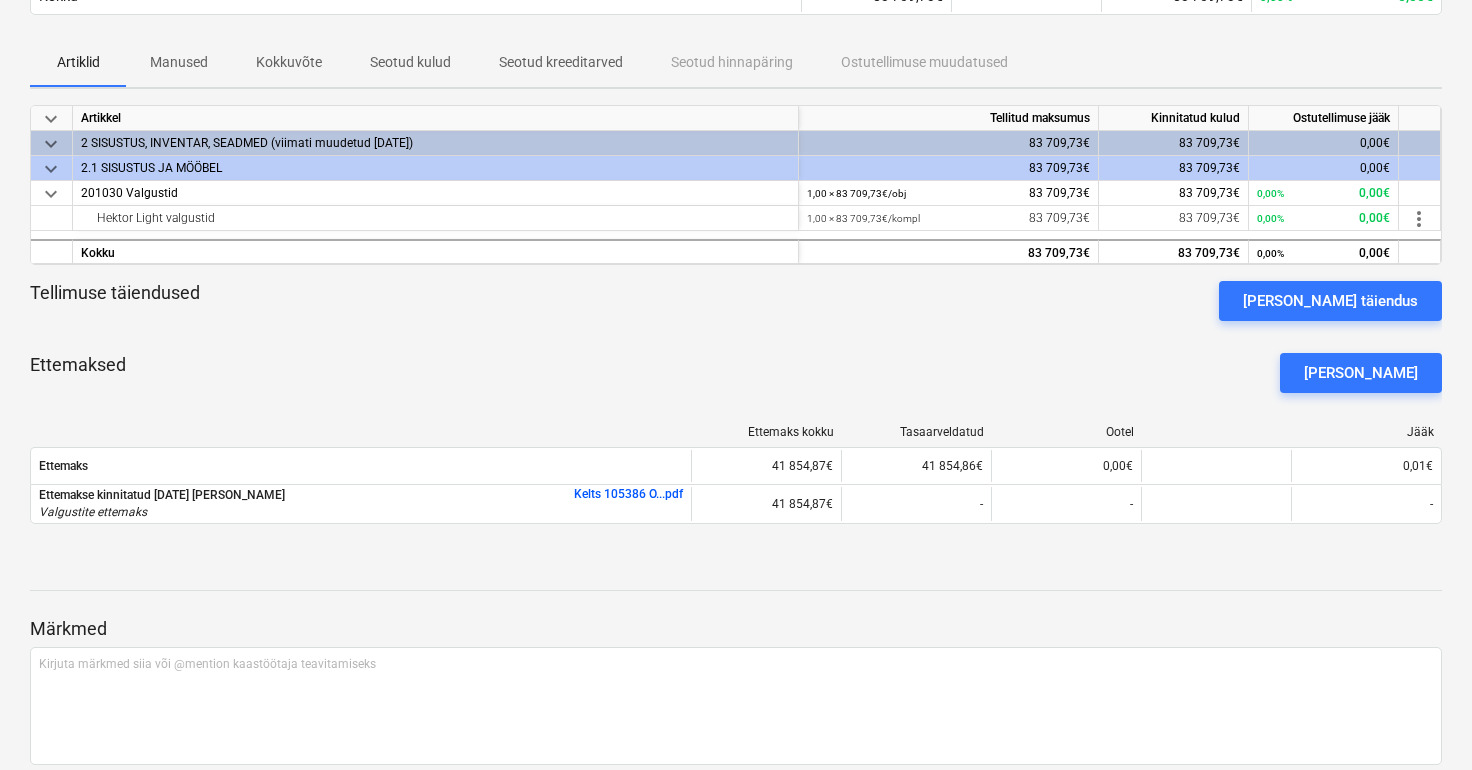 scroll, scrollTop: 332, scrollLeft: 0, axis: vertical 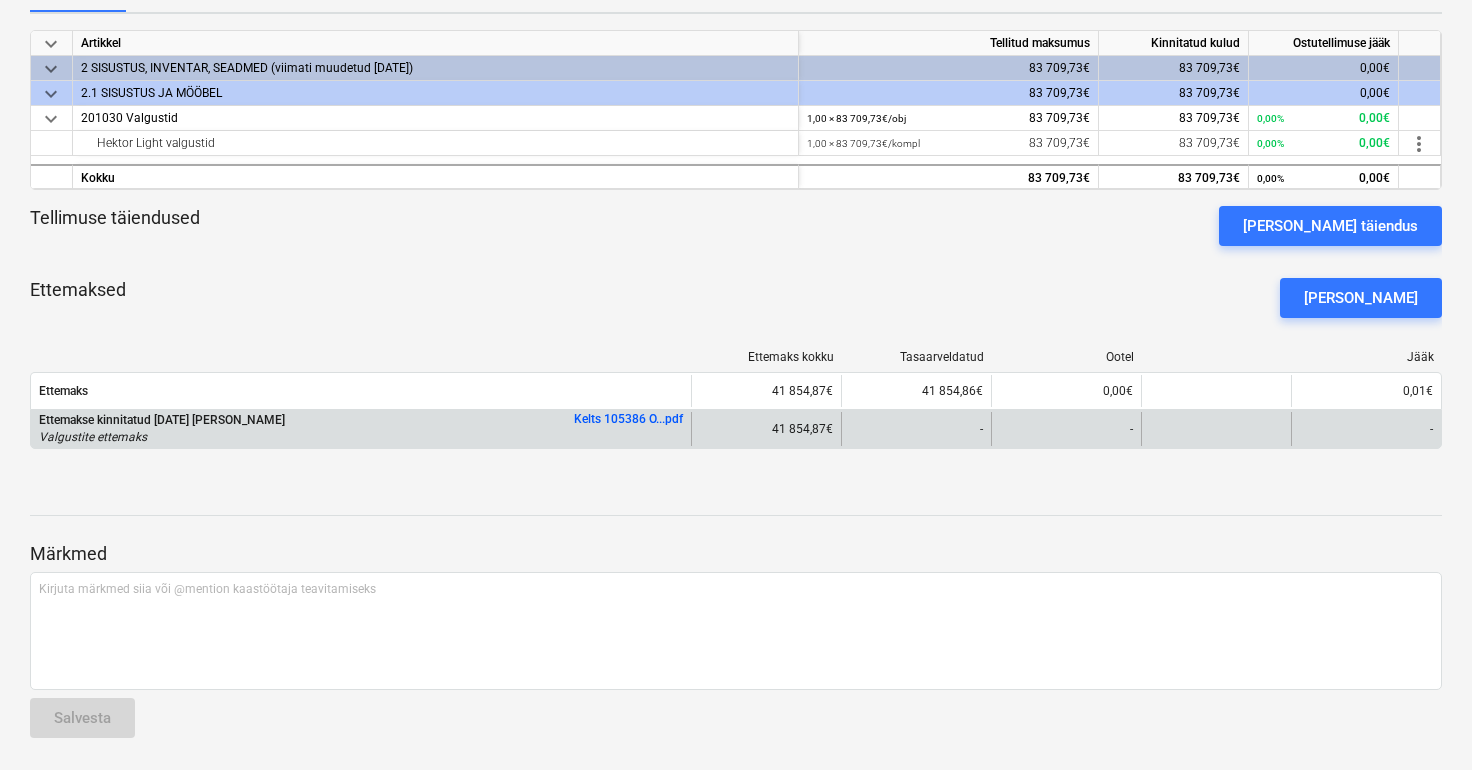 click on "Kelts 105386 O...pdf" at bounding box center [628, 419] 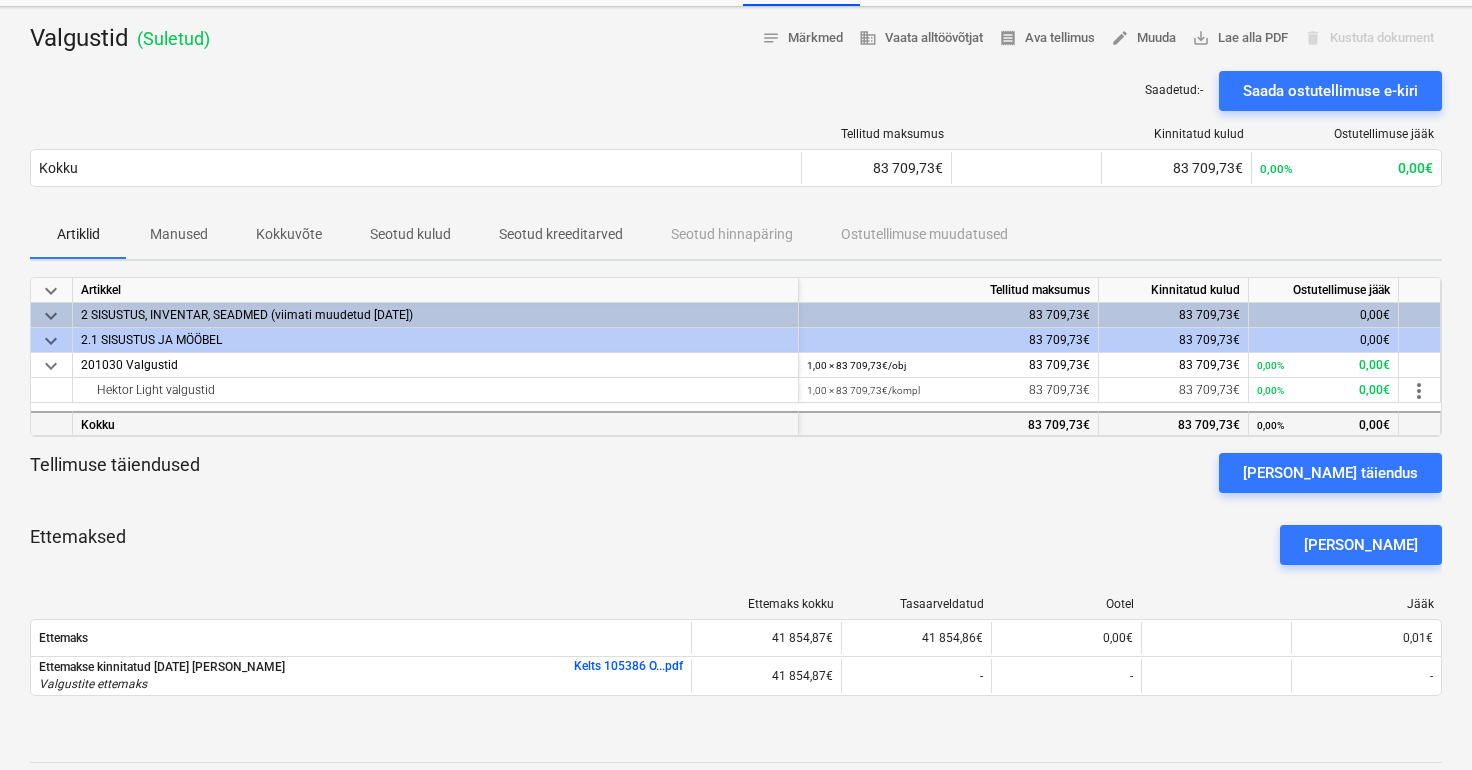scroll, scrollTop: 0, scrollLeft: 0, axis: both 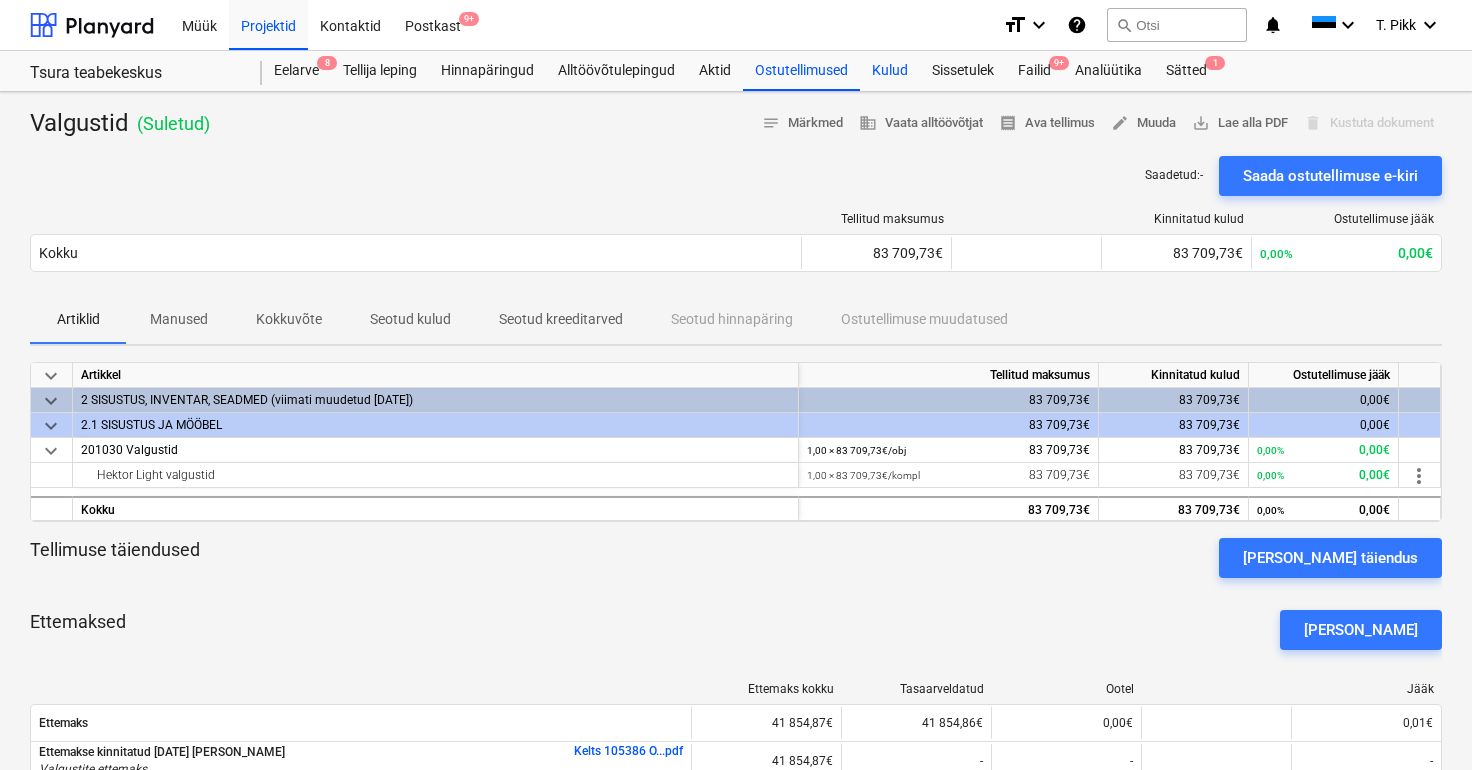 click on "Kulud" at bounding box center [890, 71] 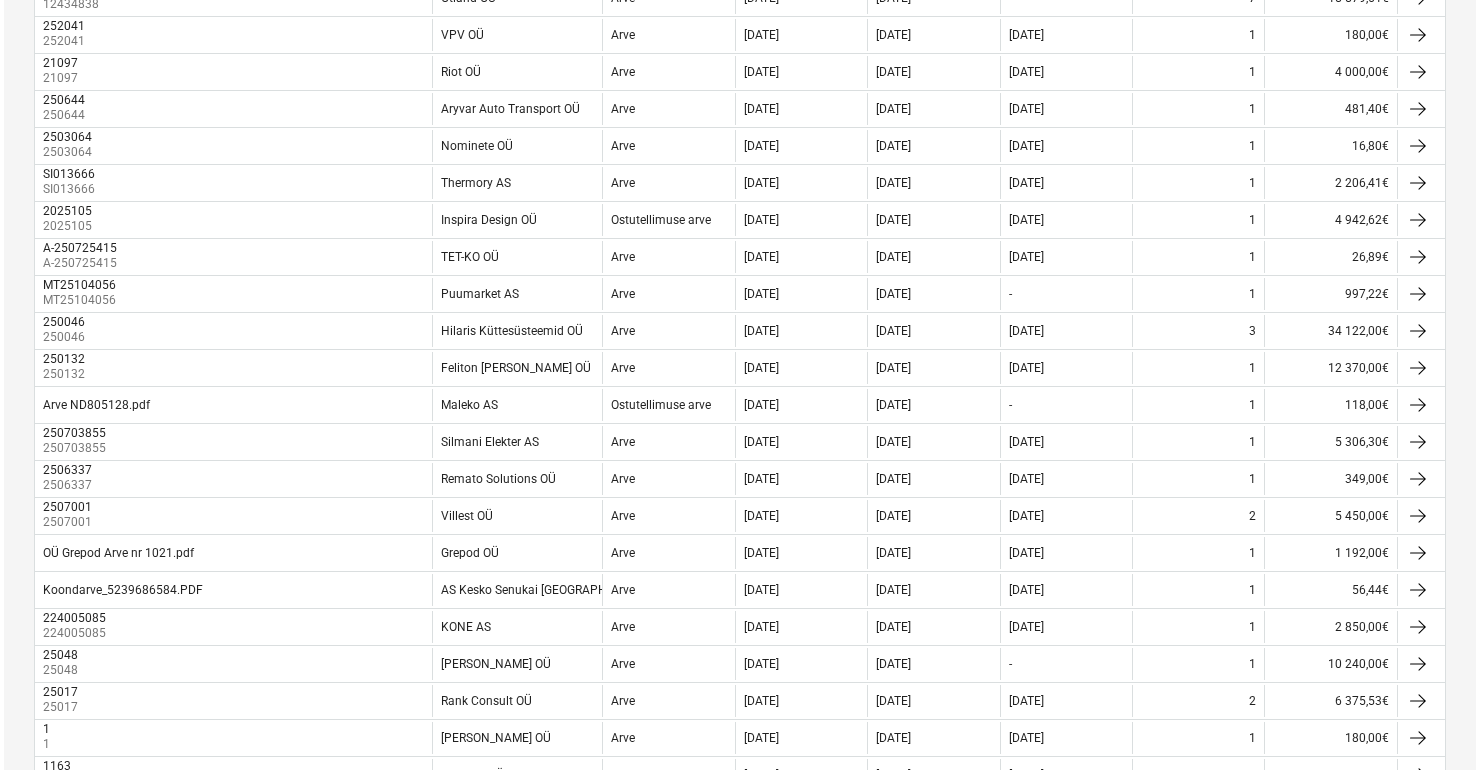 scroll, scrollTop: 0, scrollLeft: 0, axis: both 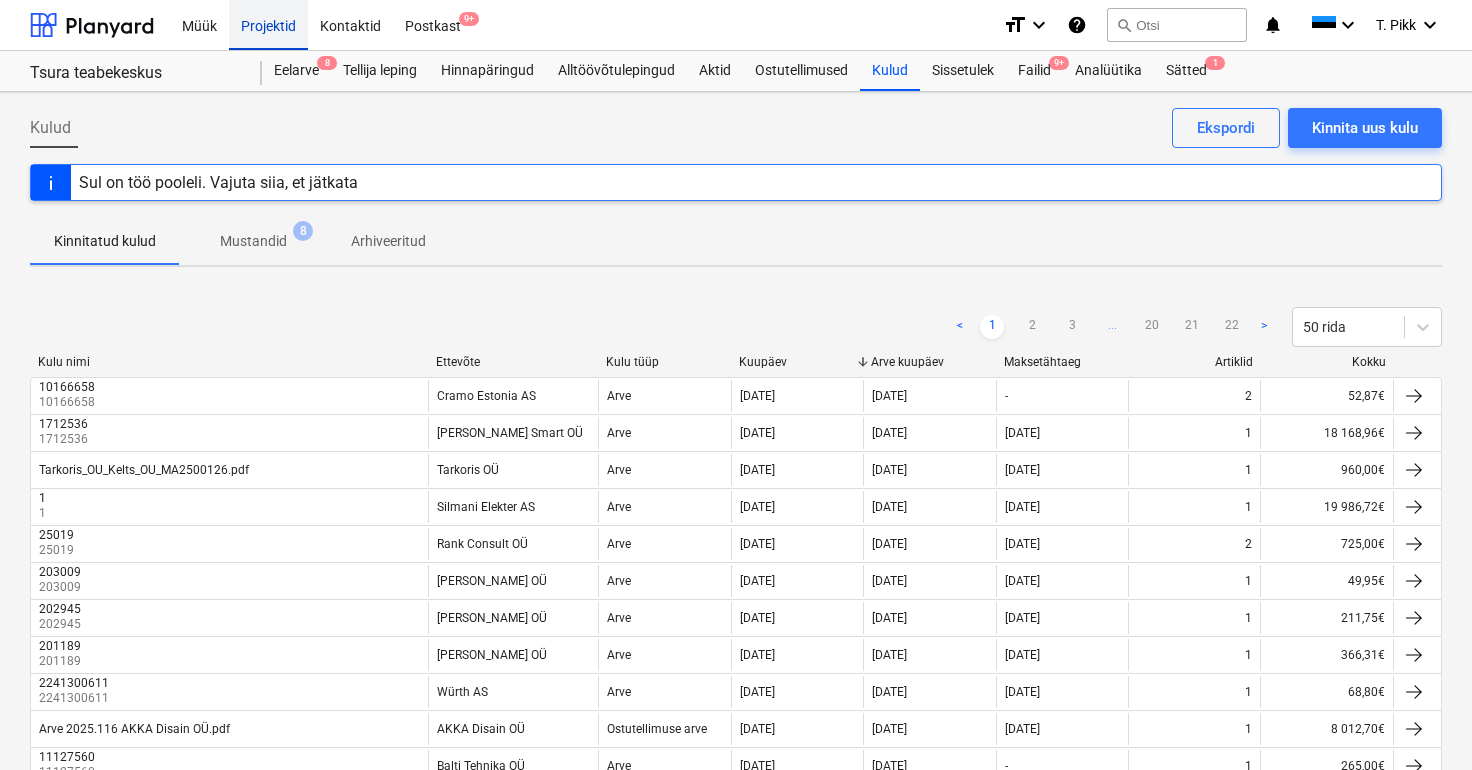 click on "Projektid" at bounding box center [268, 24] 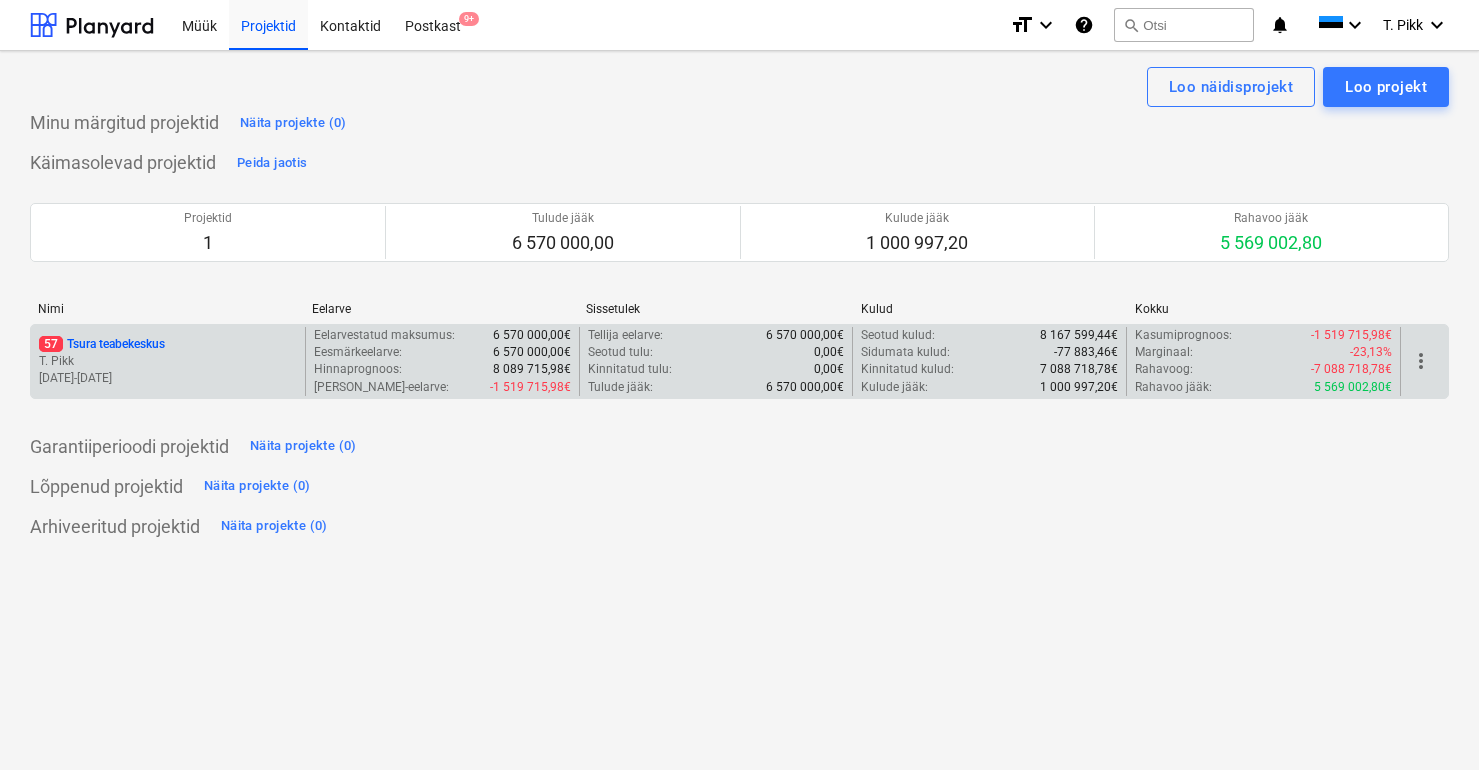 click on "57 Tsura teabekeskus" at bounding box center (168, 344) 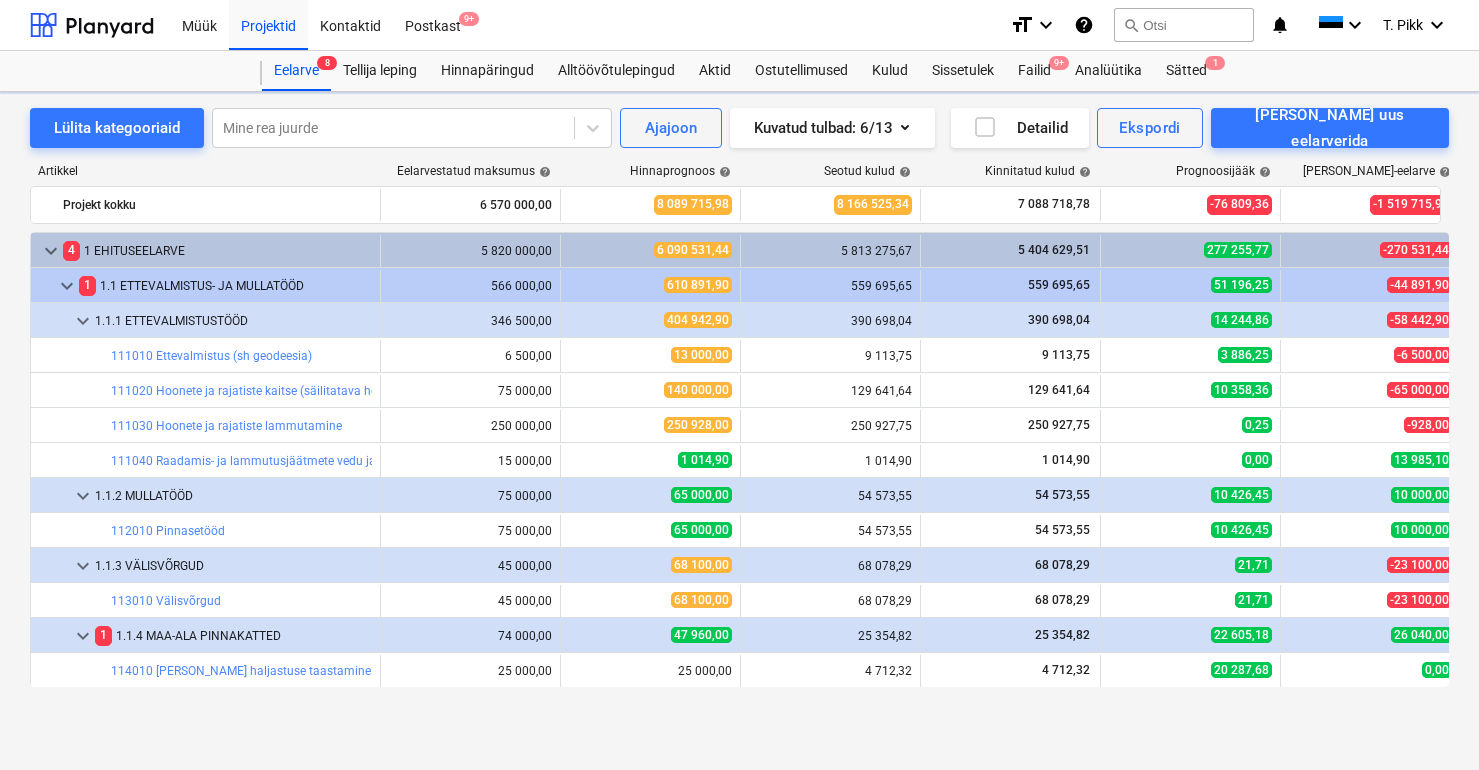 scroll, scrollTop: 237, scrollLeft: 0, axis: vertical 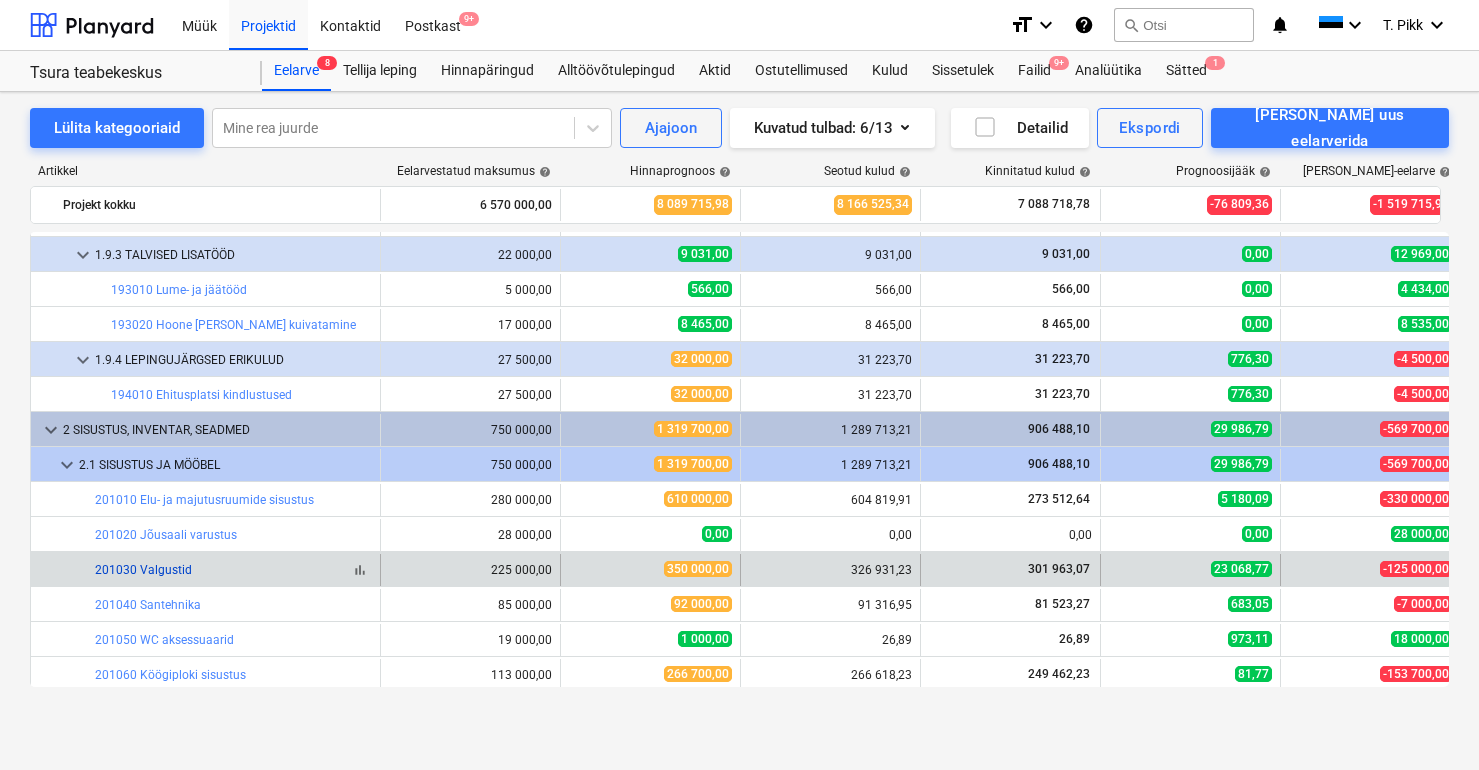 click on "201030 Valgustid" at bounding box center (143, 570) 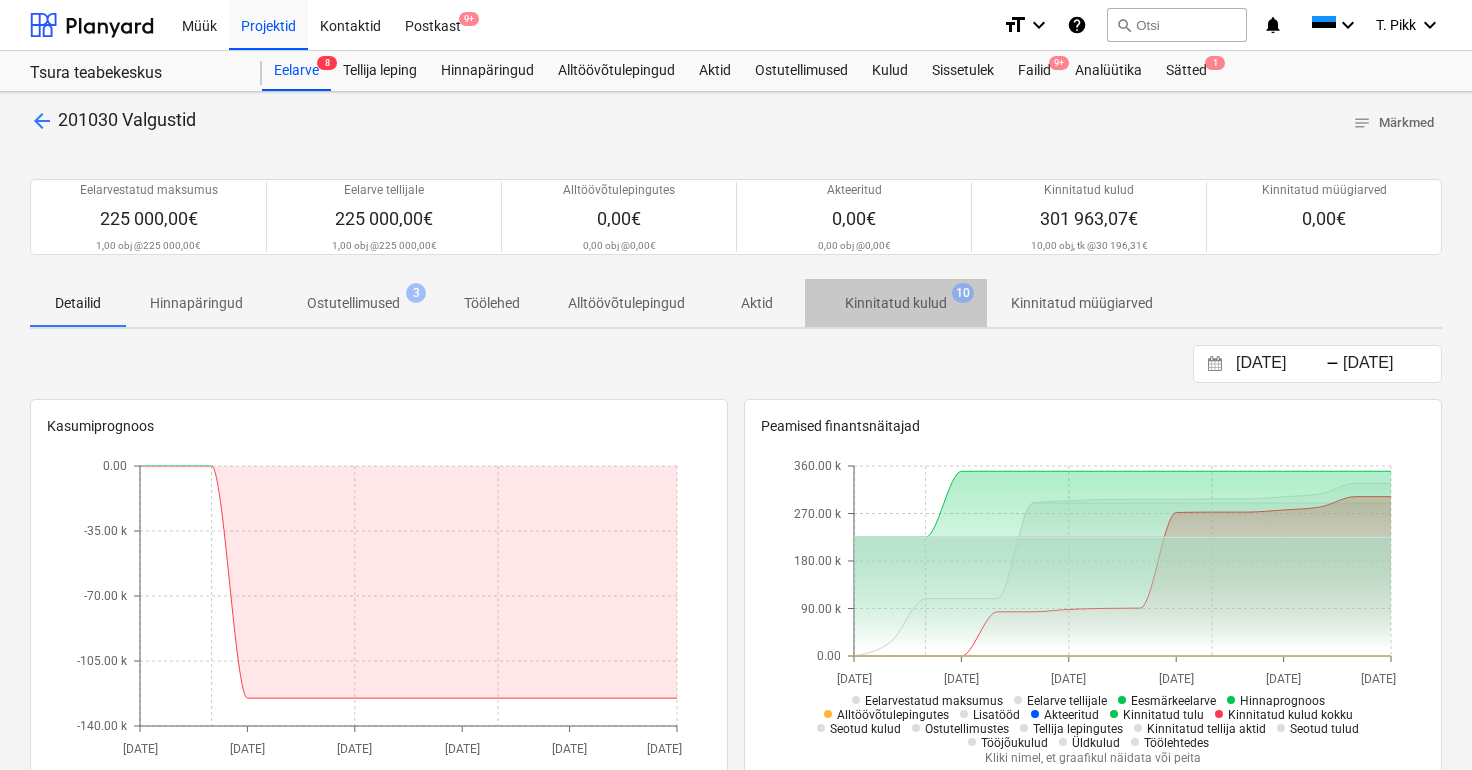 click on "Kinnitatud kulud" at bounding box center [896, 303] 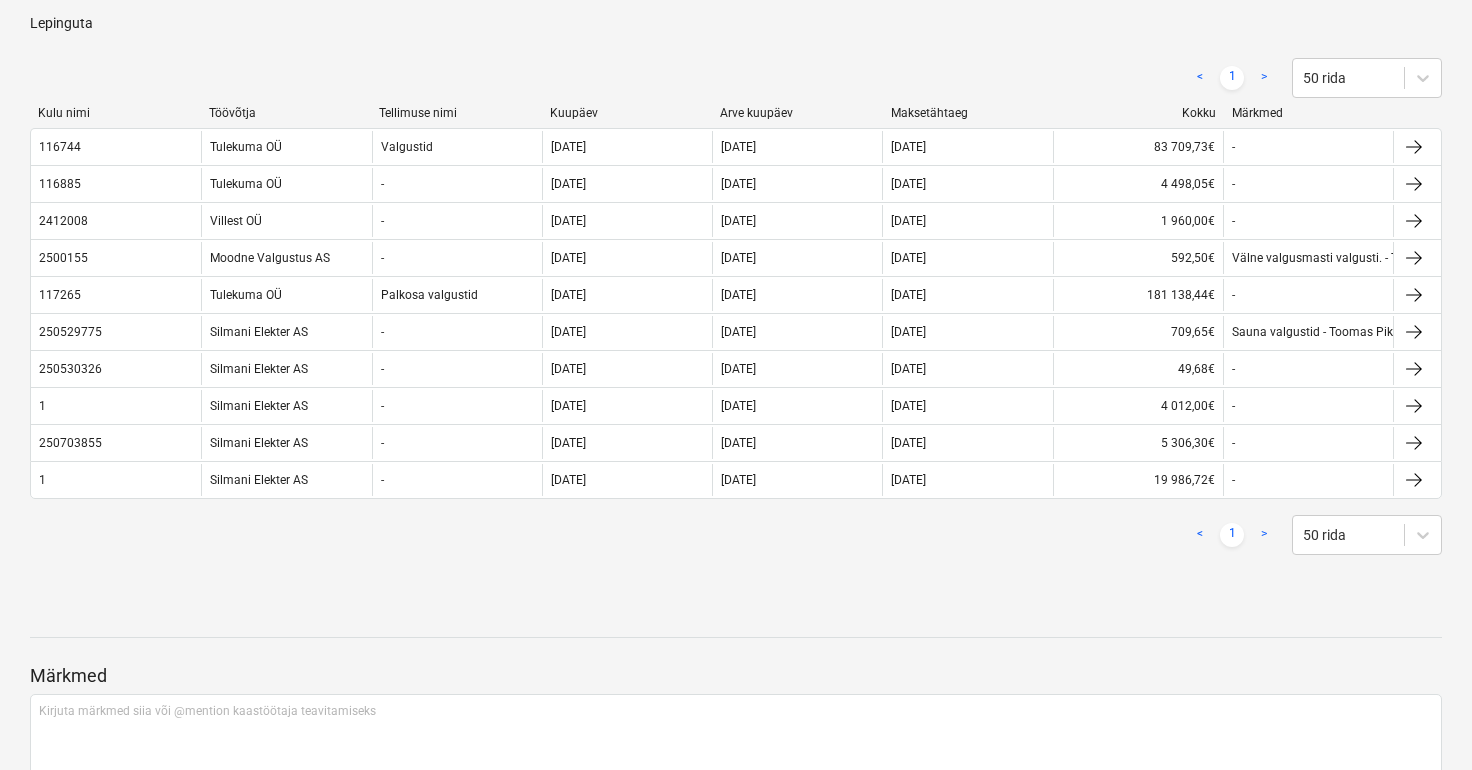 scroll, scrollTop: 320, scrollLeft: 0, axis: vertical 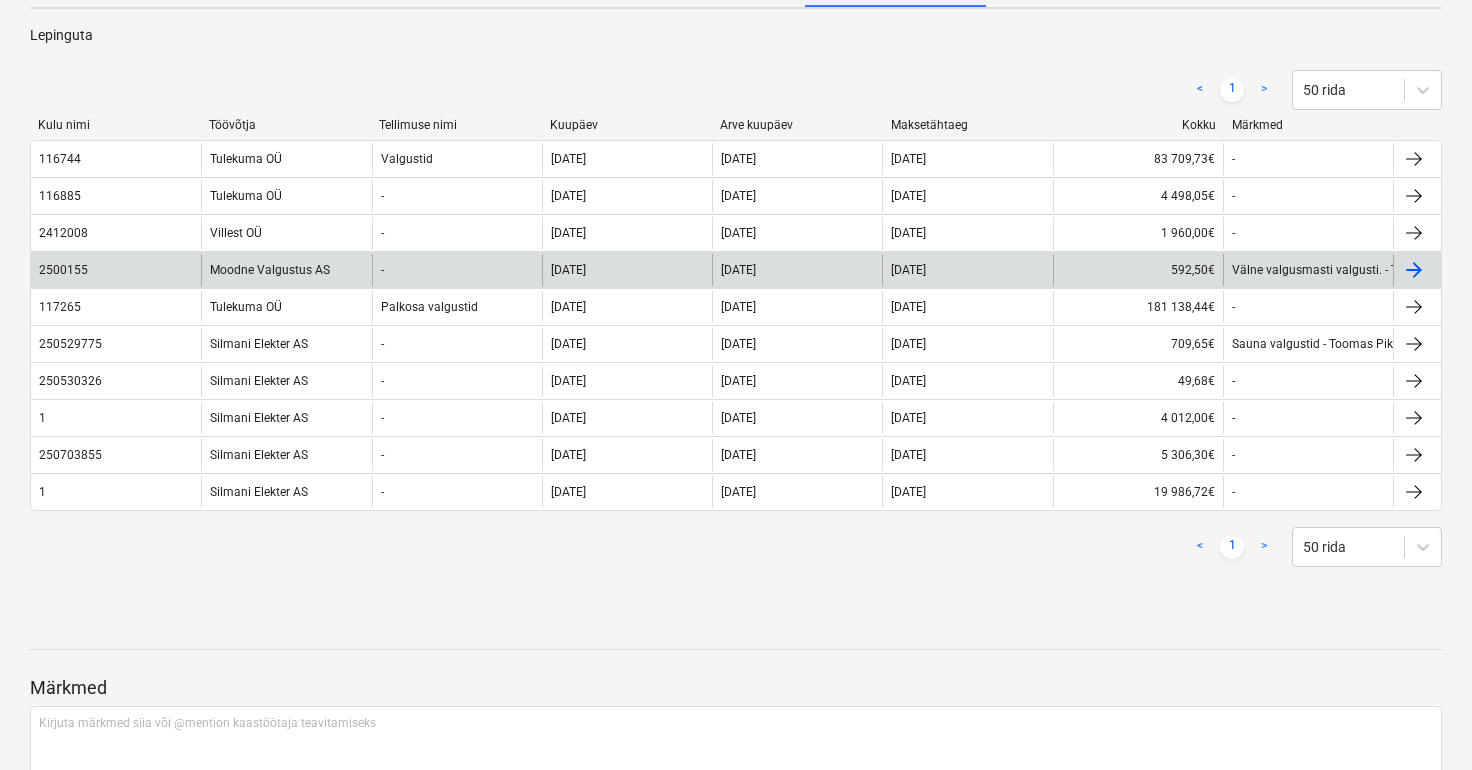 click on "Moodne Valgustus AS" at bounding box center (286, 270) 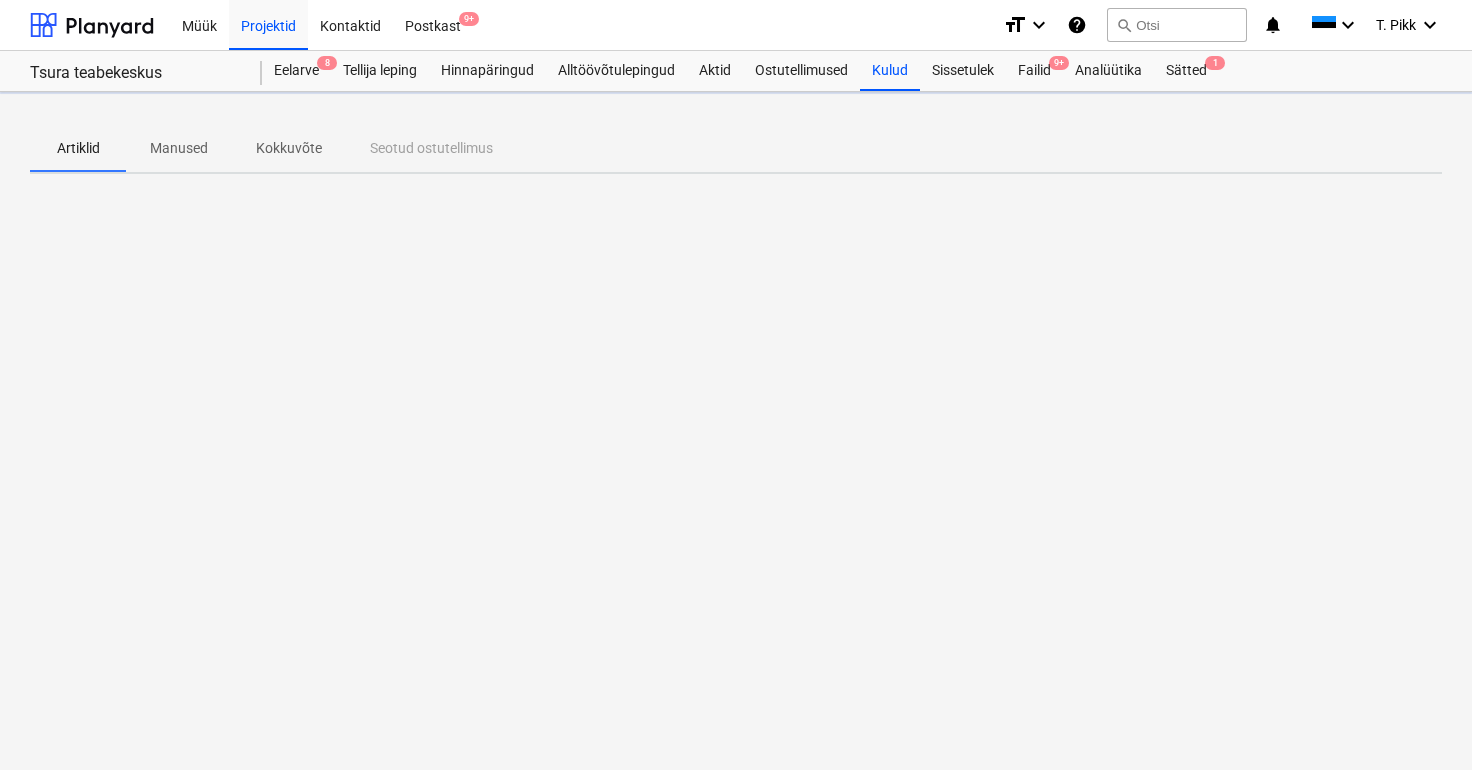 scroll, scrollTop: 0, scrollLeft: 0, axis: both 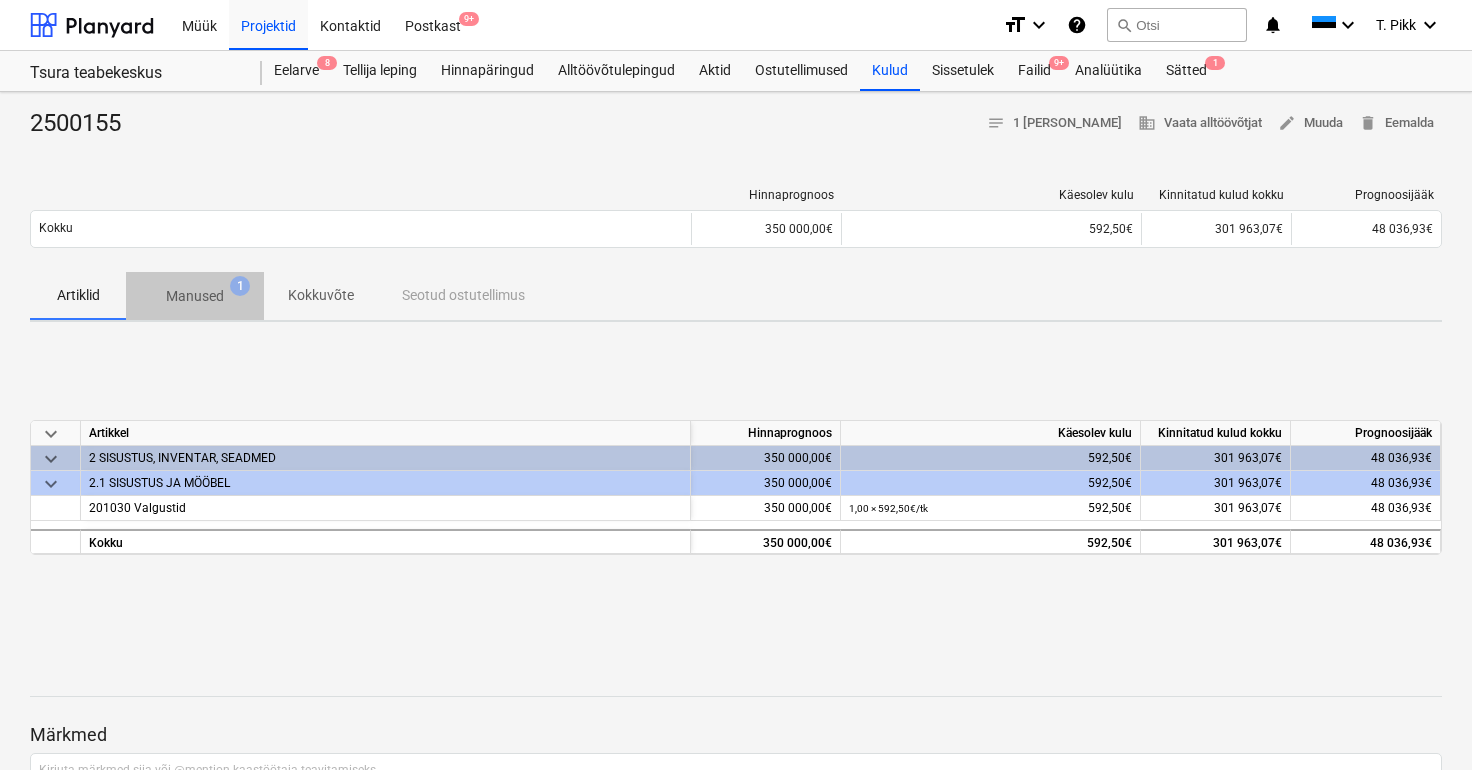 click on "Manused" at bounding box center [195, 296] 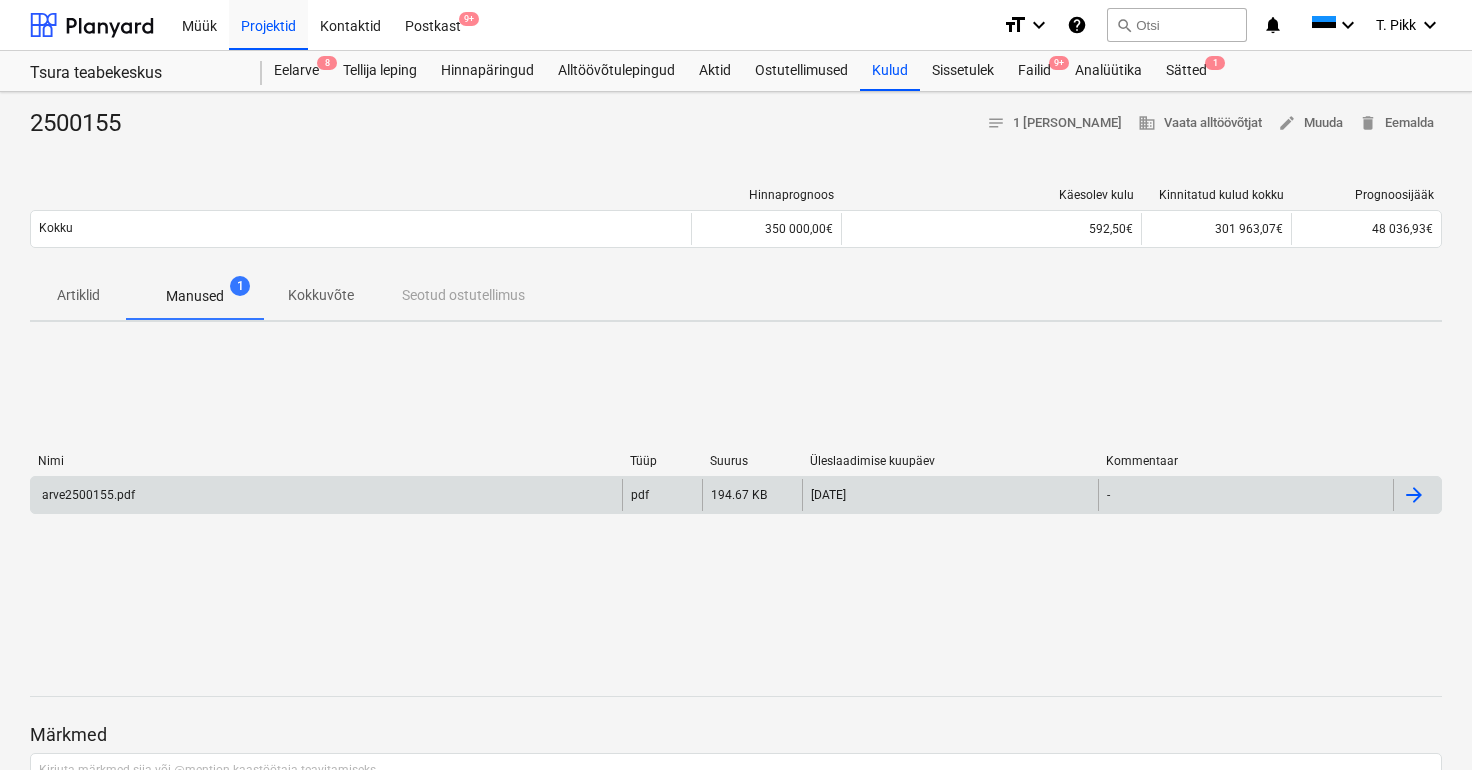 click on "arve2500155.pdf" at bounding box center (87, 495) 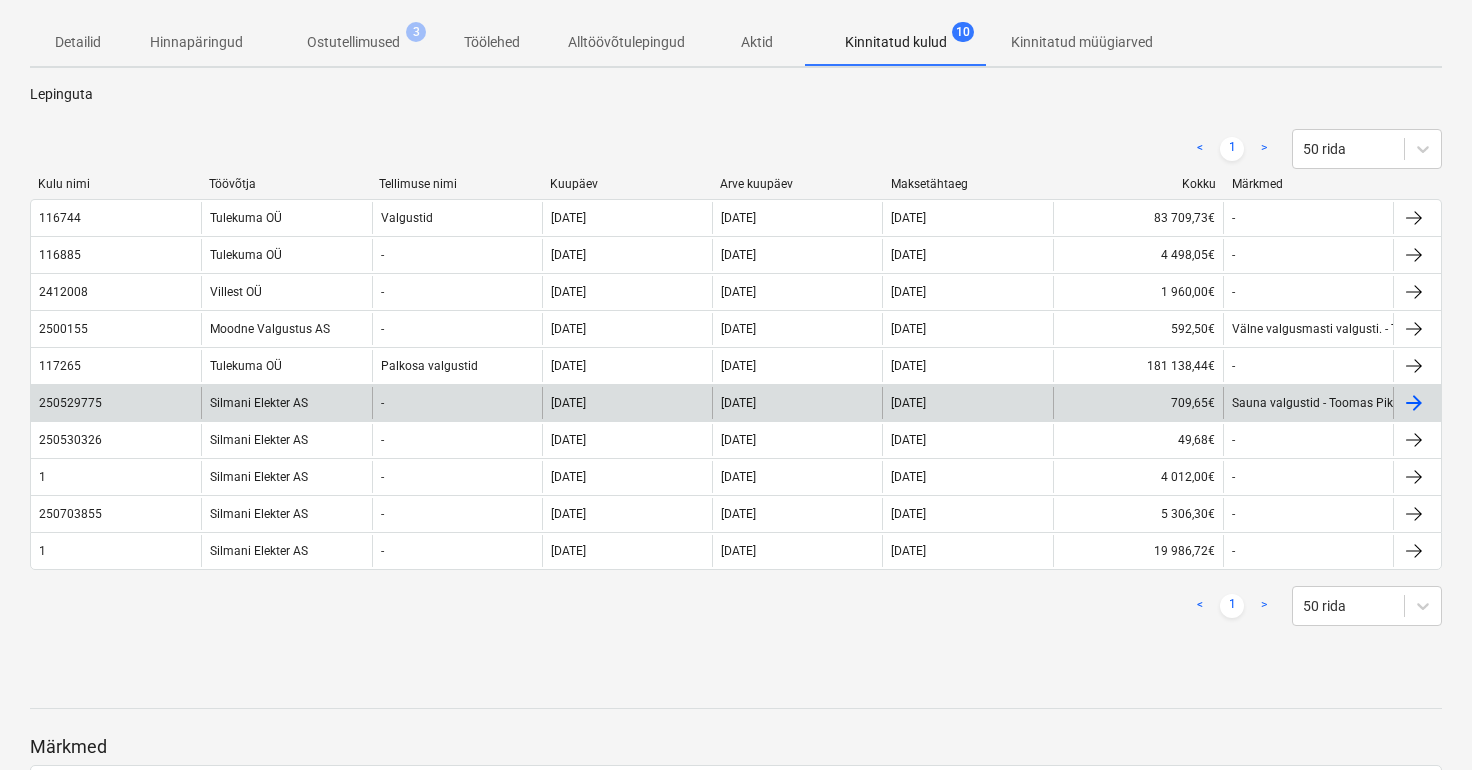 scroll, scrollTop: 260, scrollLeft: 0, axis: vertical 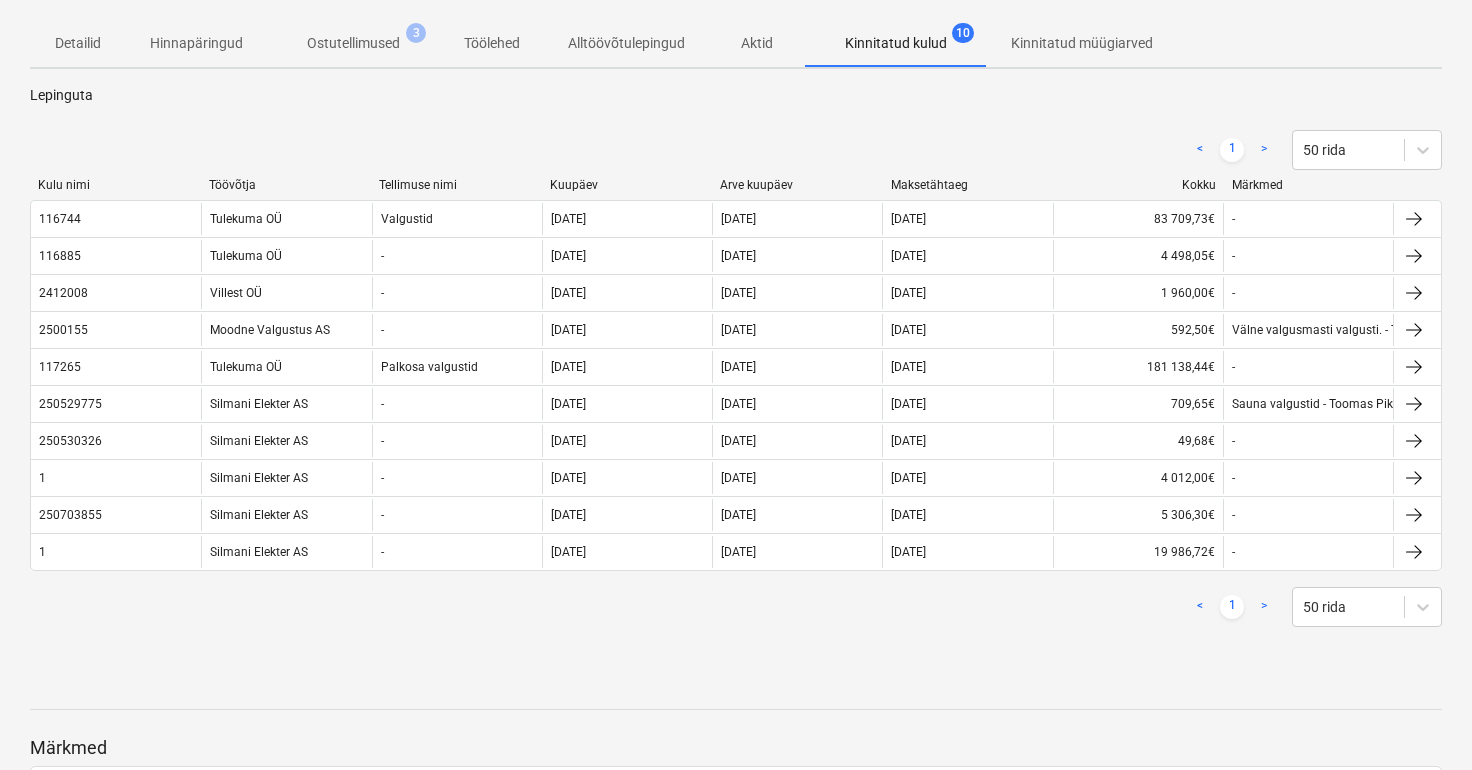 click on "Ostutellimused" at bounding box center [353, 43] 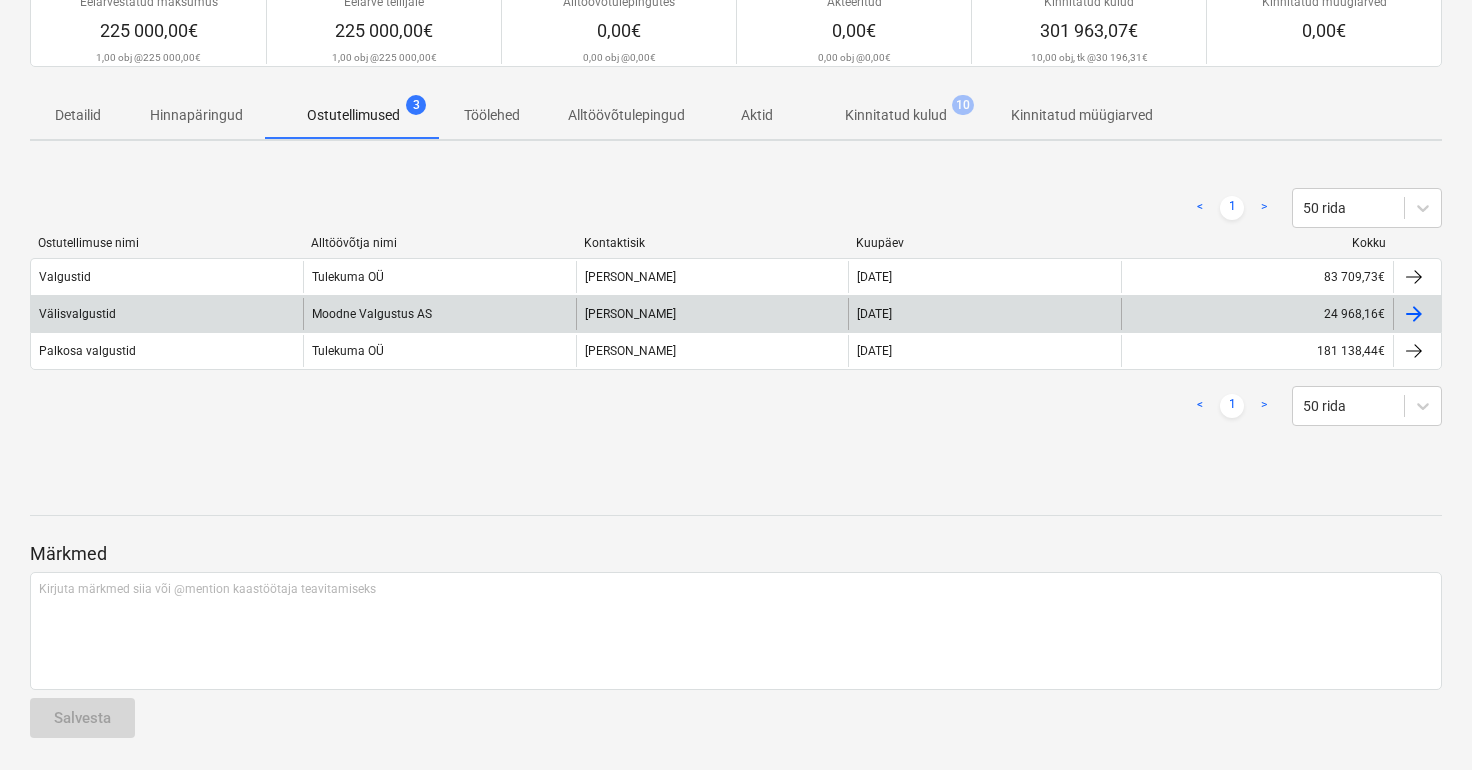 click on "Moodne Valgustus AS" at bounding box center [439, 314] 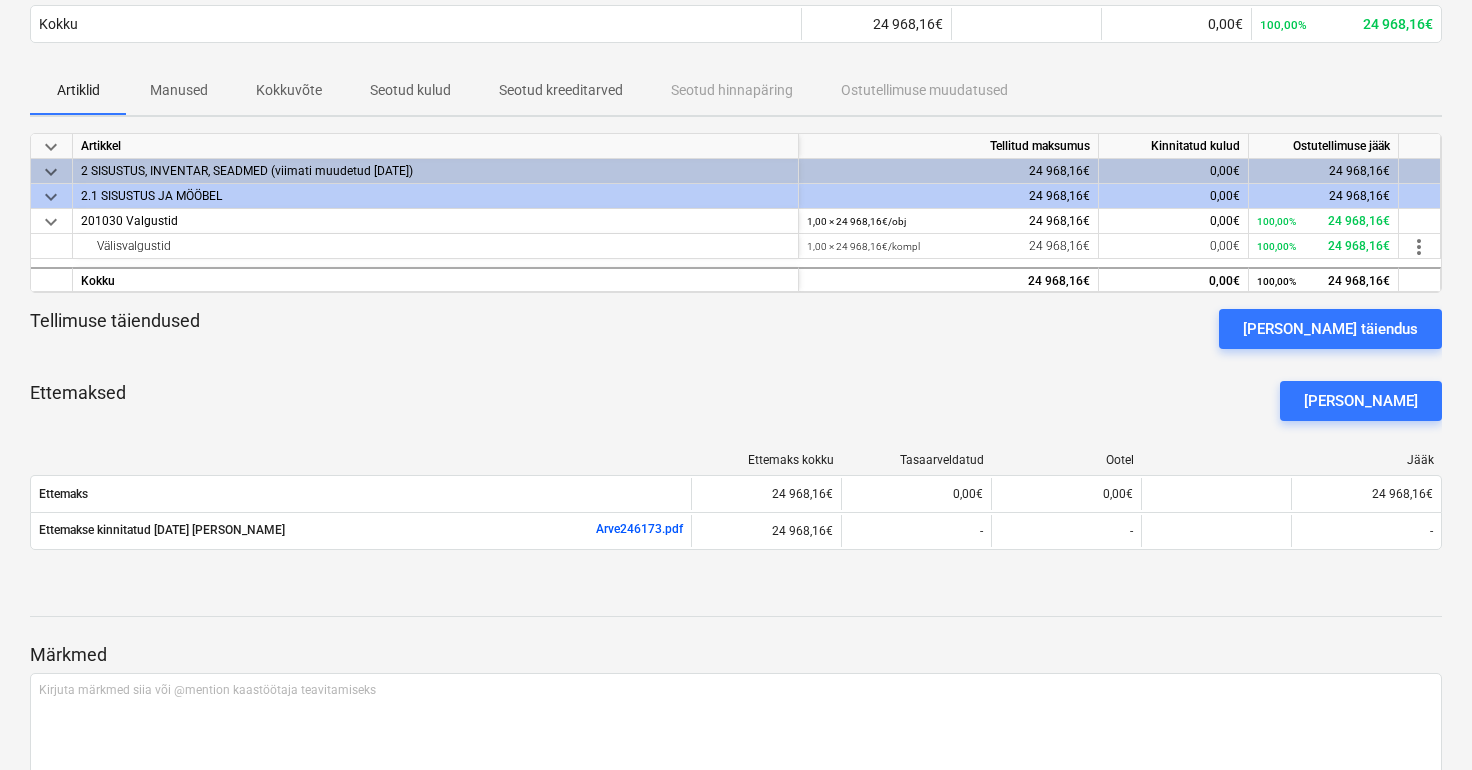 scroll, scrollTop: 330, scrollLeft: 0, axis: vertical 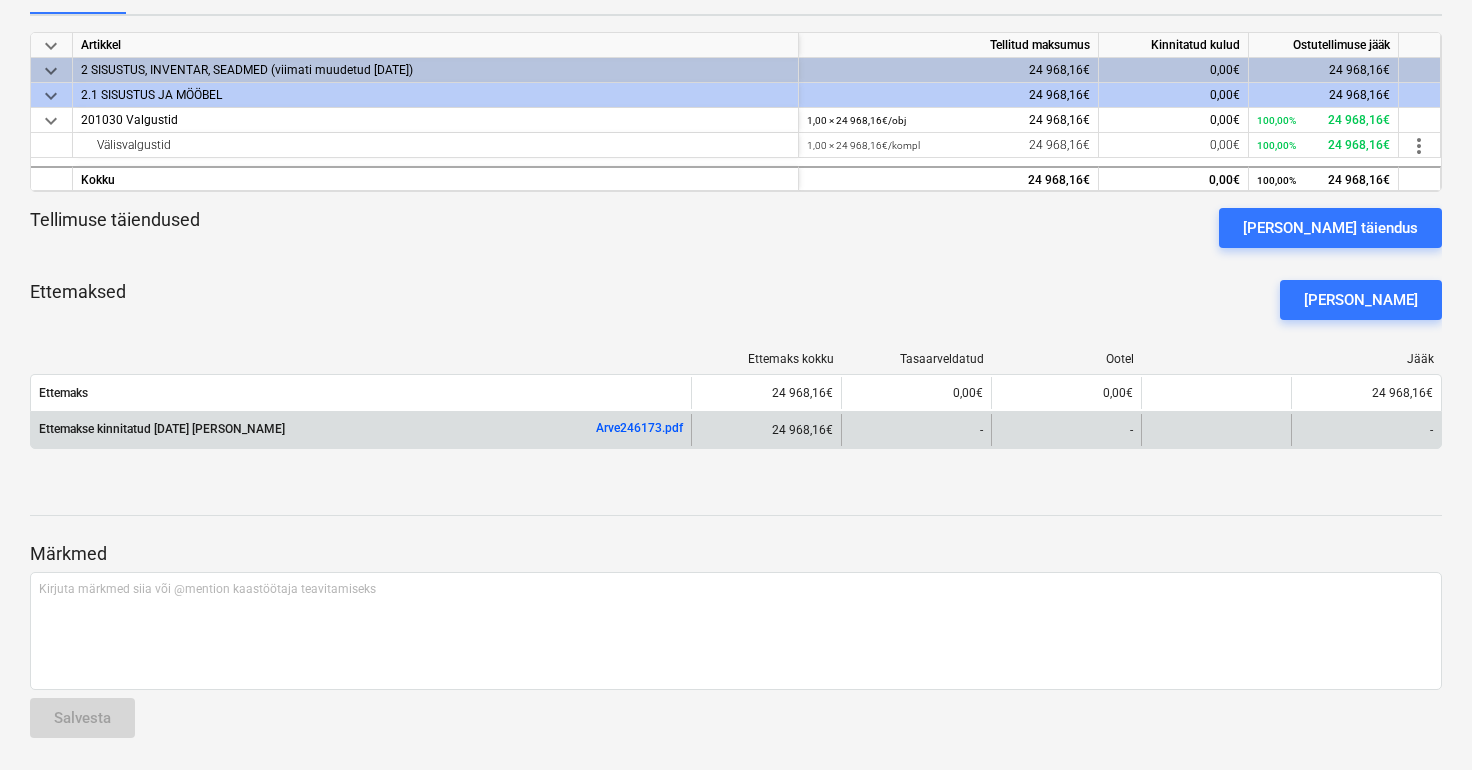 click on "Arve246173.pdf" at bounding box center (639, 428) 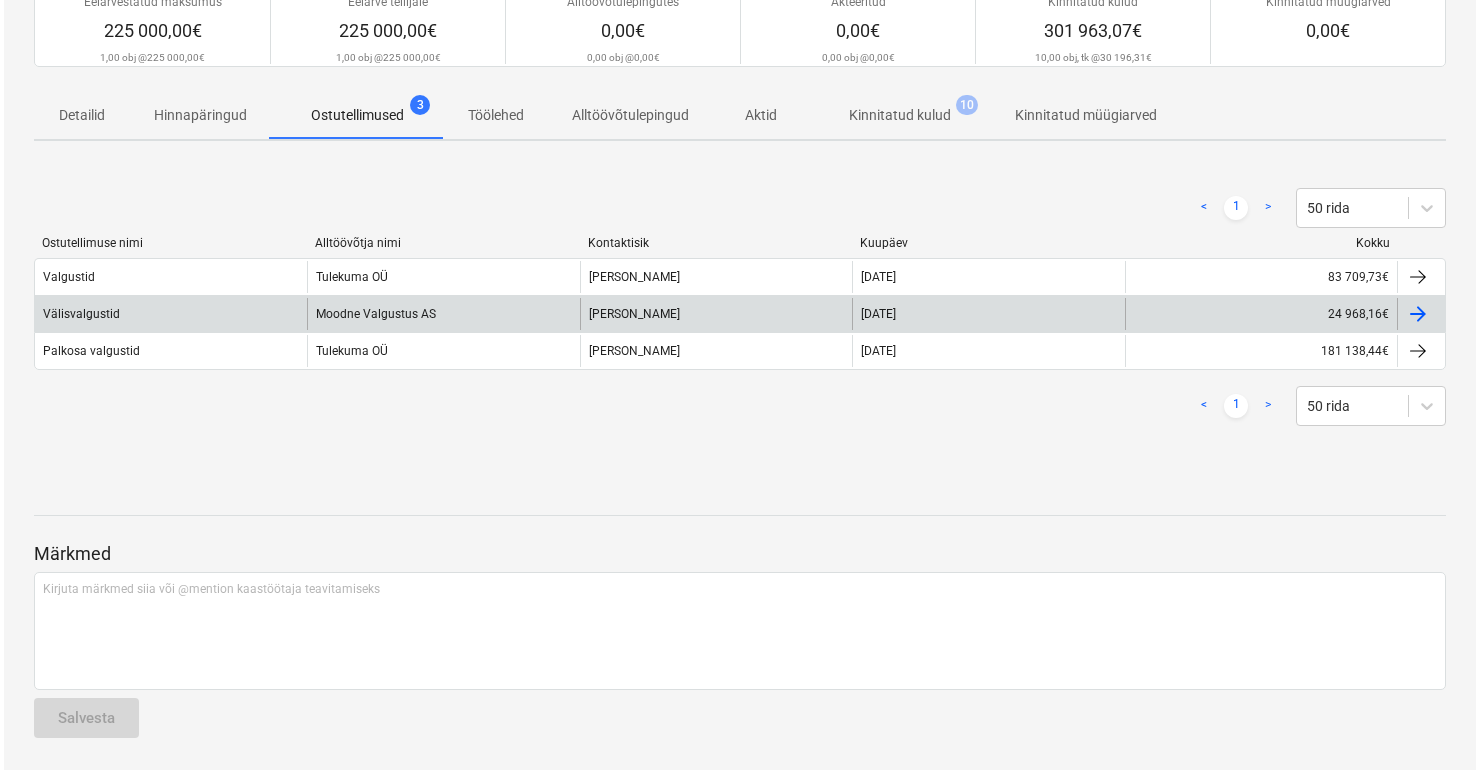 scroll, scrollTop: 0, scrollLeft: 0, axis: both 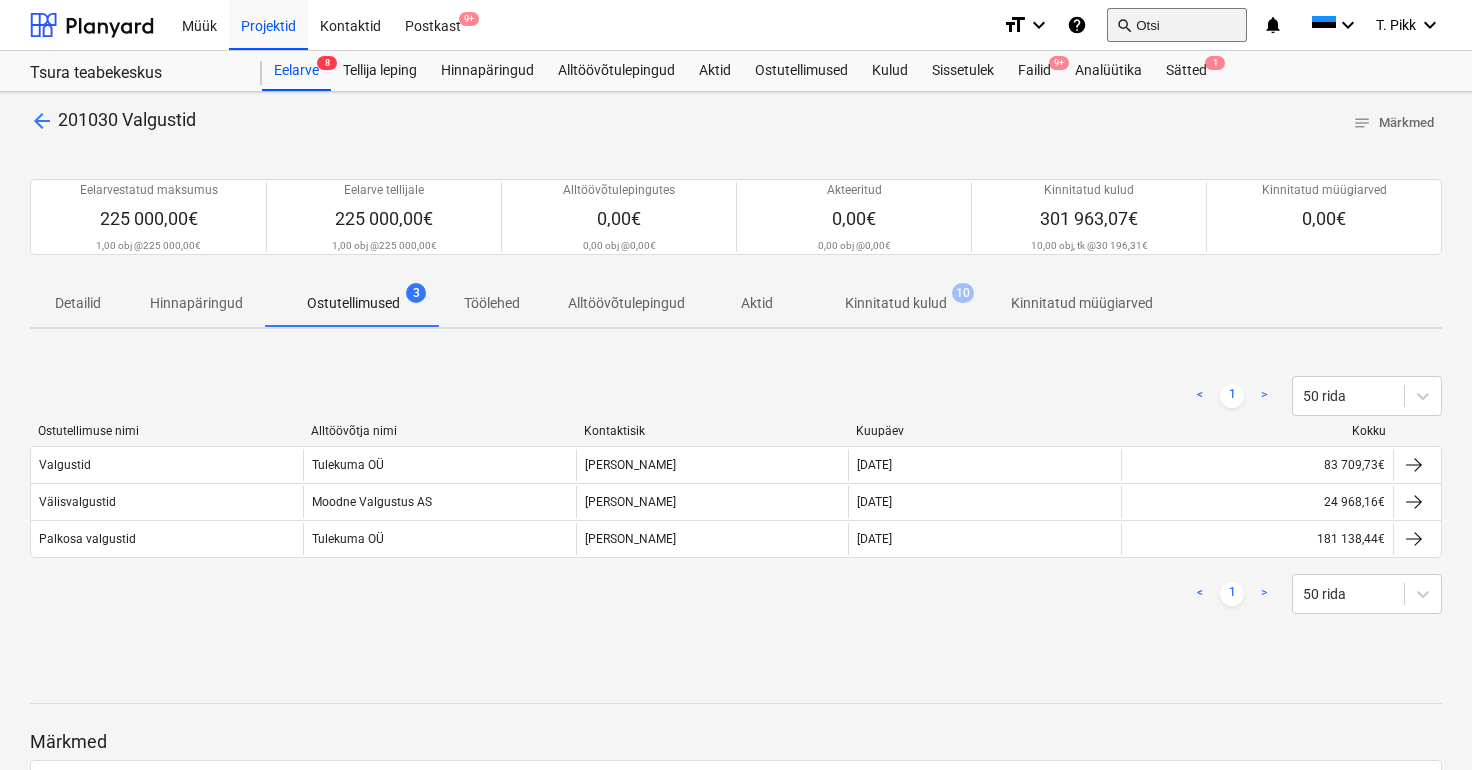 click on "search Otsi" at bounding box center (1177, 25) 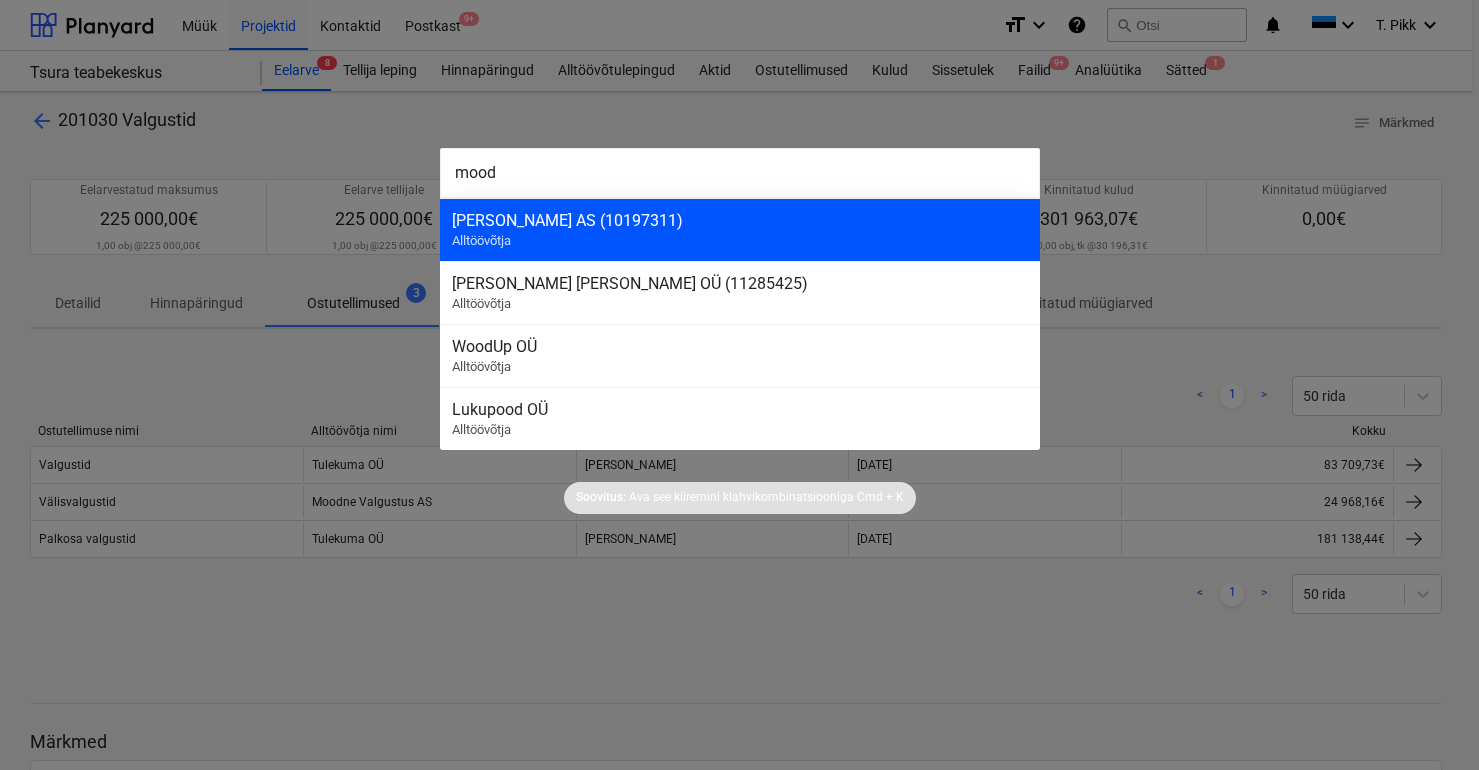 type on "mood" 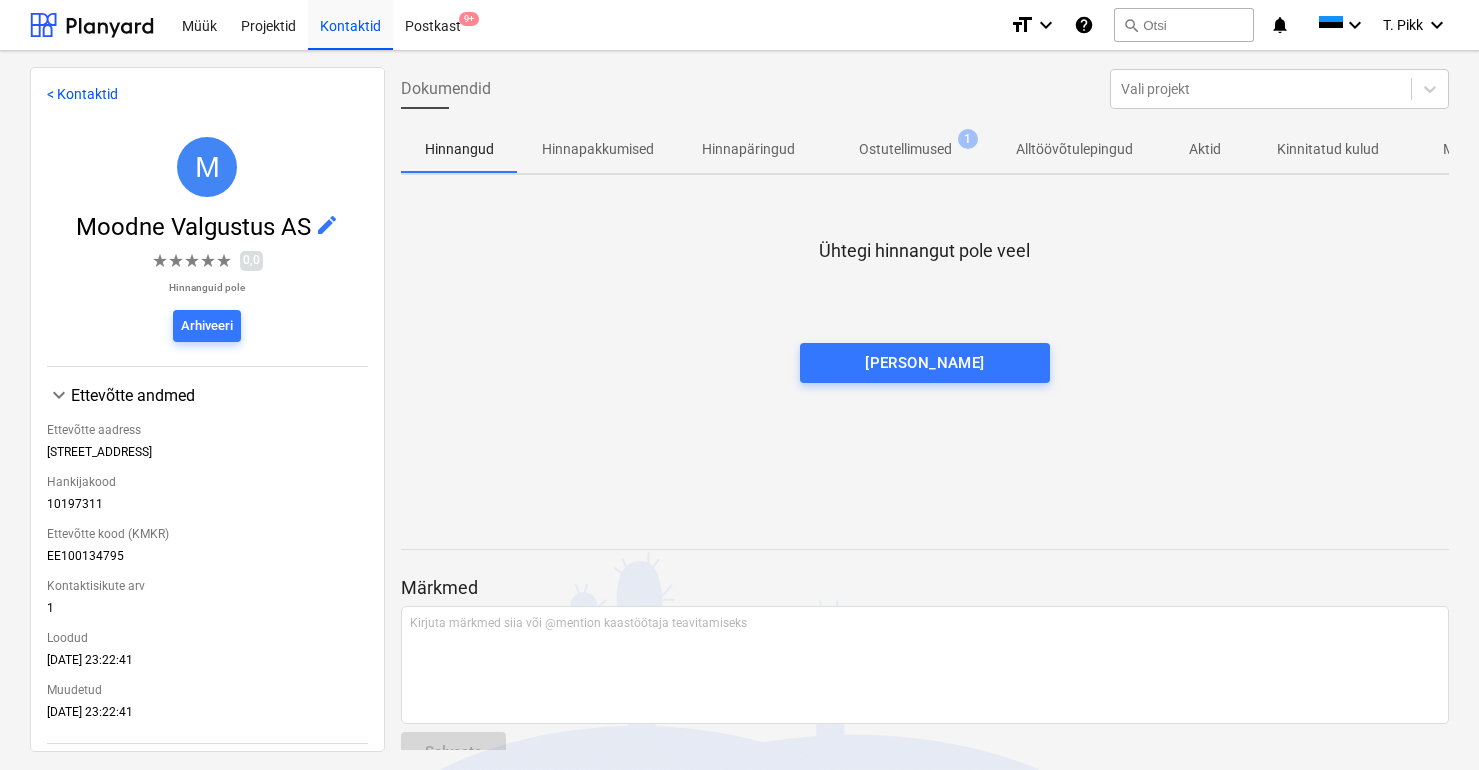 click on "Ostutellimused" at bounding box center (905, 149) 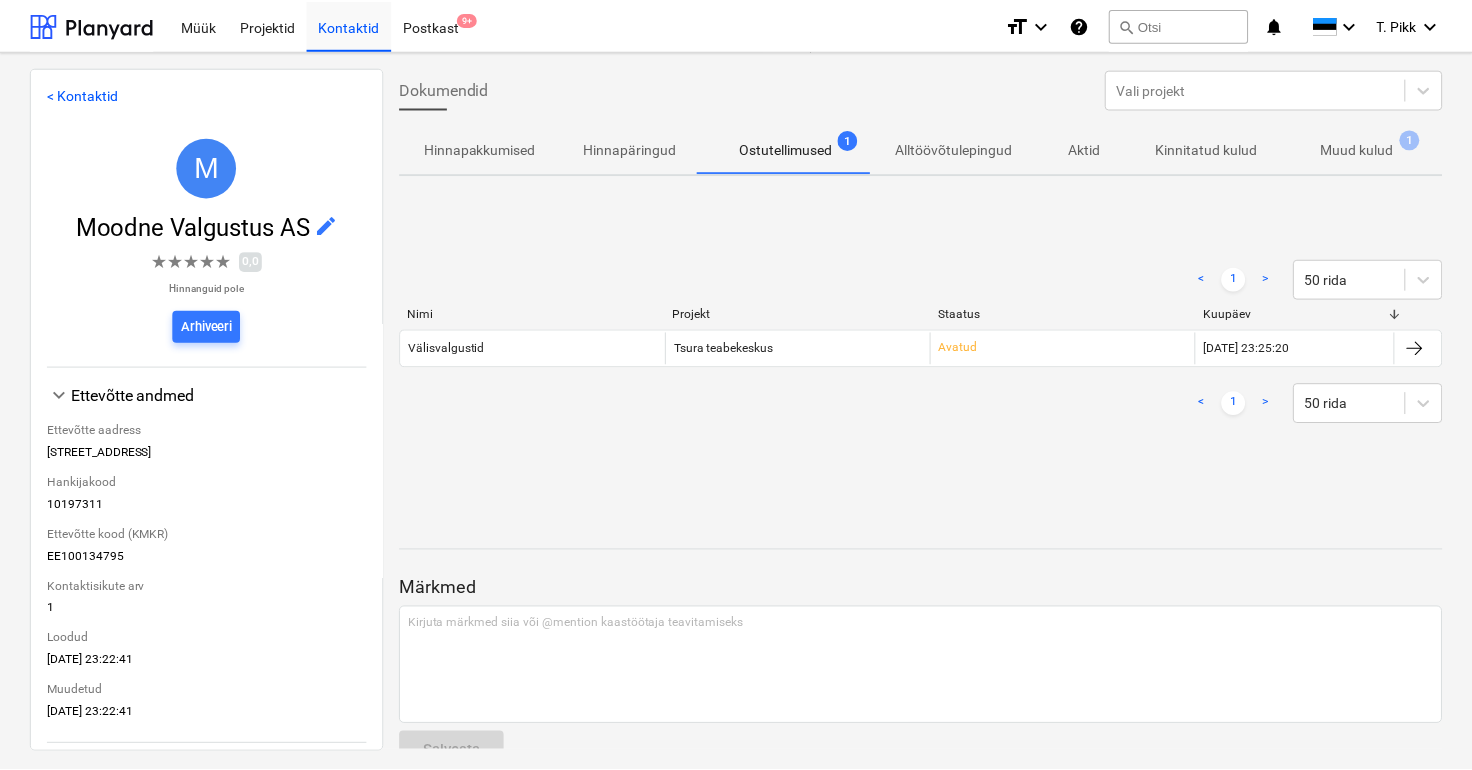 scroll, scrollTop: 0, scrollLeft: 205, axis: horizontal 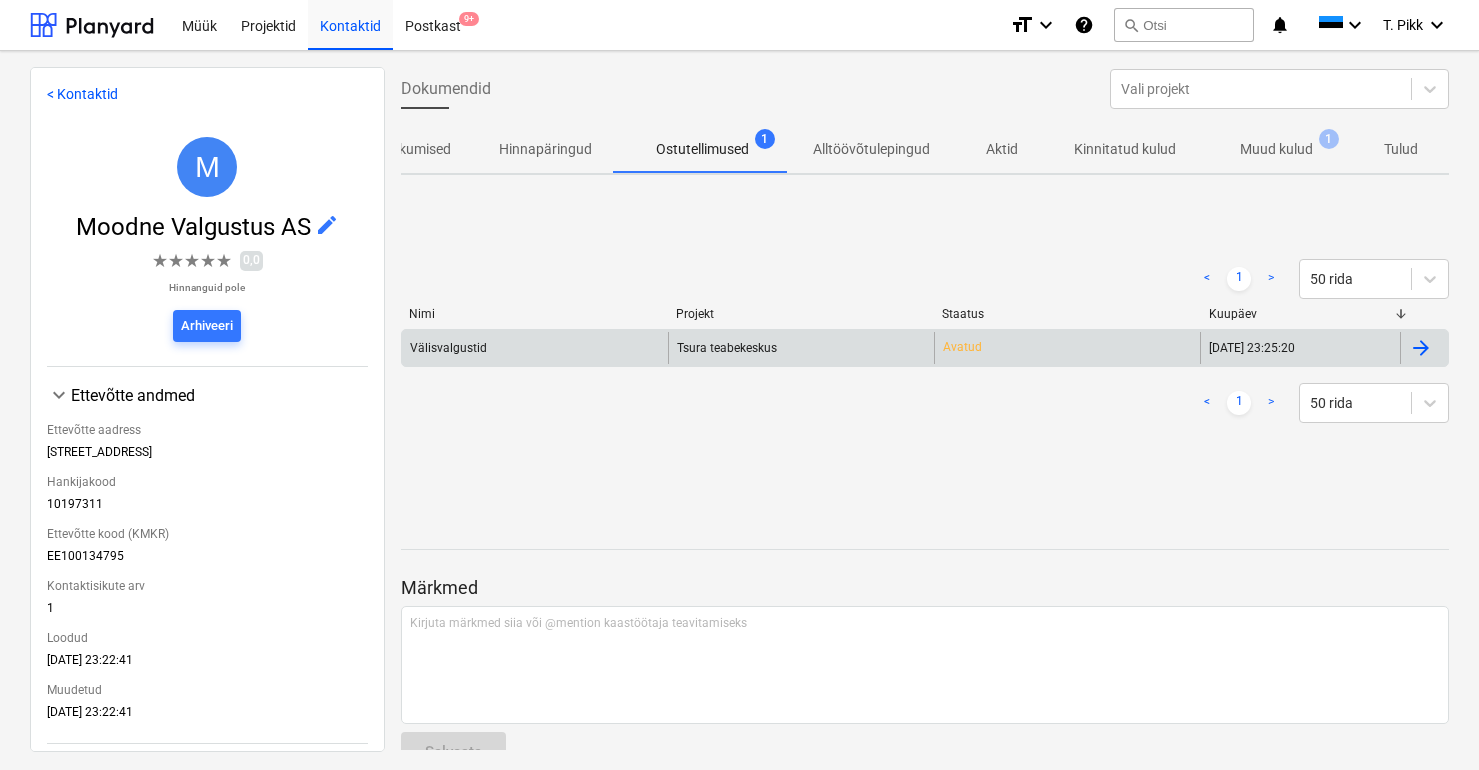 click on "Välisvalgustid Tsura teabekeskus Avatud 17.07.2024 23:25:20" at bounding box center (925, 348) 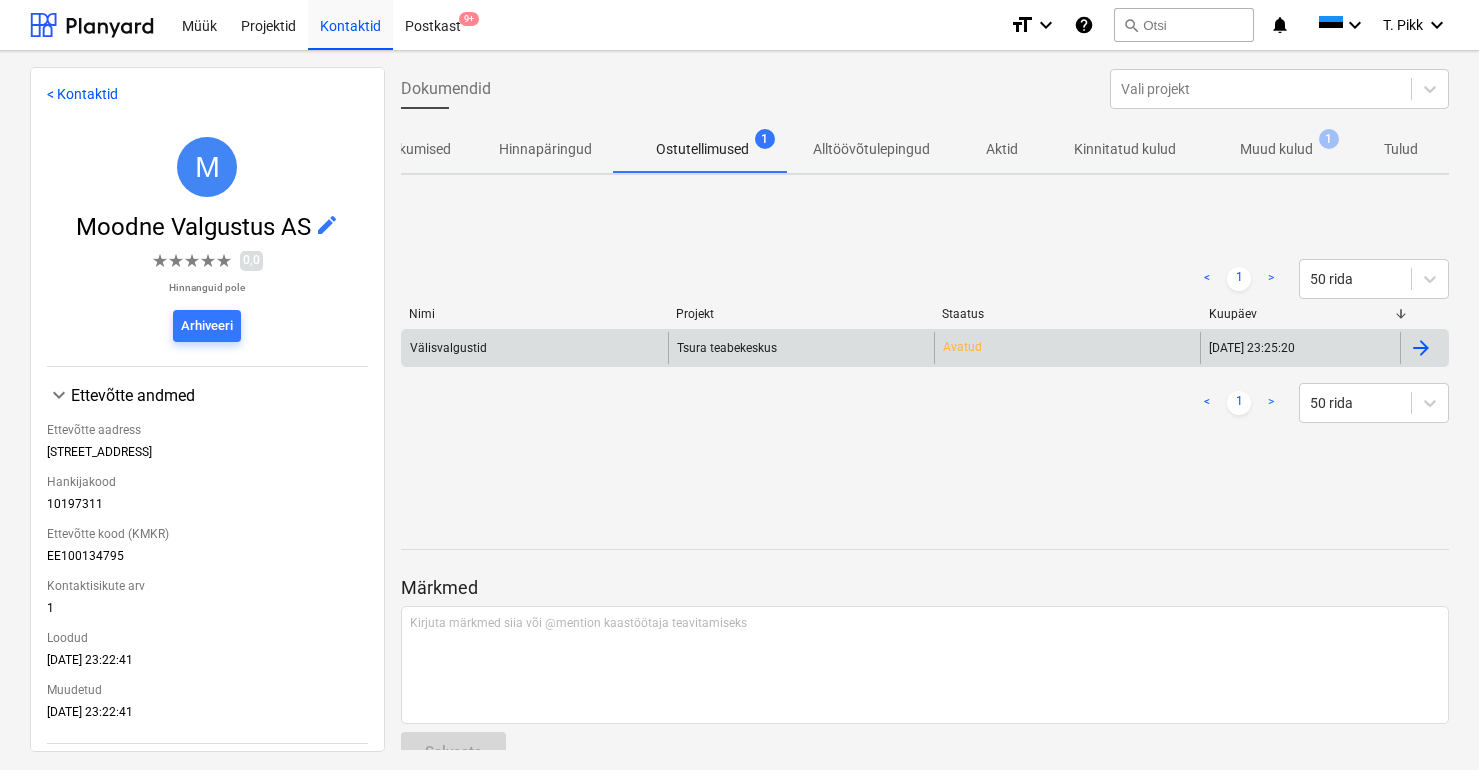 click on "Tsura teabekeskus" at bounding box center [801, 348] 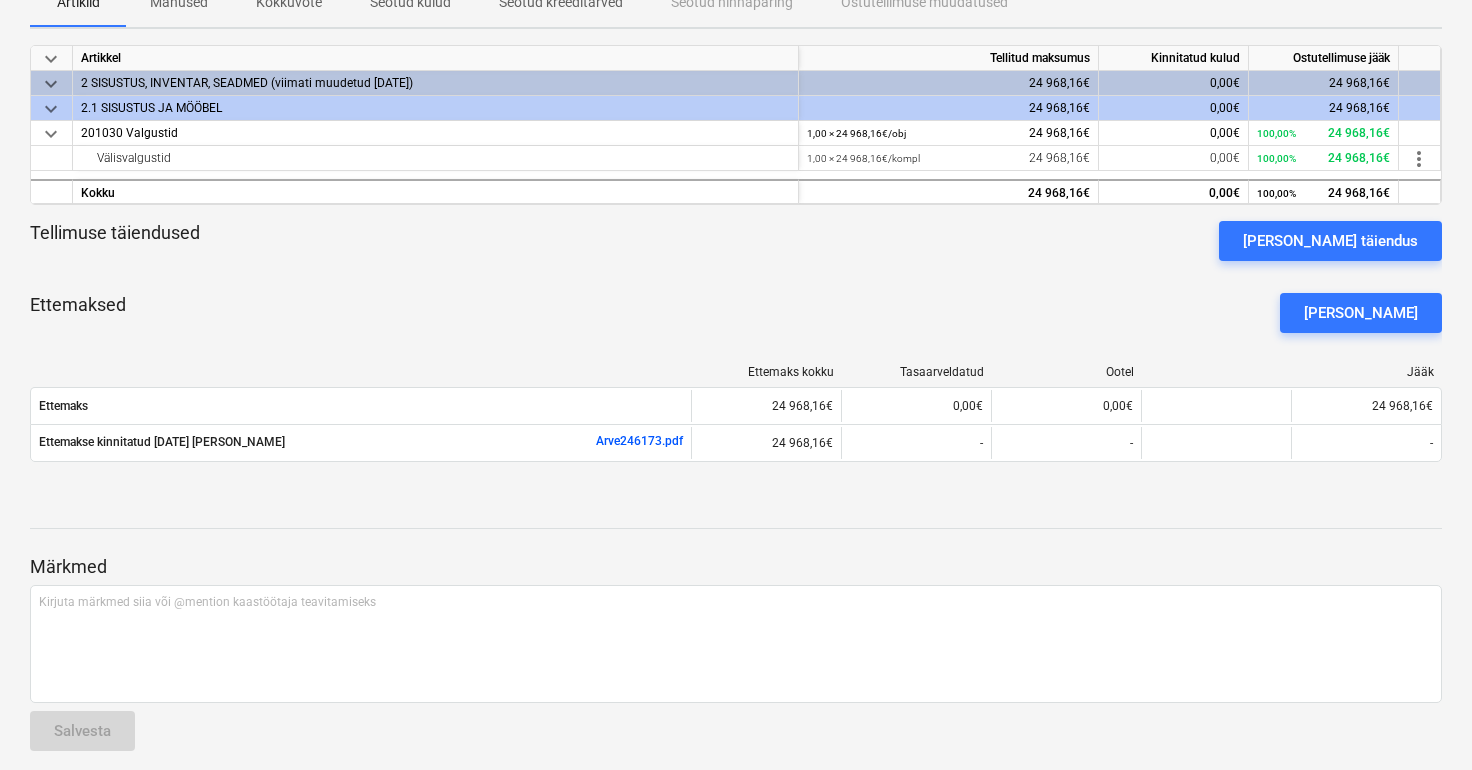 scroll, scrollTop: 330, scrollLeft: 0, axis: vertical 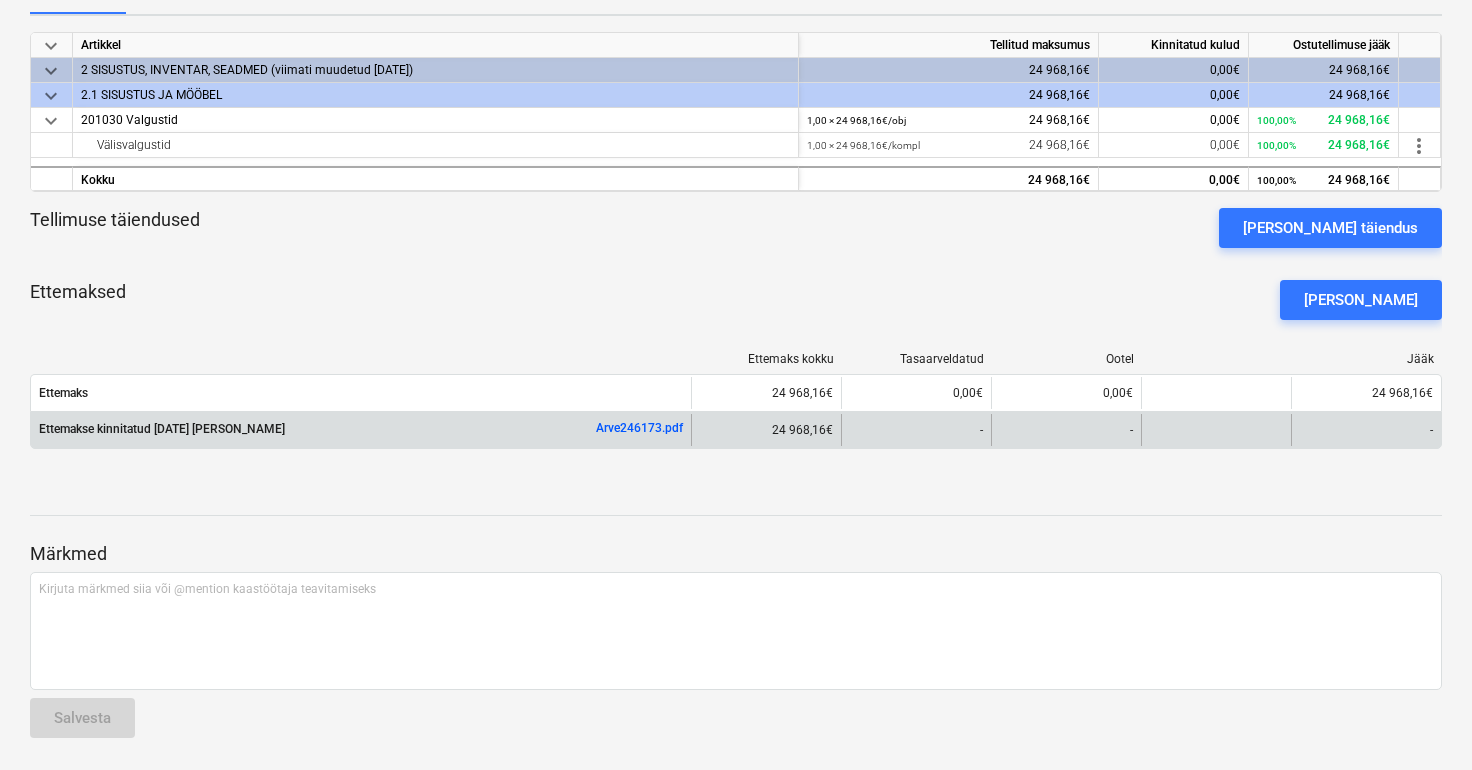 click on "Arve246173.pdf" at bounding box center (639, 428) 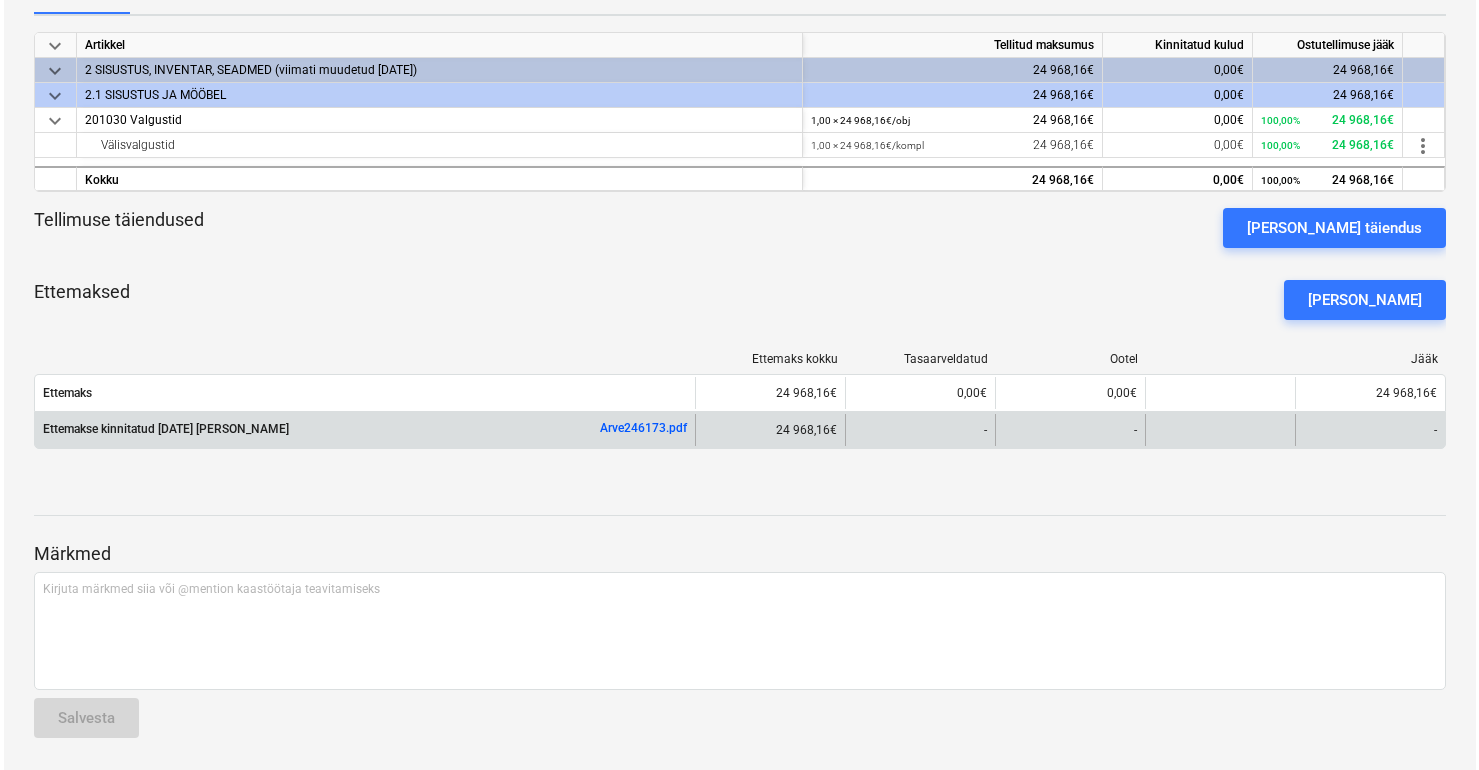 scroll, scrollTop: 0, scrollLeft: 0, axis: both 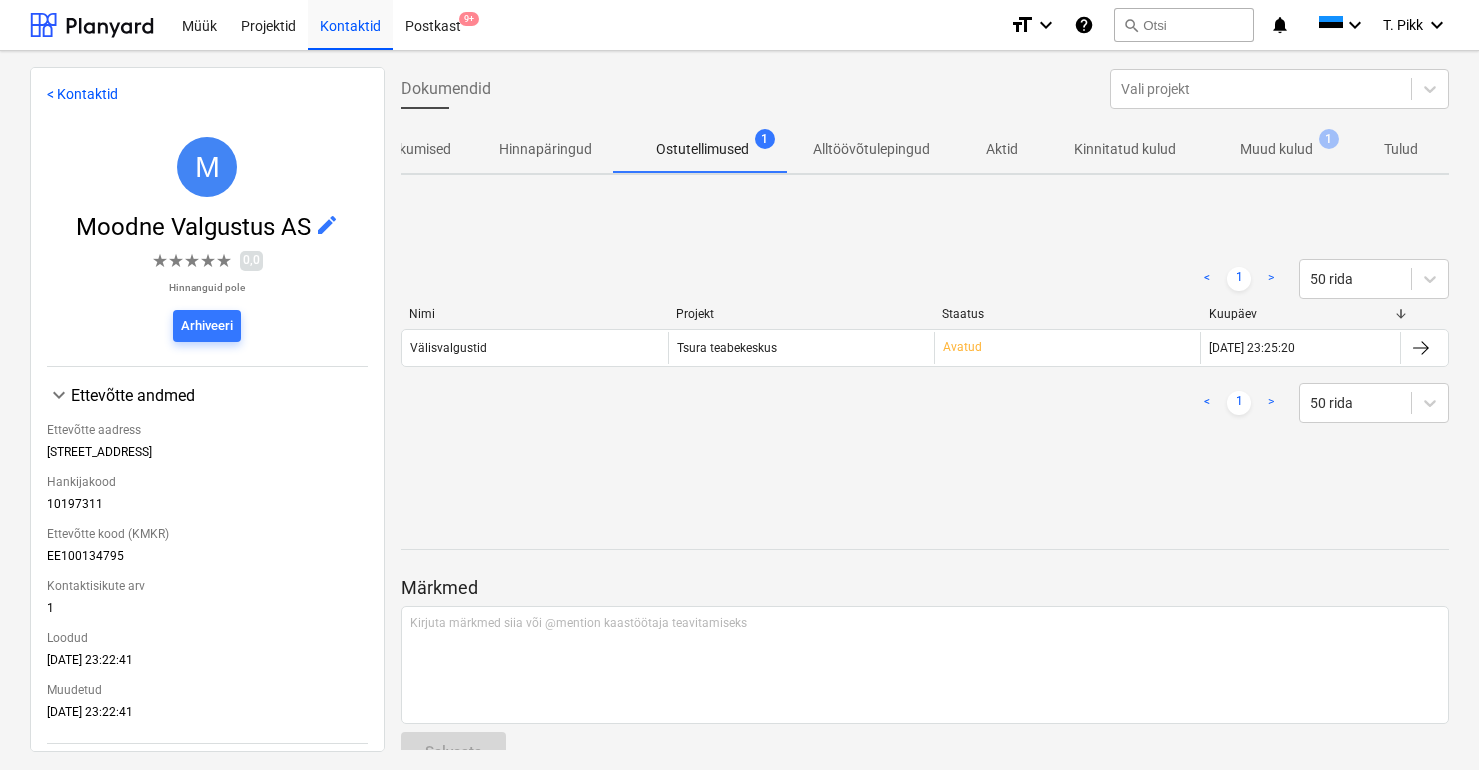click on "Muud kulud" at bounding box center (1276, 149) 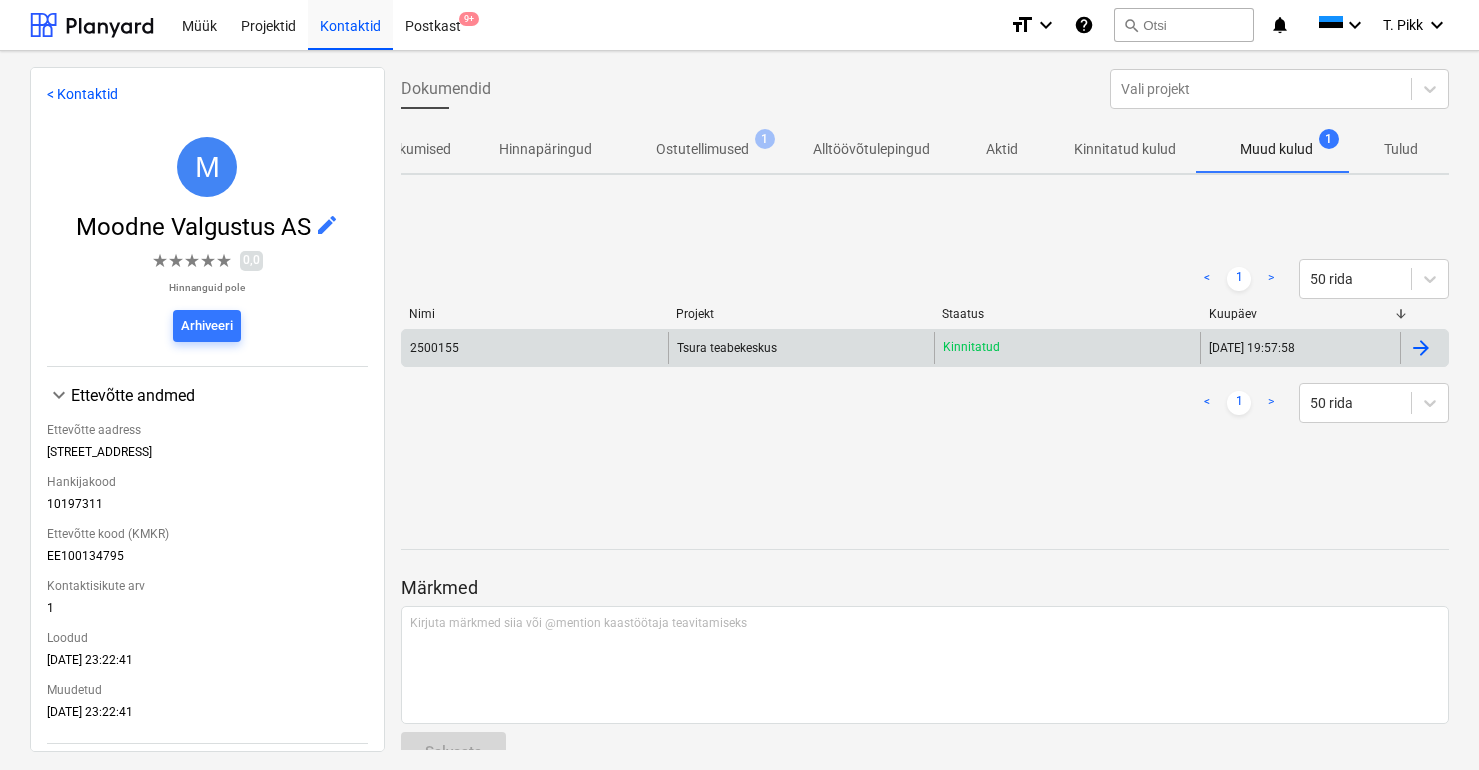 click on "Tsura teabekeskus" at bounding box center [727, 348] 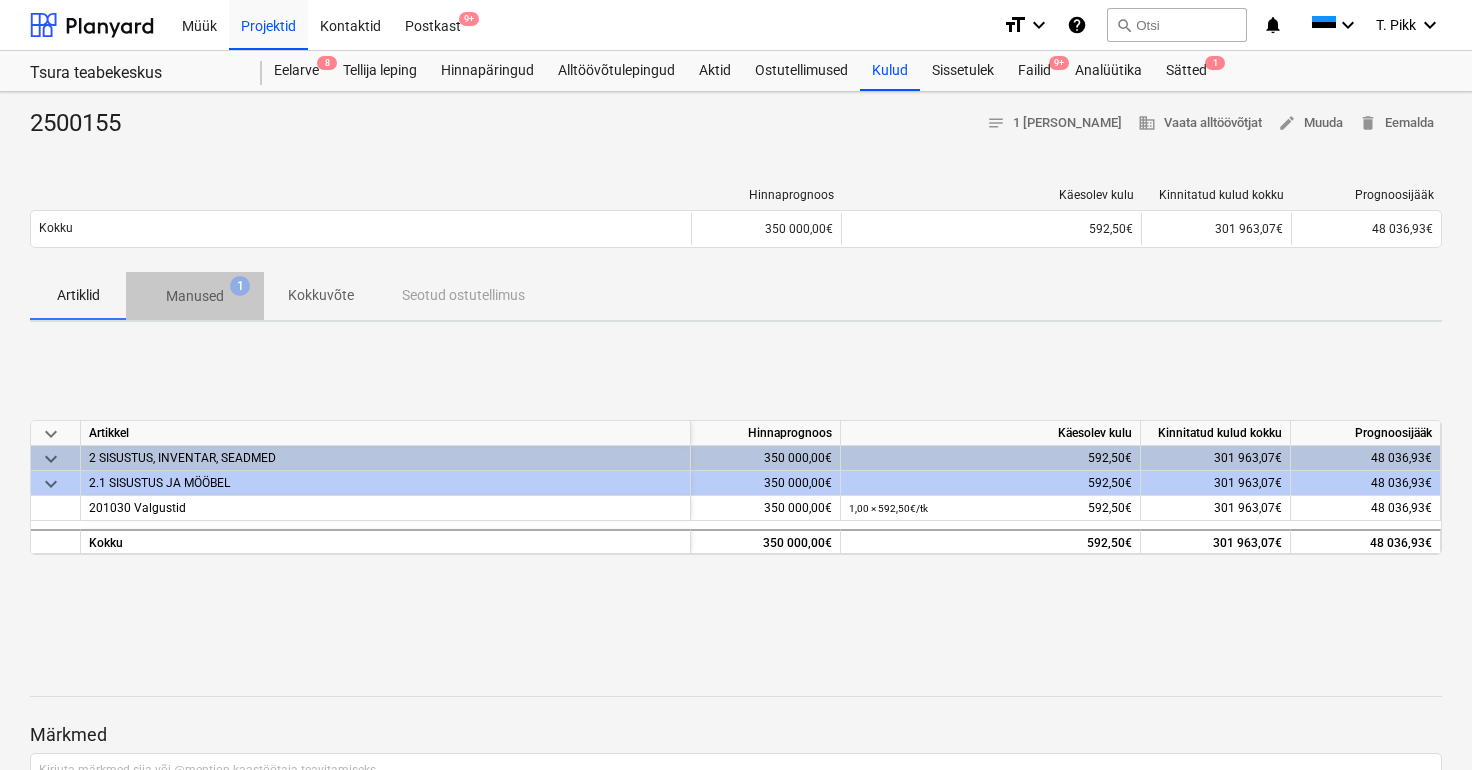 click on "Manused" at bounding box center (195, 296) 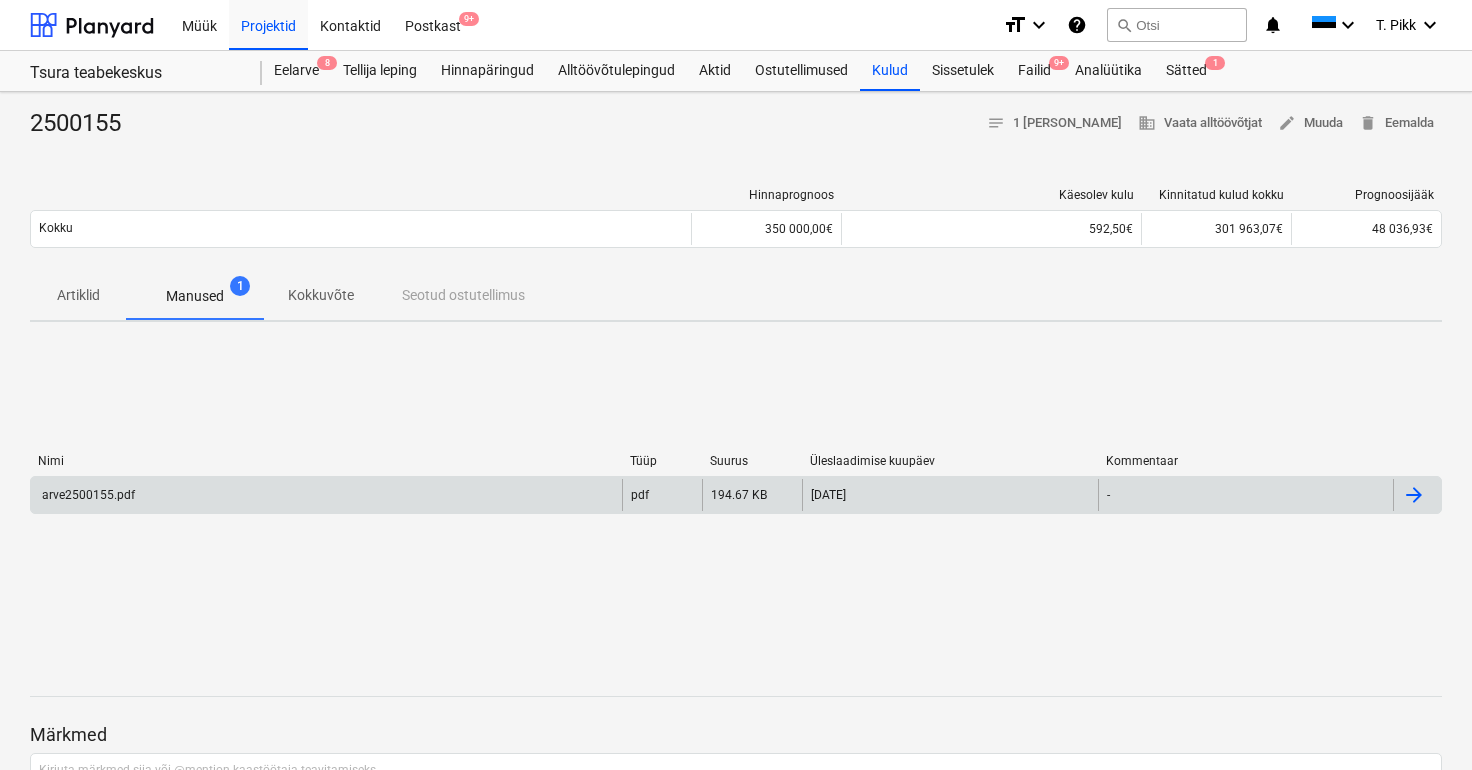 click on "arve2500155.pdf" at bounding box center (326, 495) 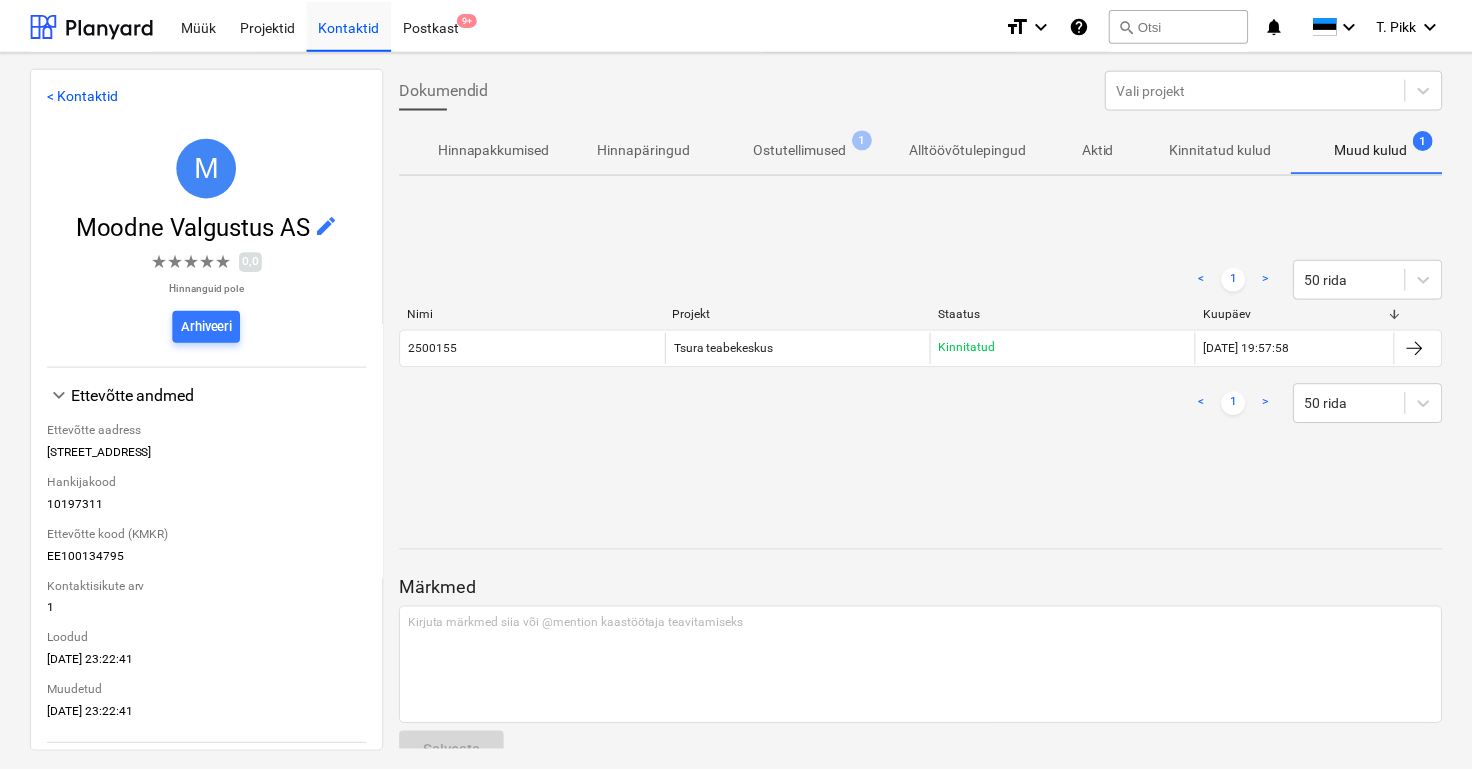 scroll, scrollTop: 0, scrollLeft: 110, axis: horizontal 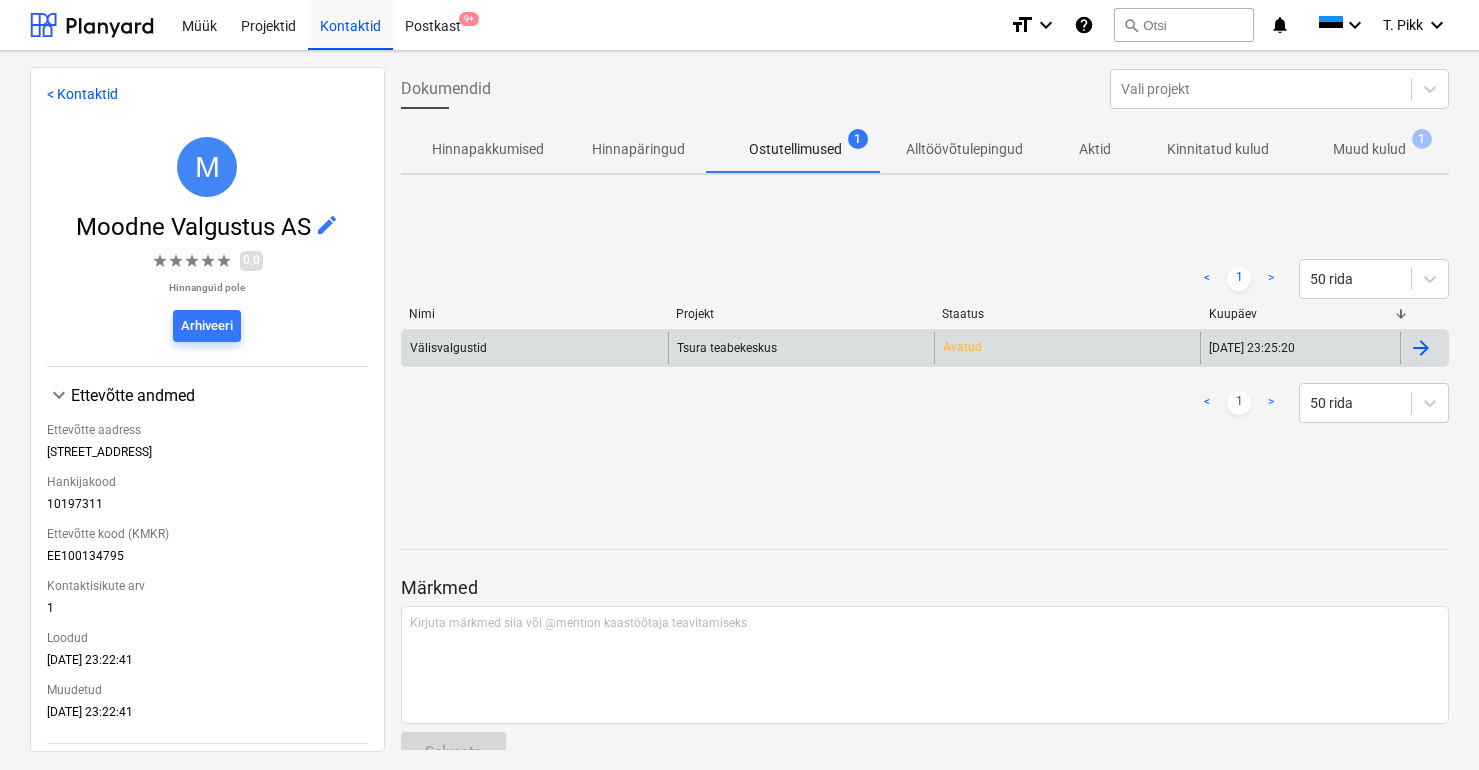 click on "Välisvalgustid" at bounding box center [535, 348] 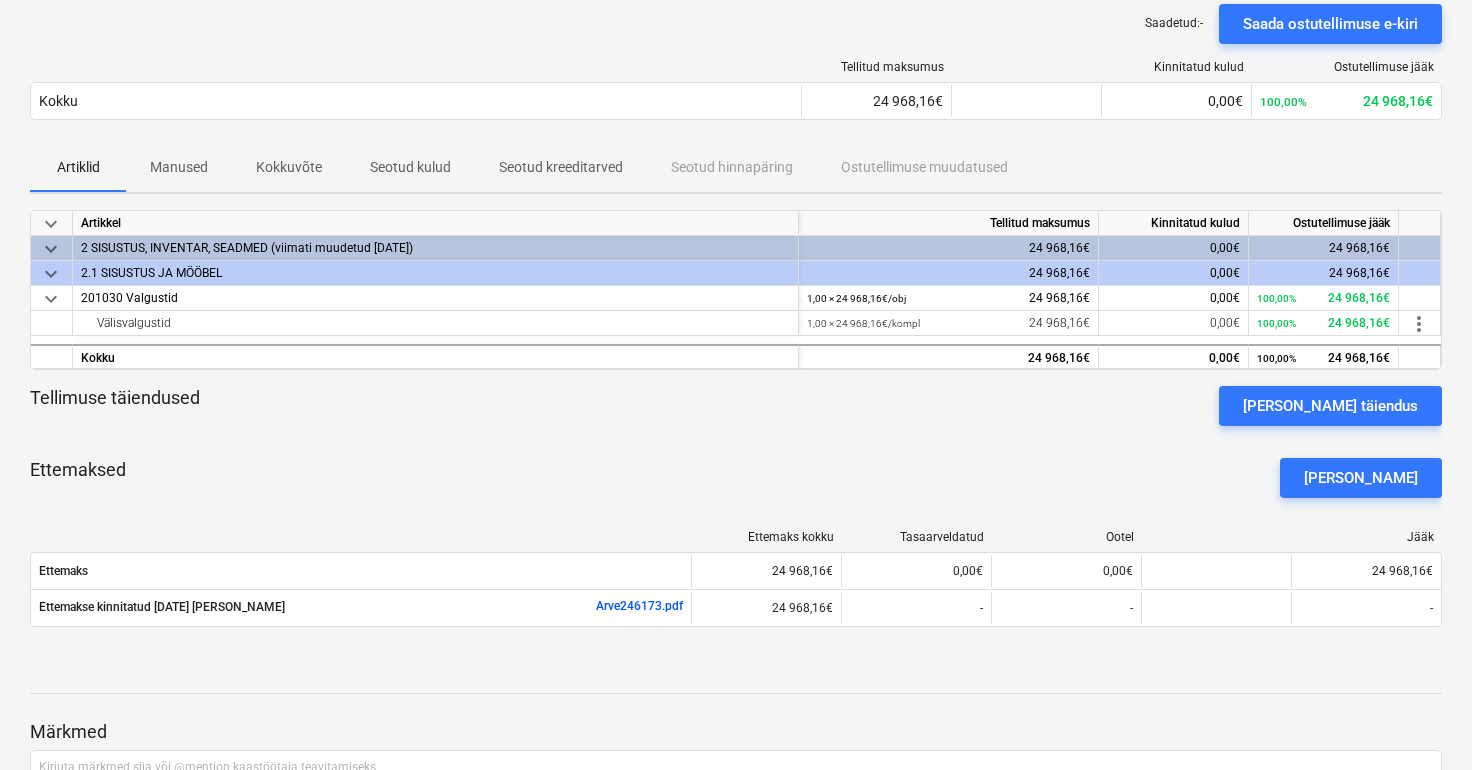 scroll, scrollTop: 330, scrollLeft: 0, axis: vertical 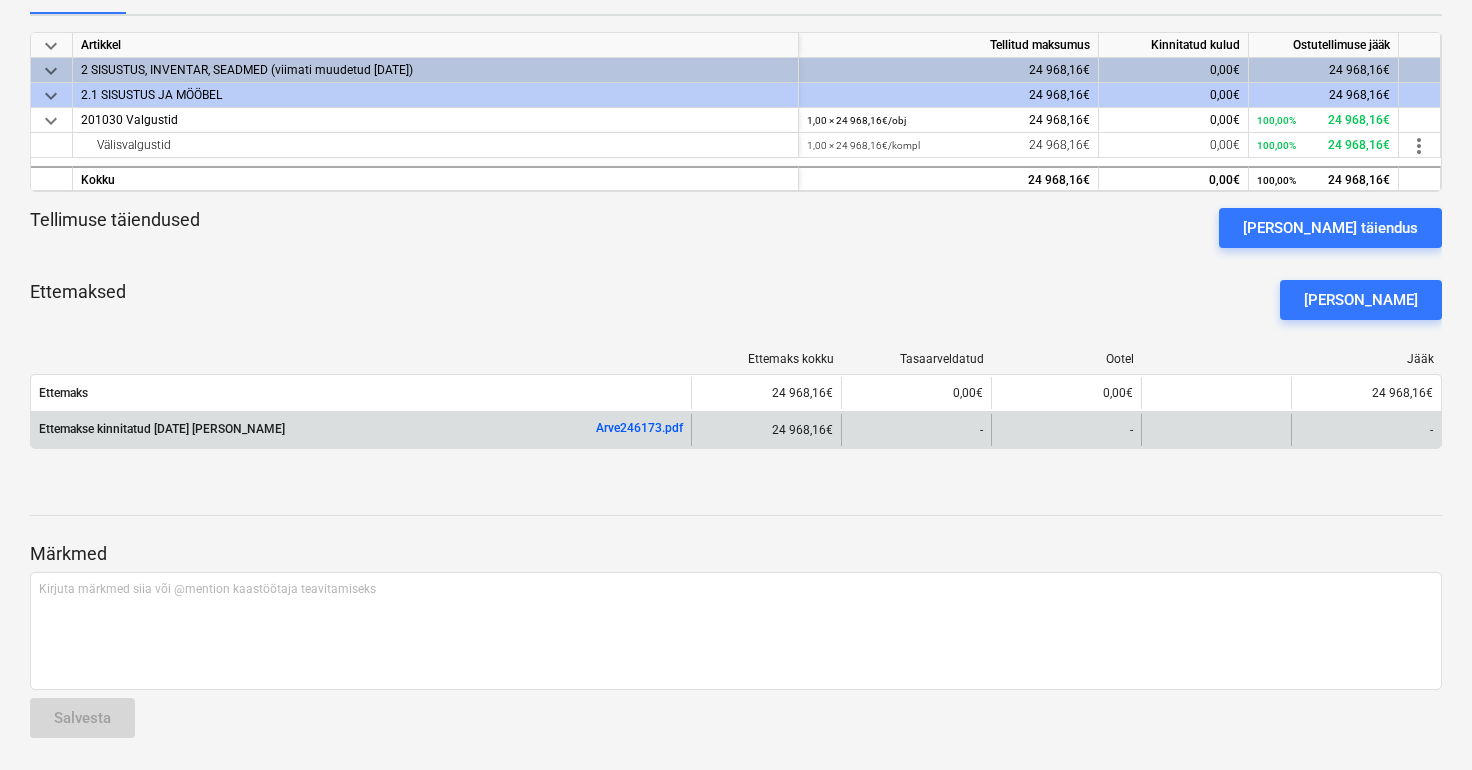 click on "Arve246173.pdf" at bounding box center [639, 428] 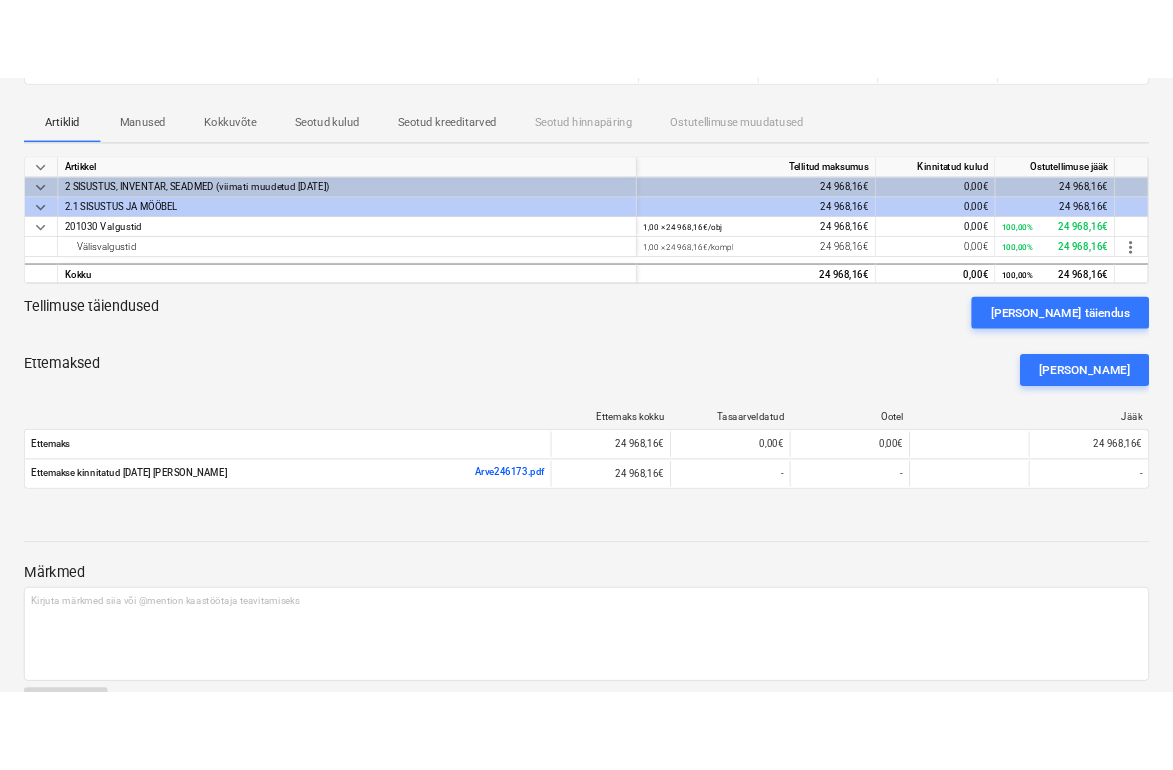 scroll, scrollTop: 0, scrollLeft: 0, axis: both 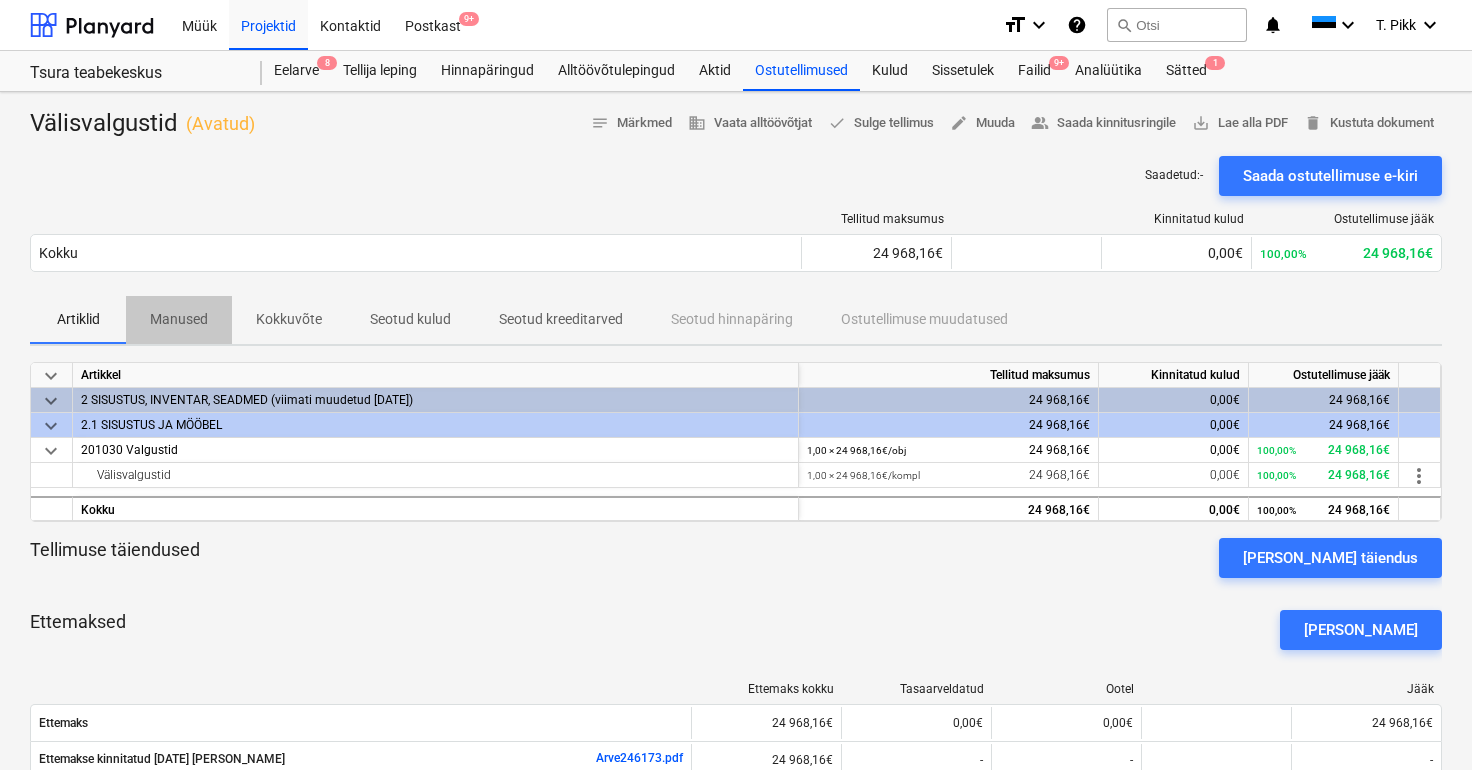 click on "Manused" at bounding box center (179, 319) 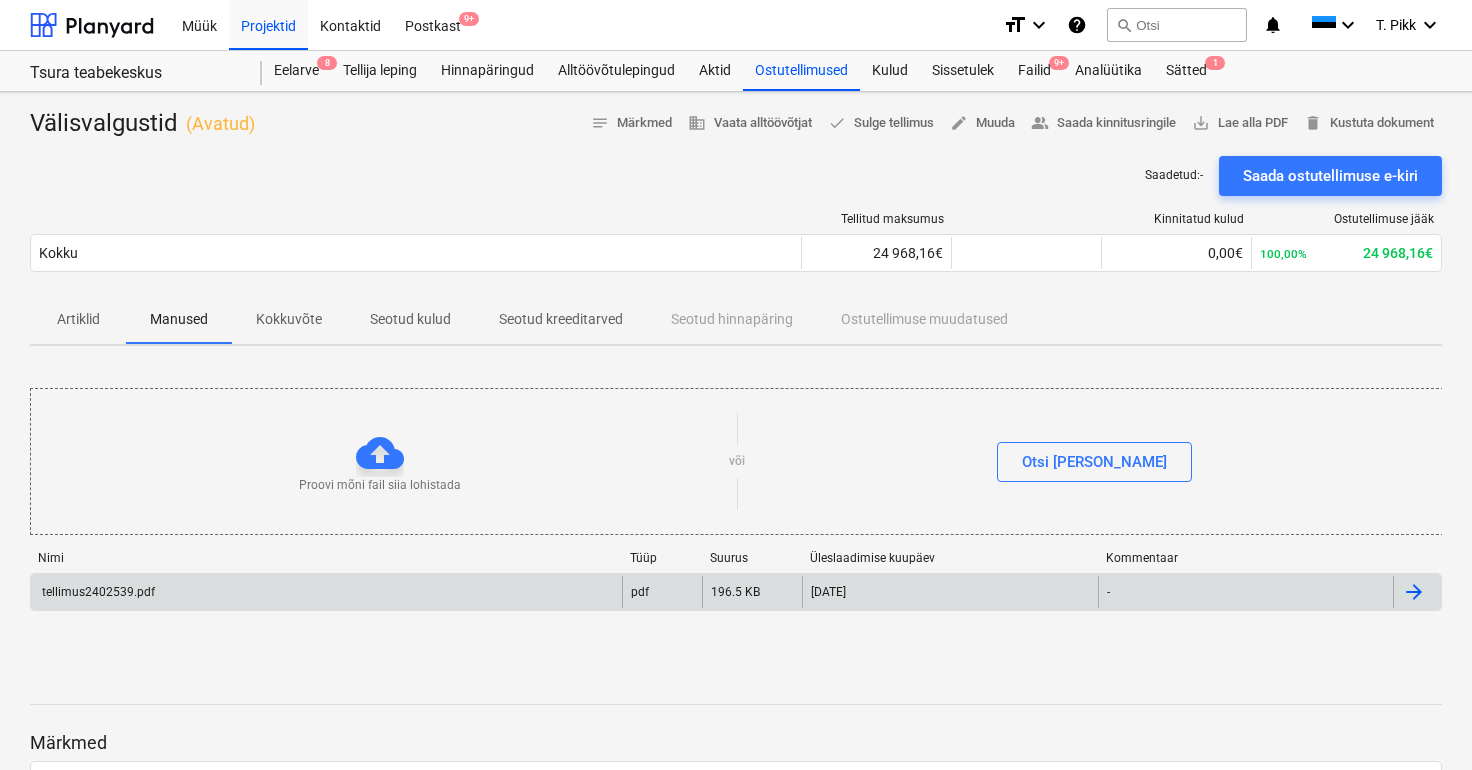click on "tellimus2402539.pdf" at bounding box center [97, 592] 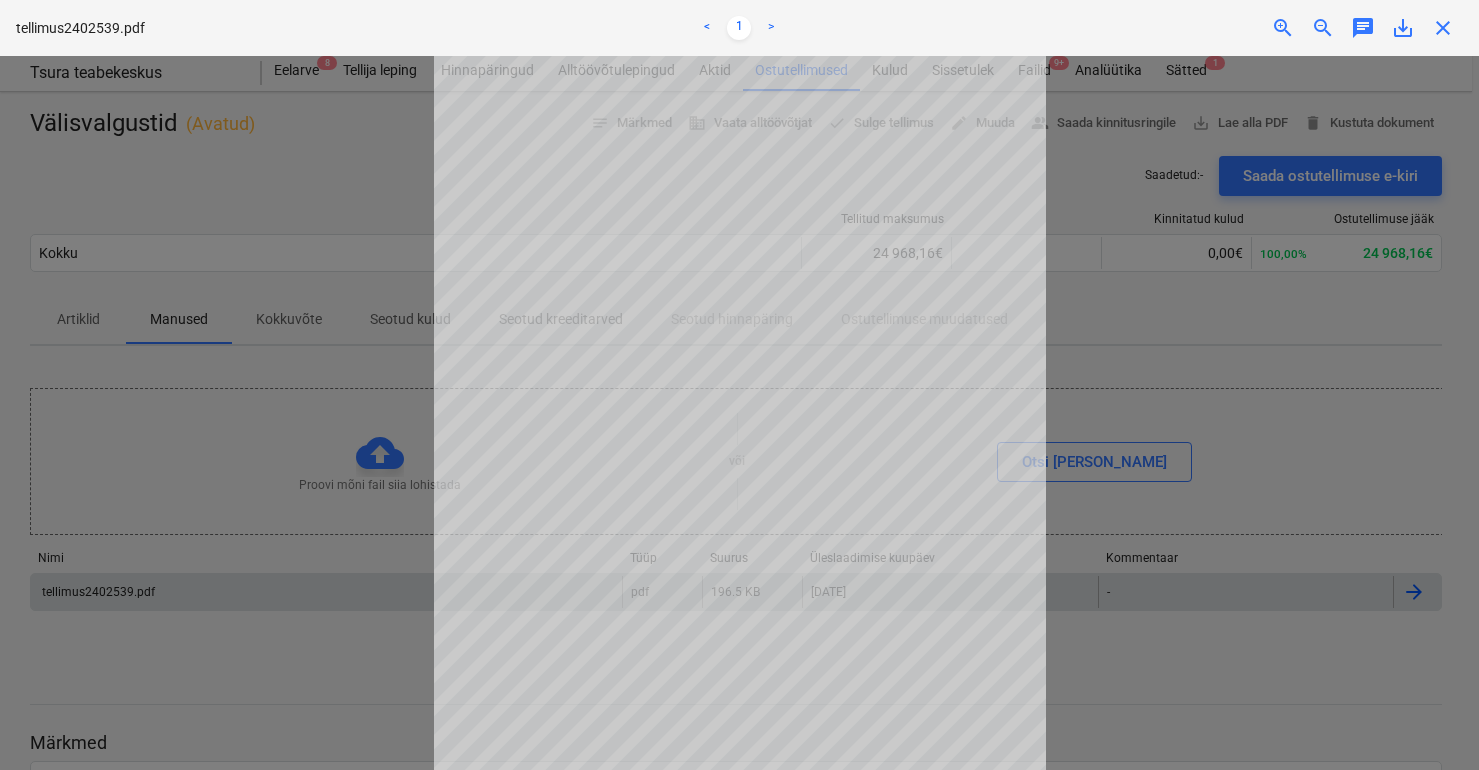 click on "save_alt" at bounding box center (1403, 28) 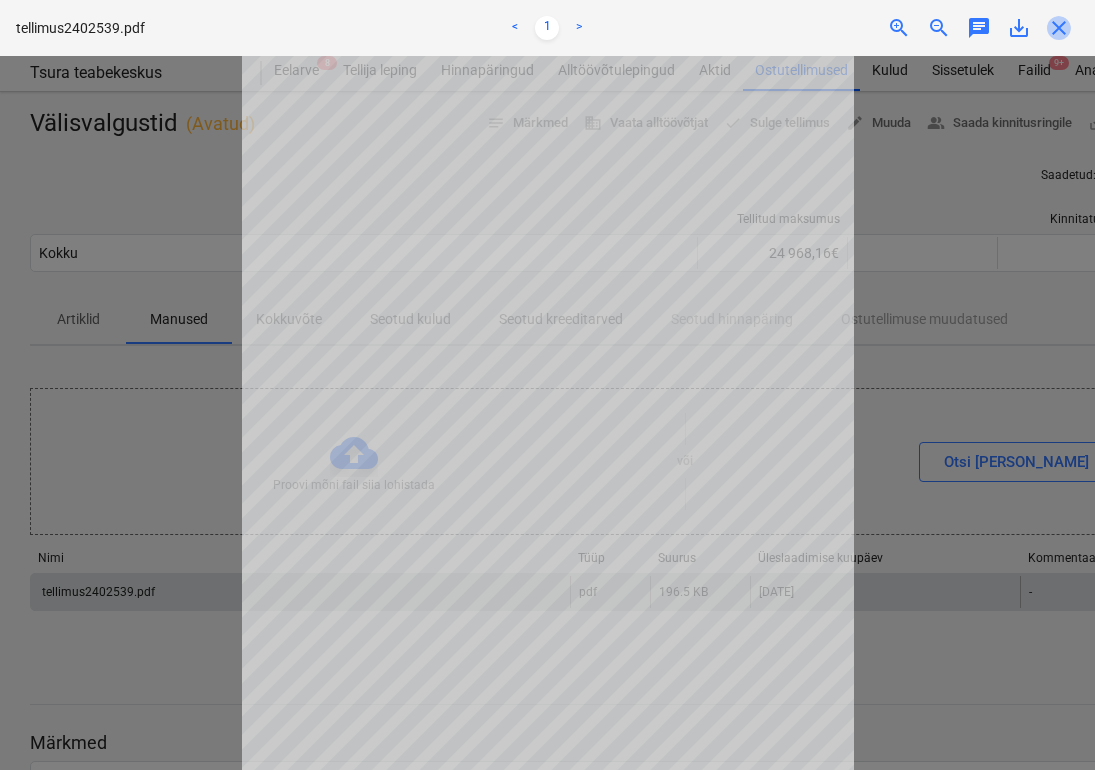 click on "close" at bounding box center [1059, 28] 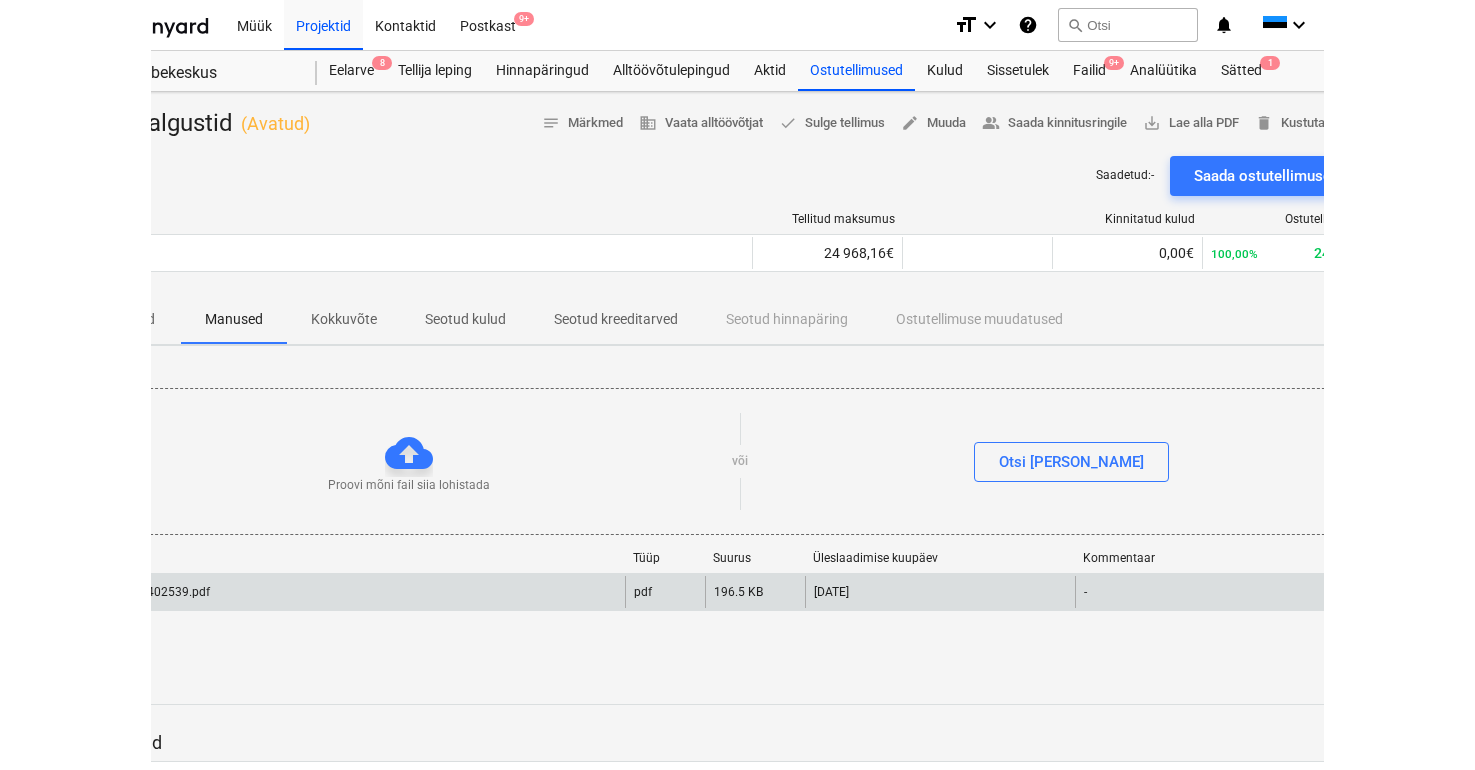 scroll, scrollTop: 0, scrollLeft: 0, axis: both 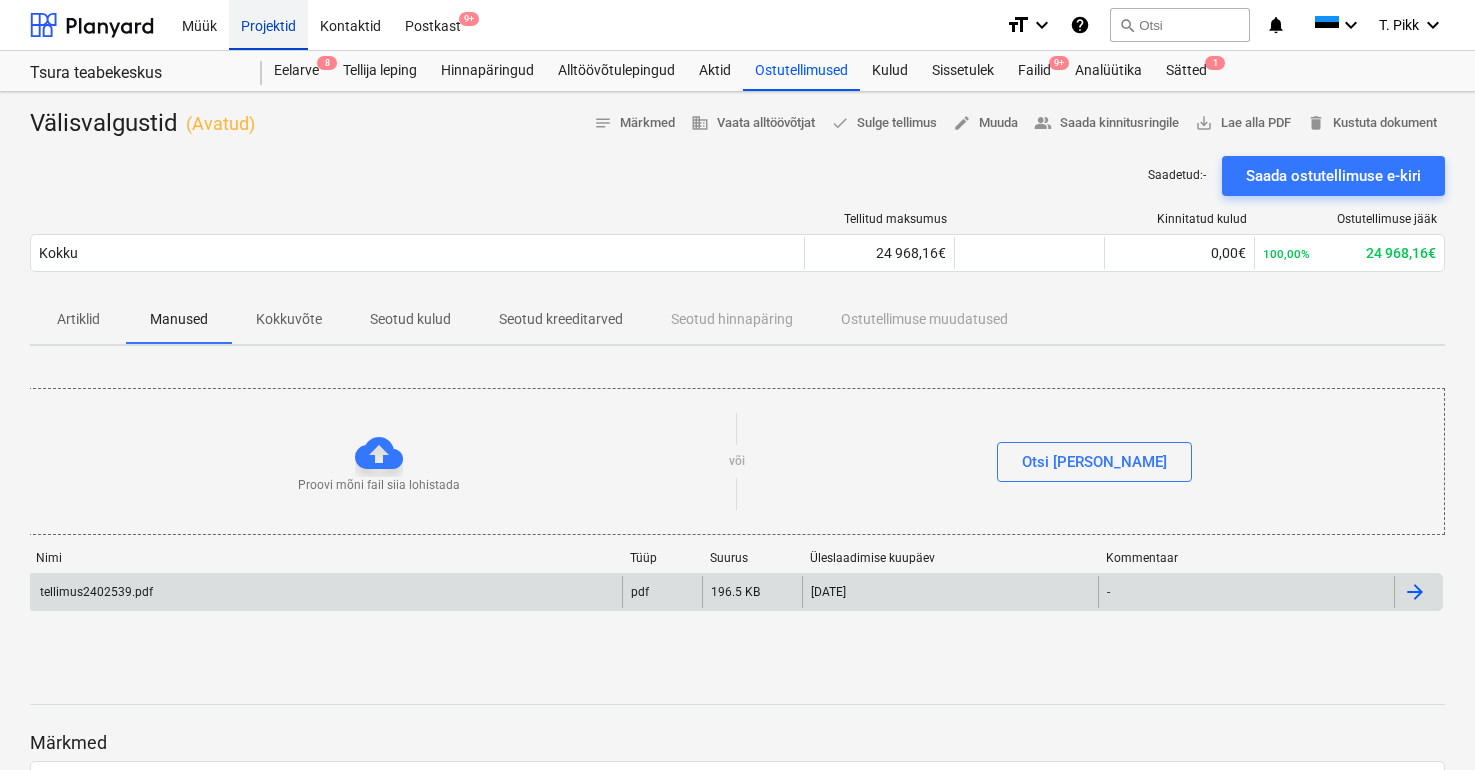 click on "Projektid" at bounding box center (268, 24) 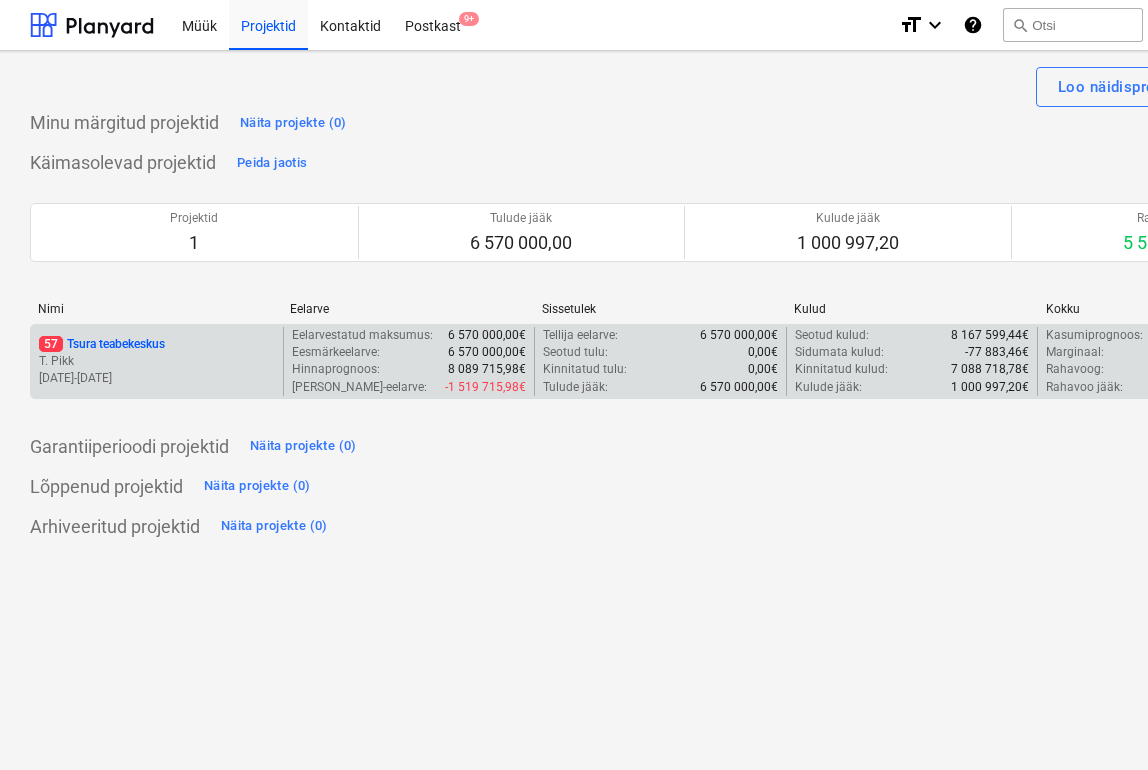 click on "57 Tsura teabekeskus" at bounding box center [102, 344] 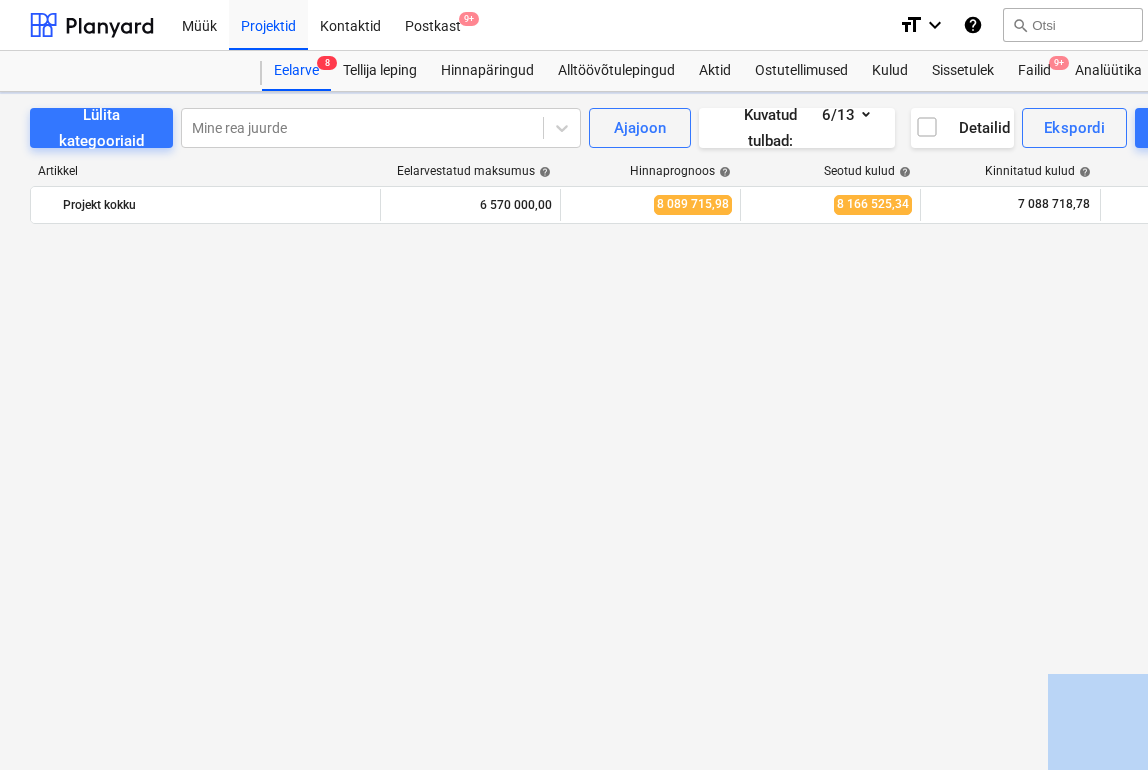 scroll, scrollTop: 5456, scrollLeft: 0, axis: vertical 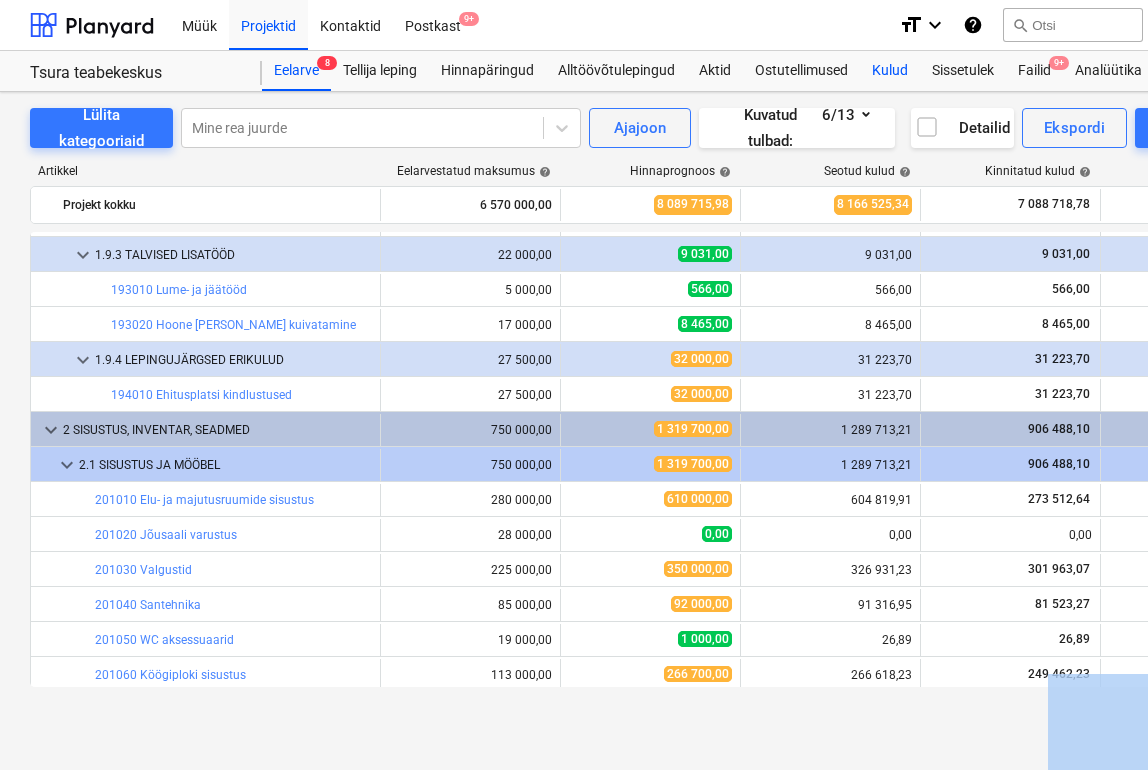 click on "Kulud" at bounding box center [890, 71] 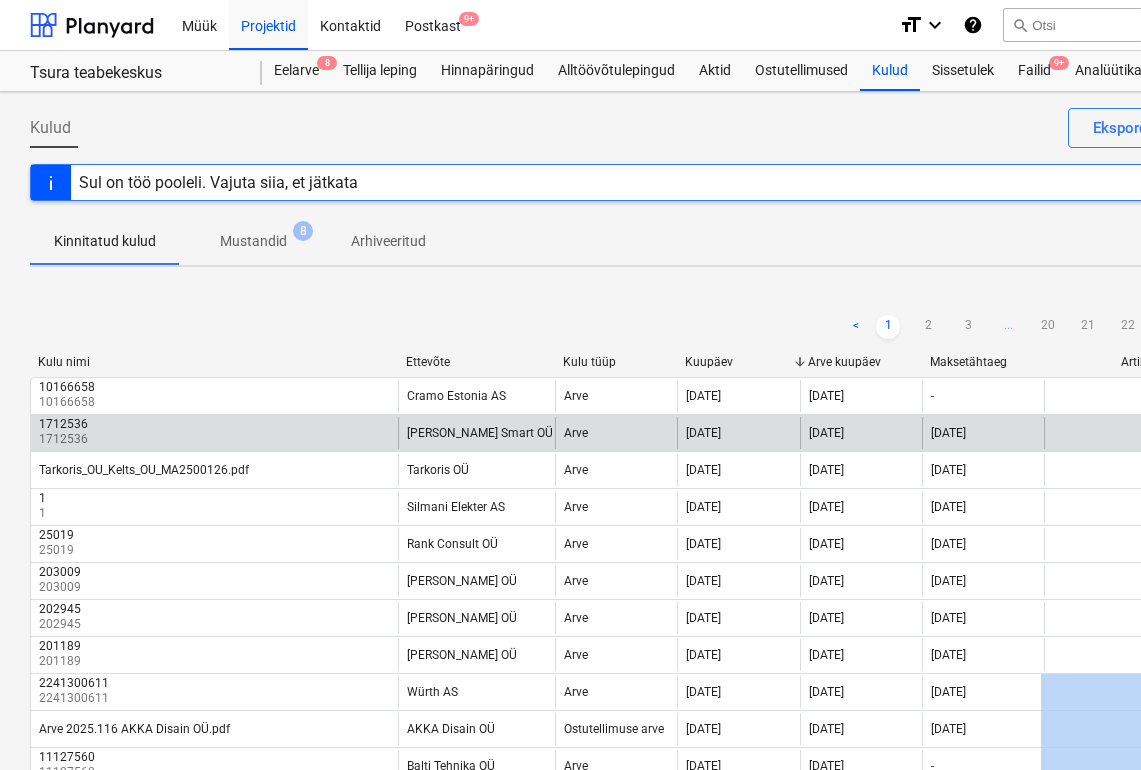 scroll, scrollTop: 0, scrollLeft: 227, axis: horizontal 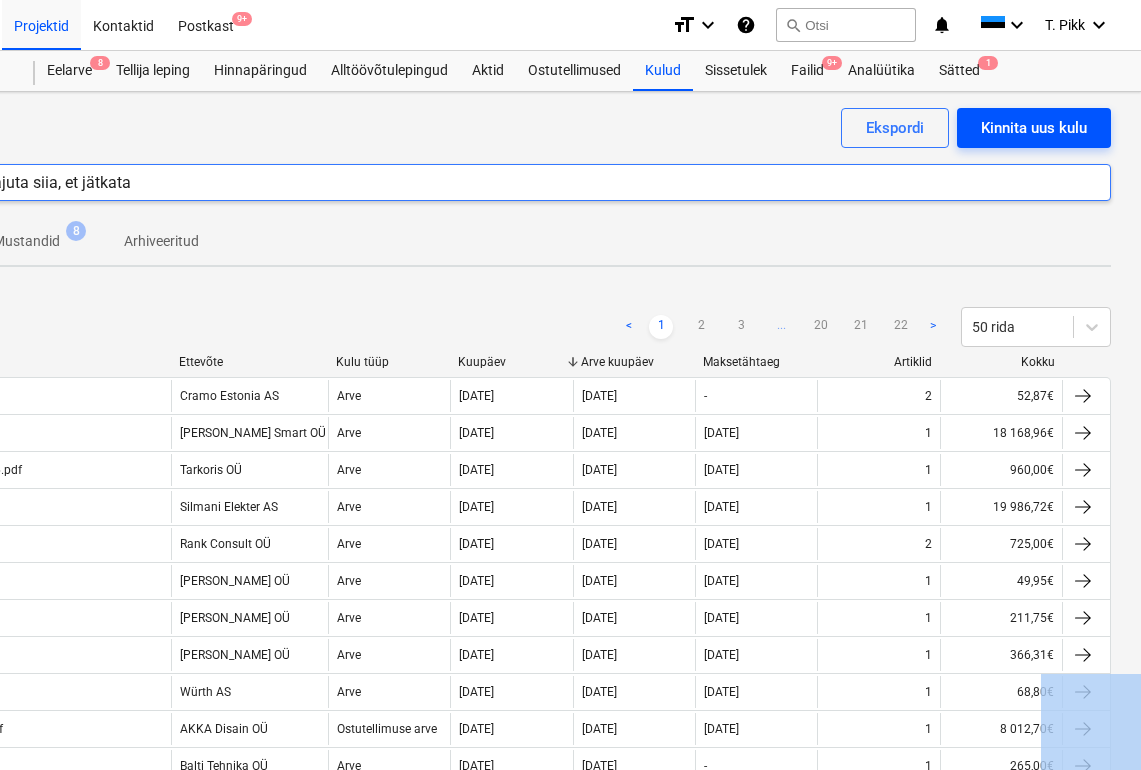 click on "Kinnita uus kulu" at bounding box center [1034, 128] 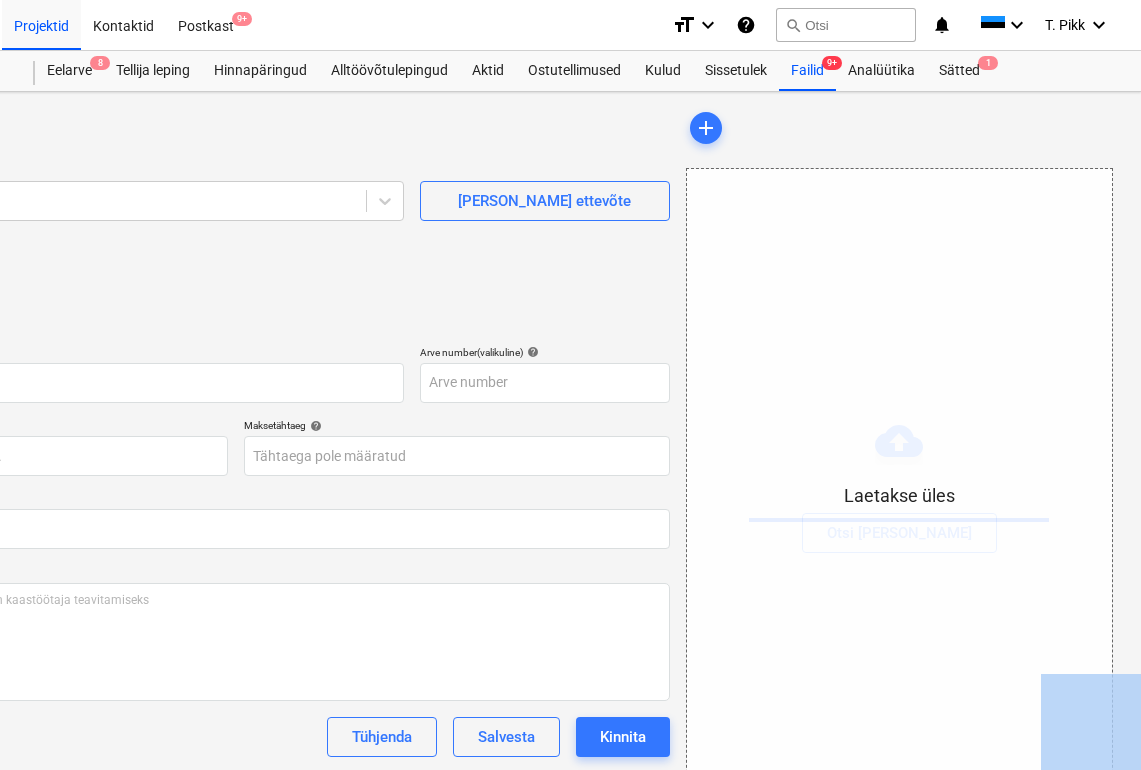 scroll, scrollTop: 0, scrollLeft: 0, axis: both 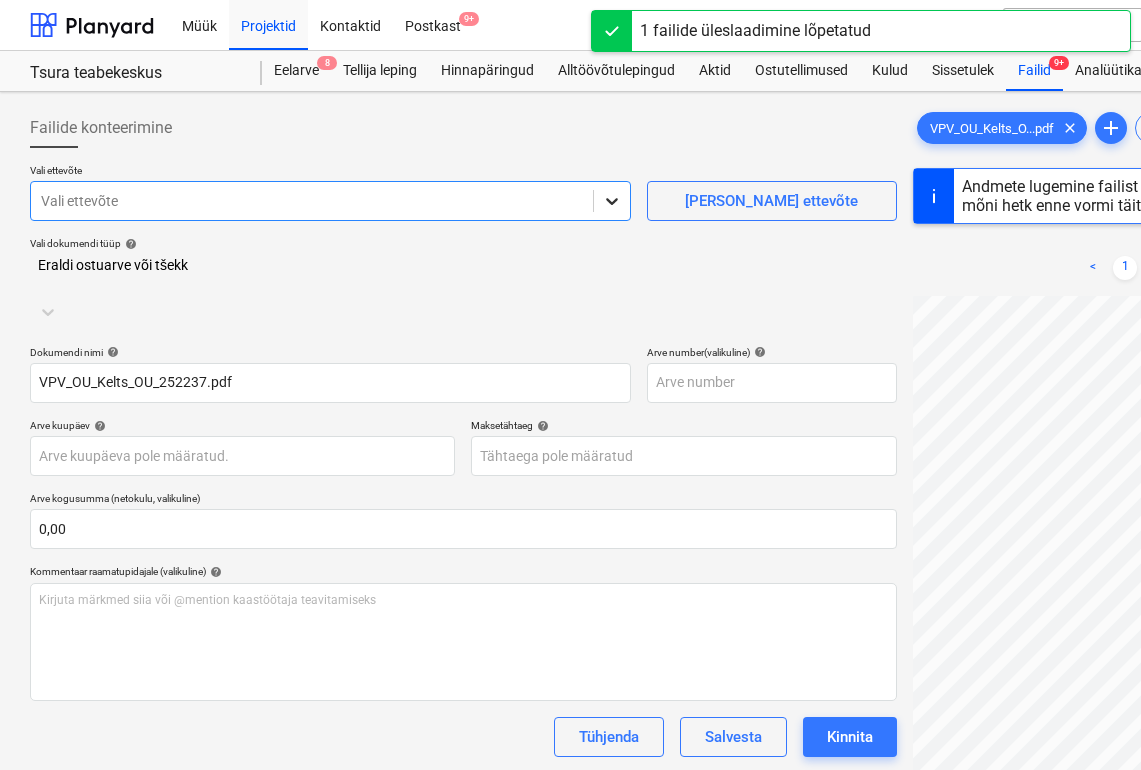 click 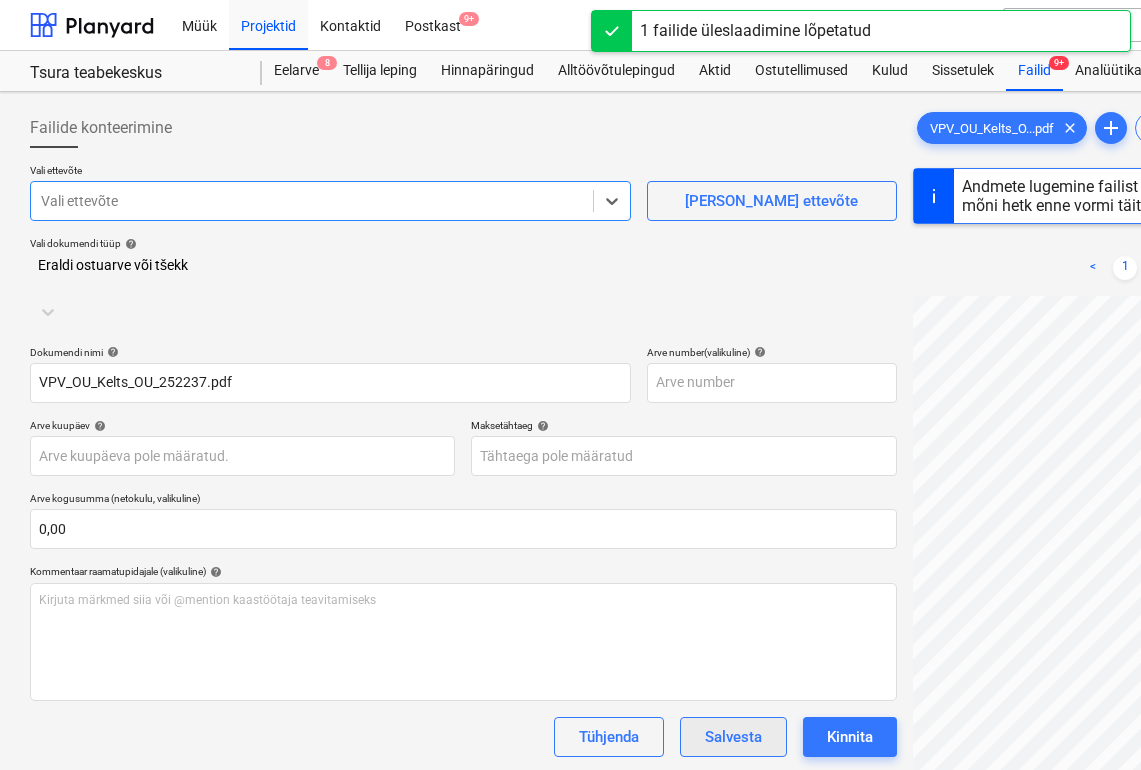 type on "252237" 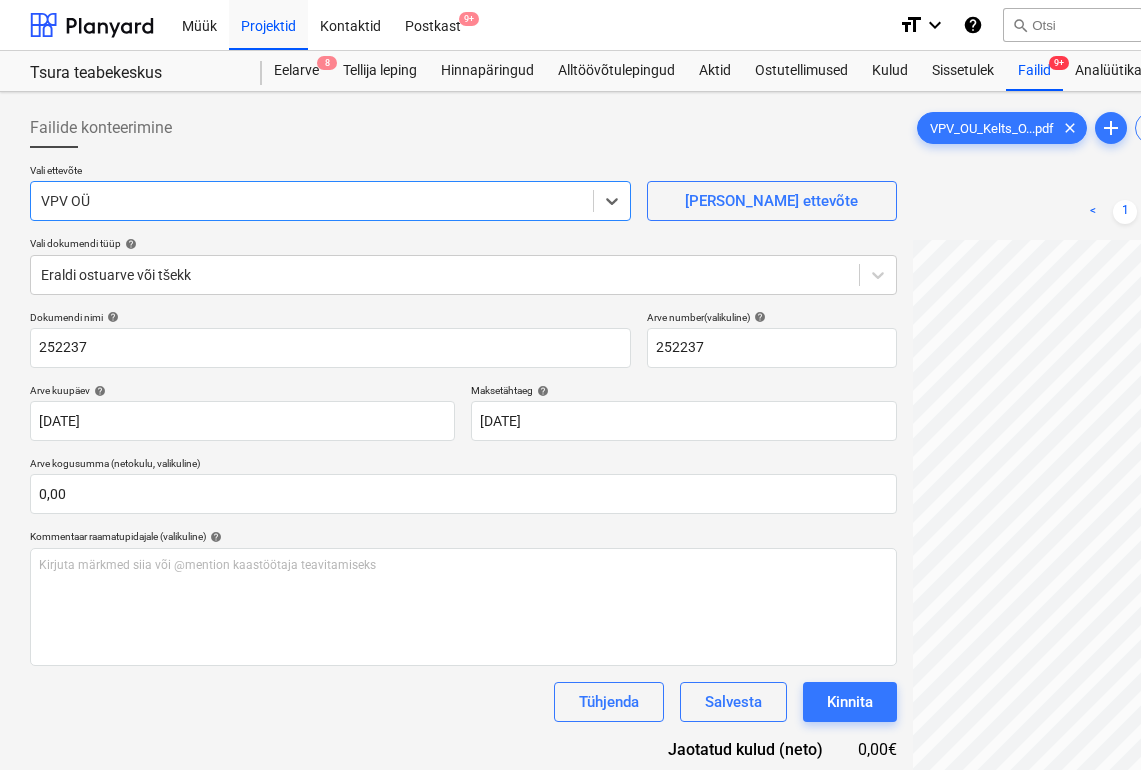 scroll, scrollTop: 200, scrollLeft: 0, axis: vertical 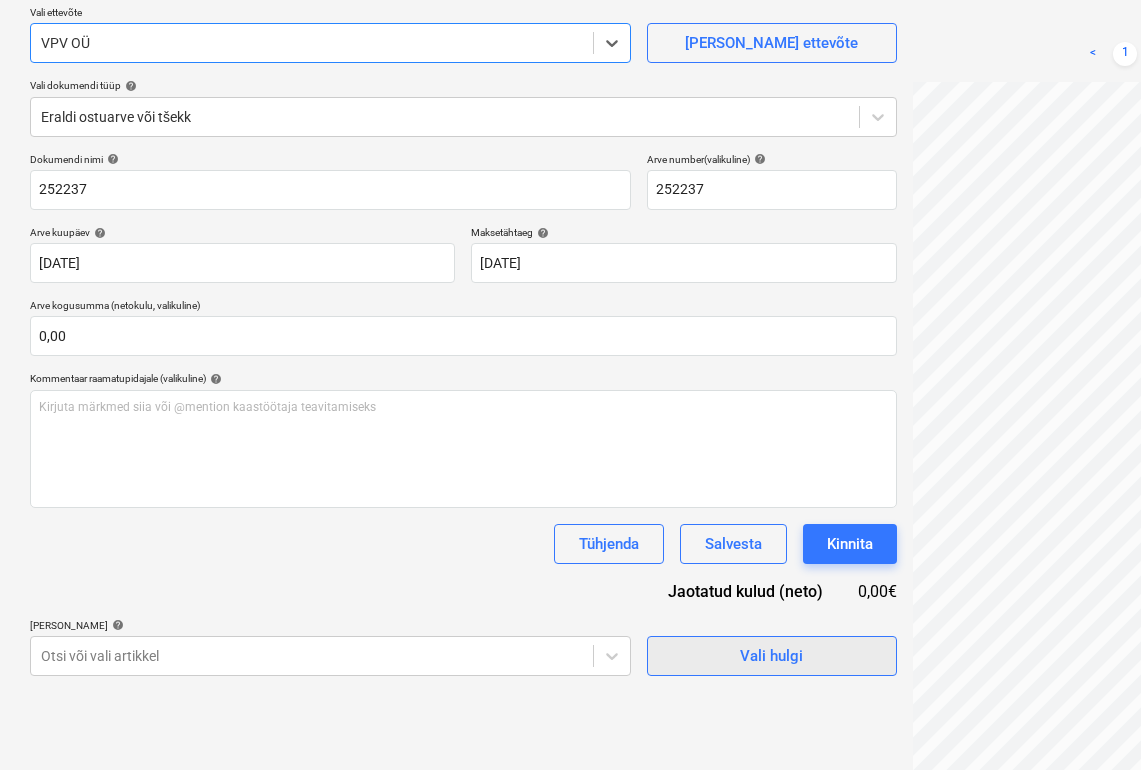 click on "Vali hulgi" at bounding box center [772, 656] 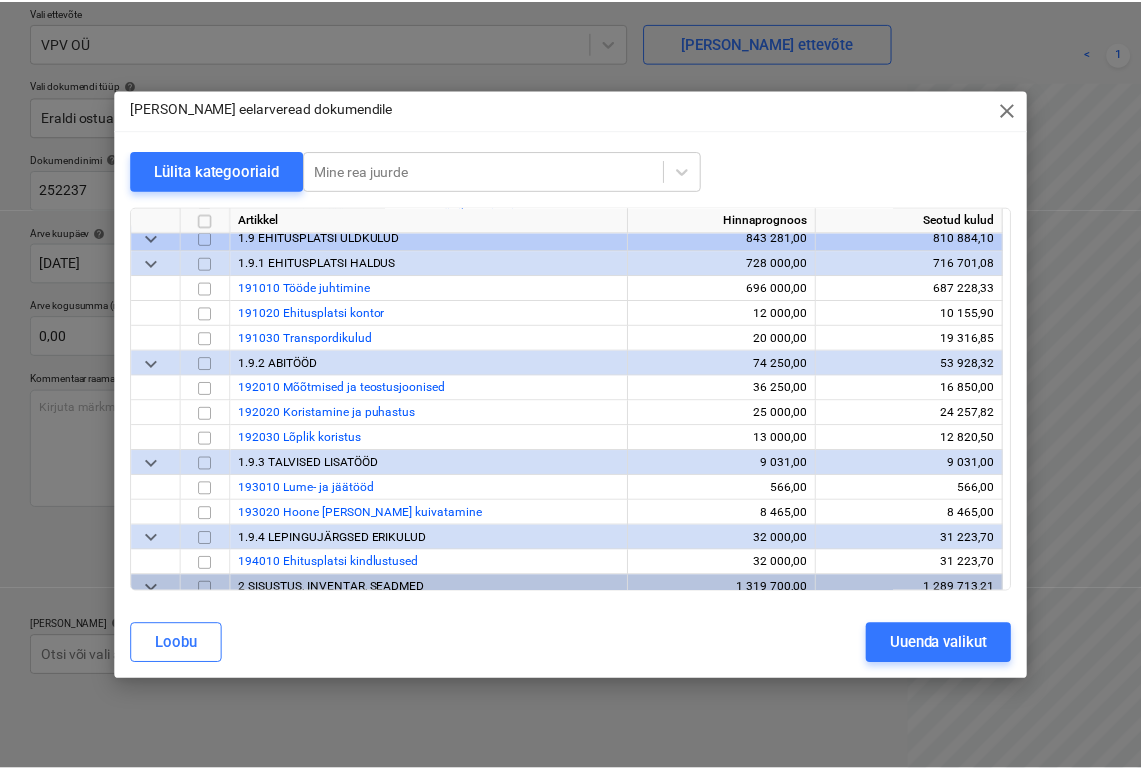 scroll, scrollTop: 3686, scrollLeft: 0, axis: vertical 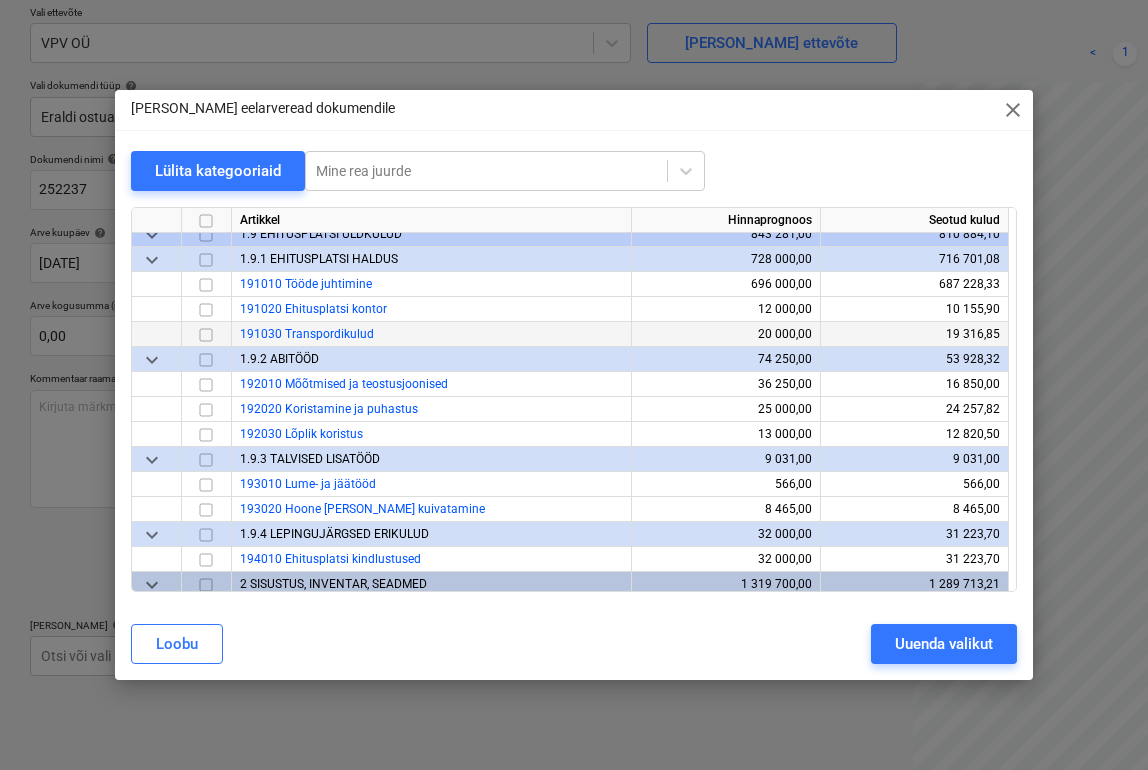 click at bounding box center (206, 335) 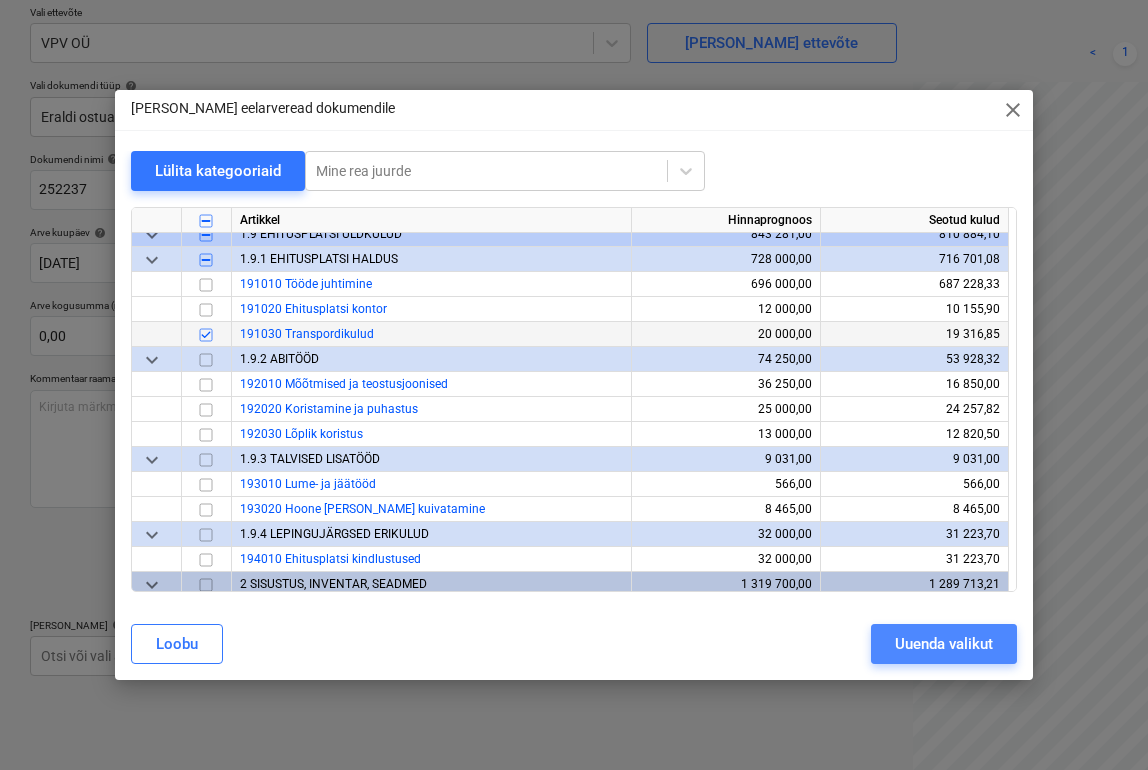 click on "Uuenda valikut" at bounding box center [944, 644] 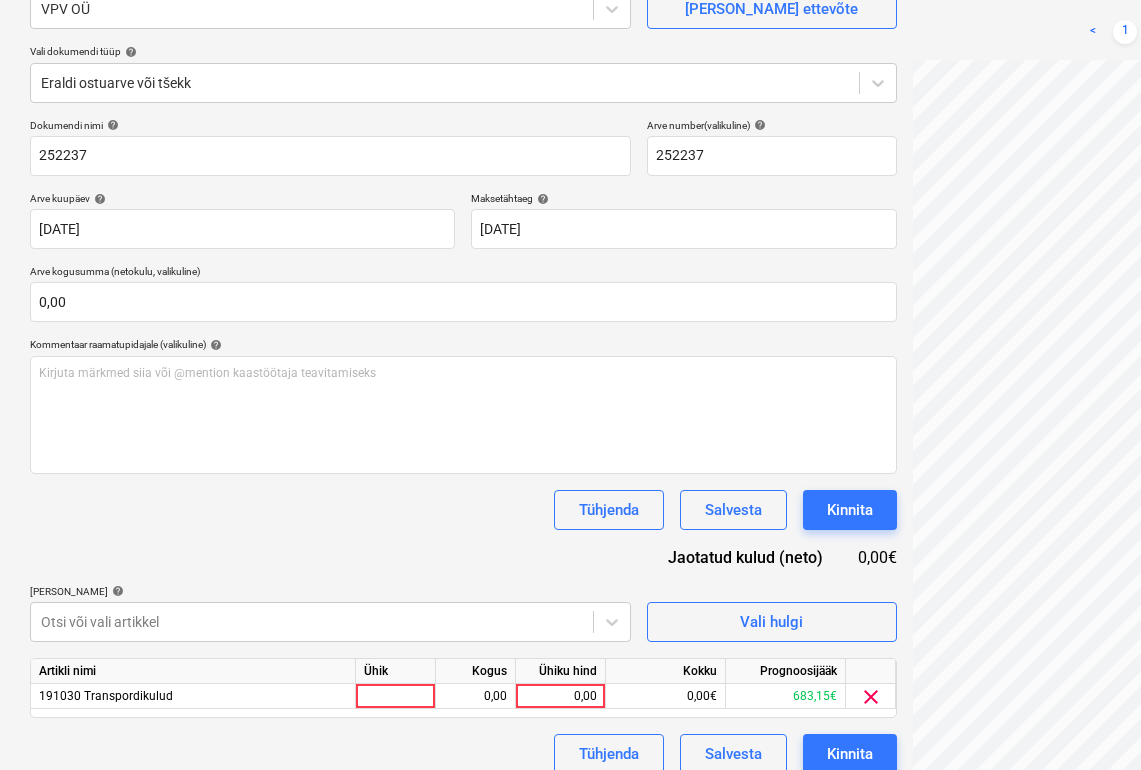 scroll, scrollTop: 212, scrollLeft: 0, axis: vertical 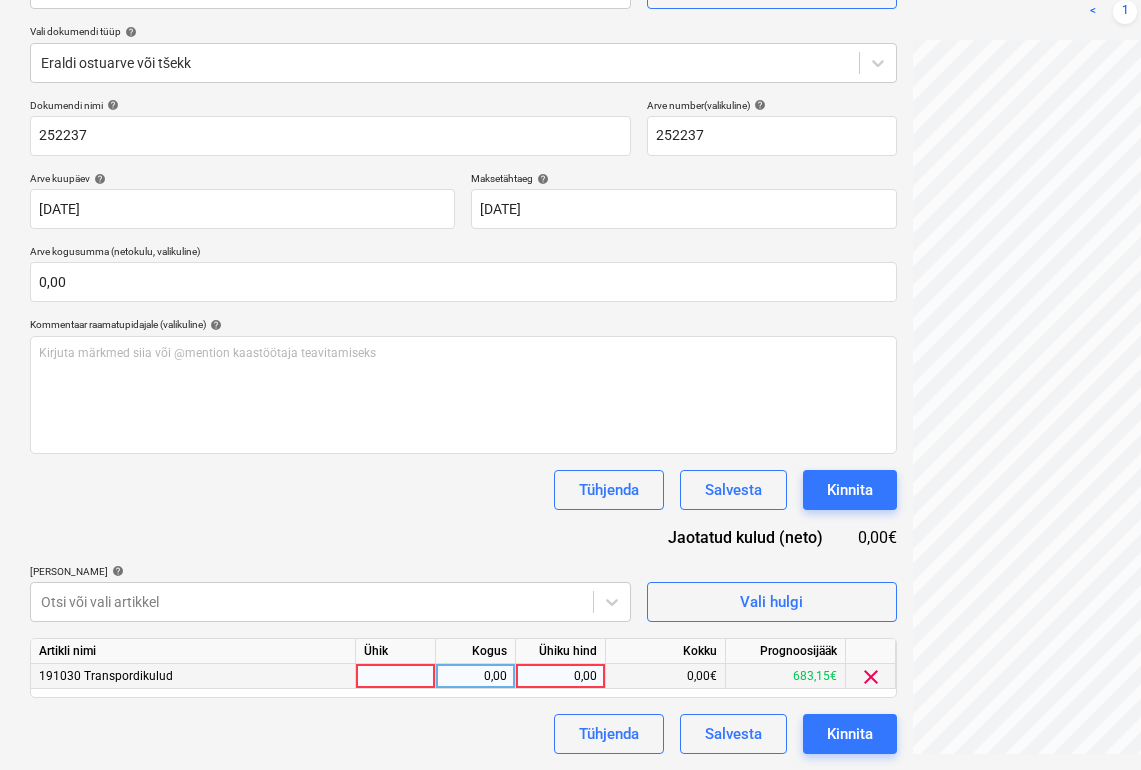 click at bounding box center (396, 676) 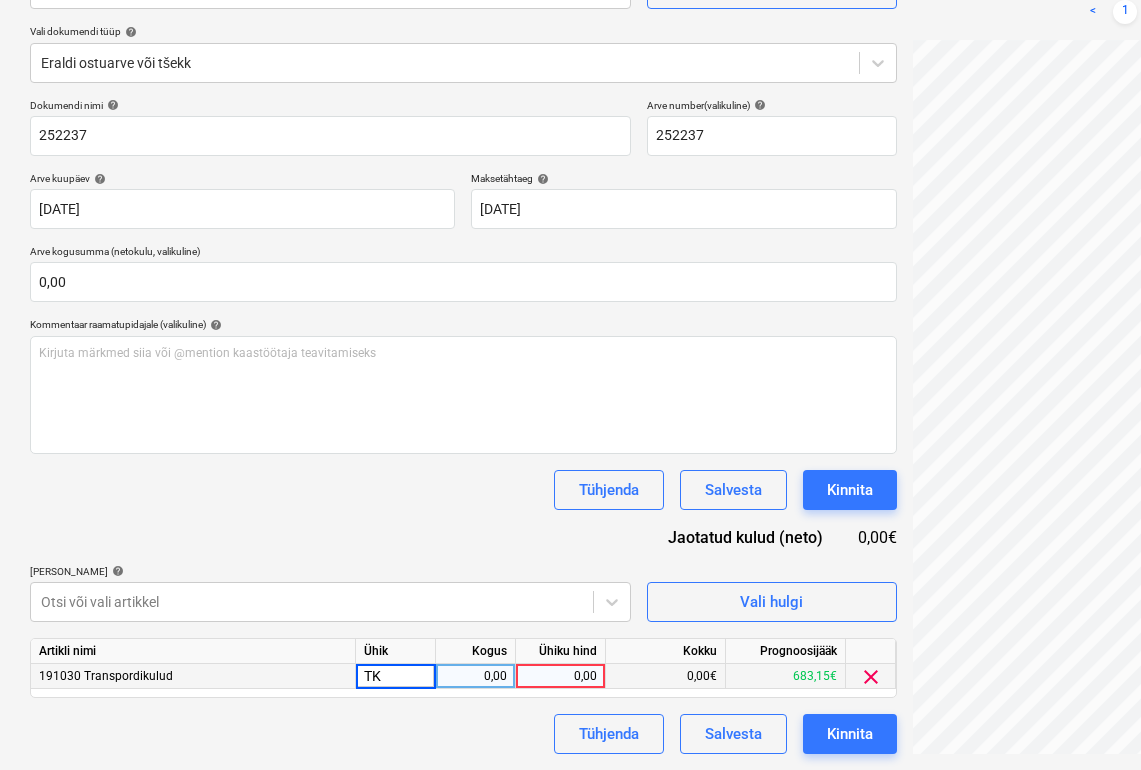 drag, startPoint x: 375, startPoint y: 677, endPoint x: 325, endPoint y: 677, distance: 50 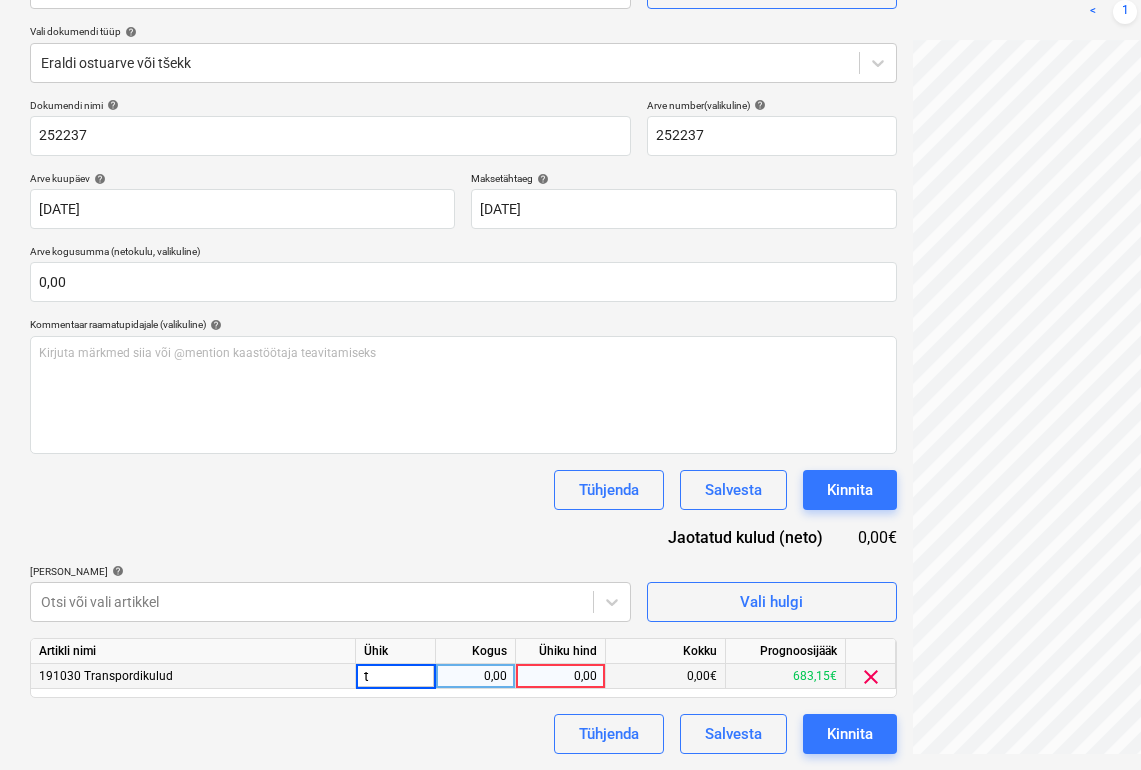 type on "tk" 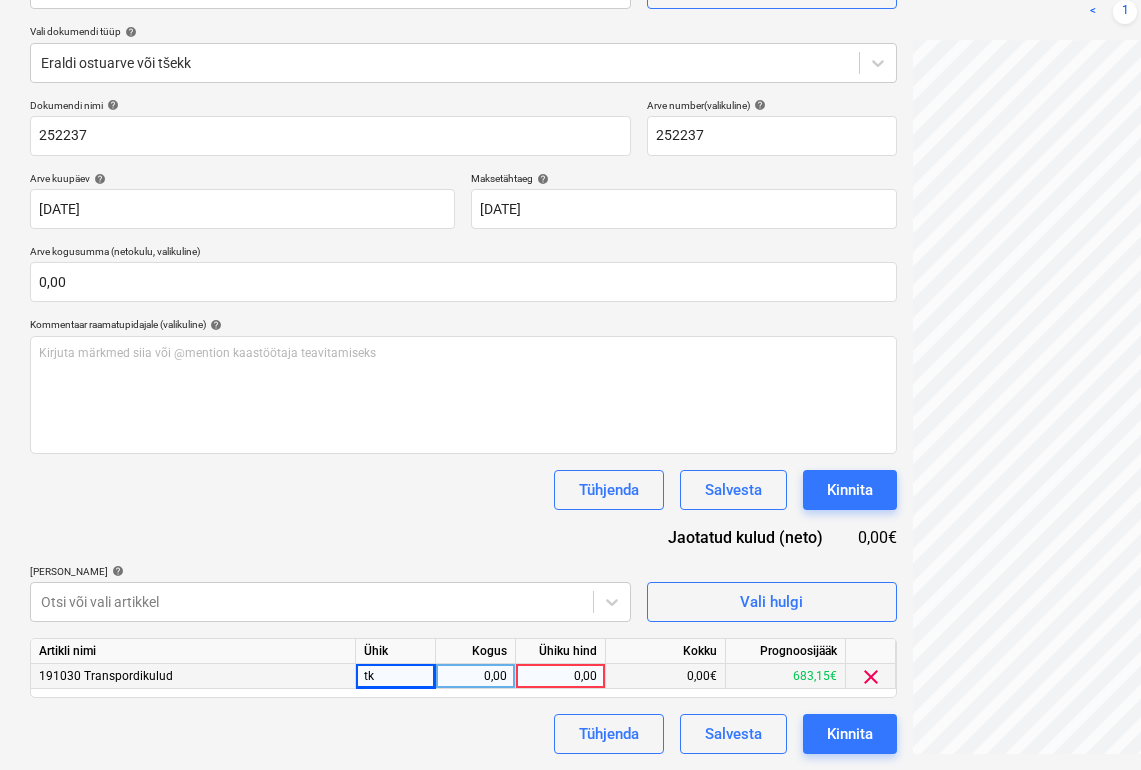 click on "0,00" at bounding box center (475, 676) 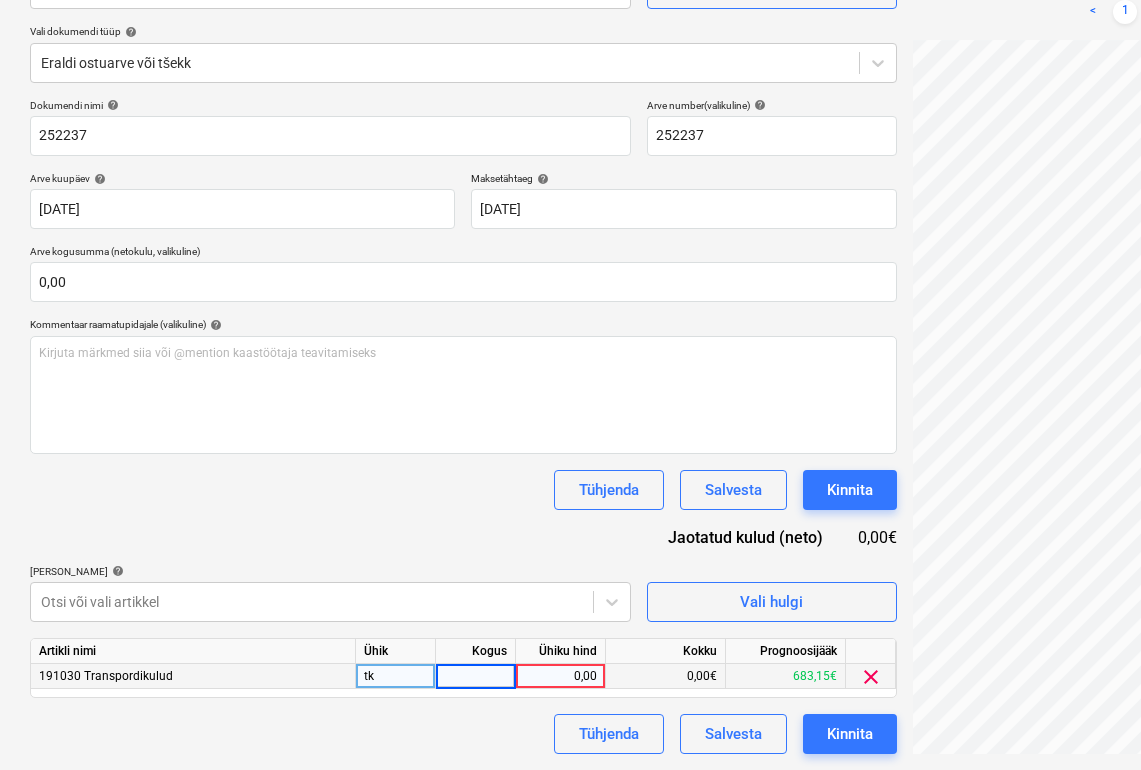 type on "1" 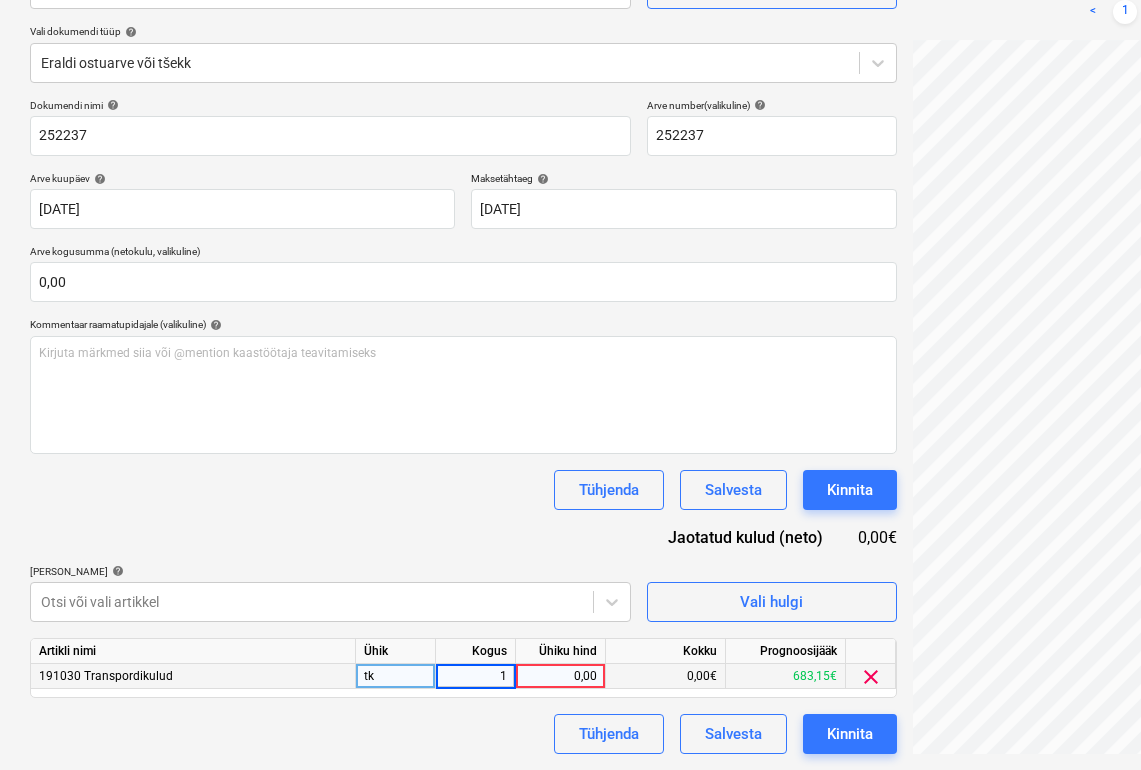 click on "0,00" at bounding box center [560, 676] 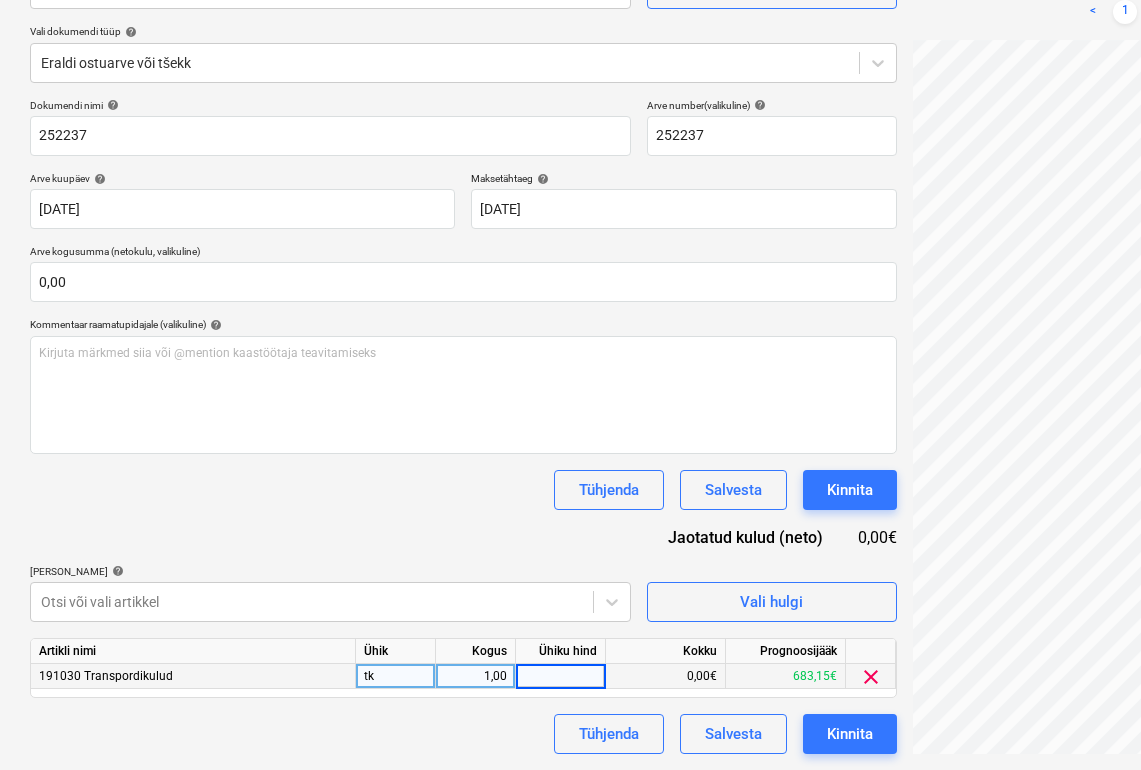 scroll, scrollTop: 212, scrollLeft: 227, axis: both 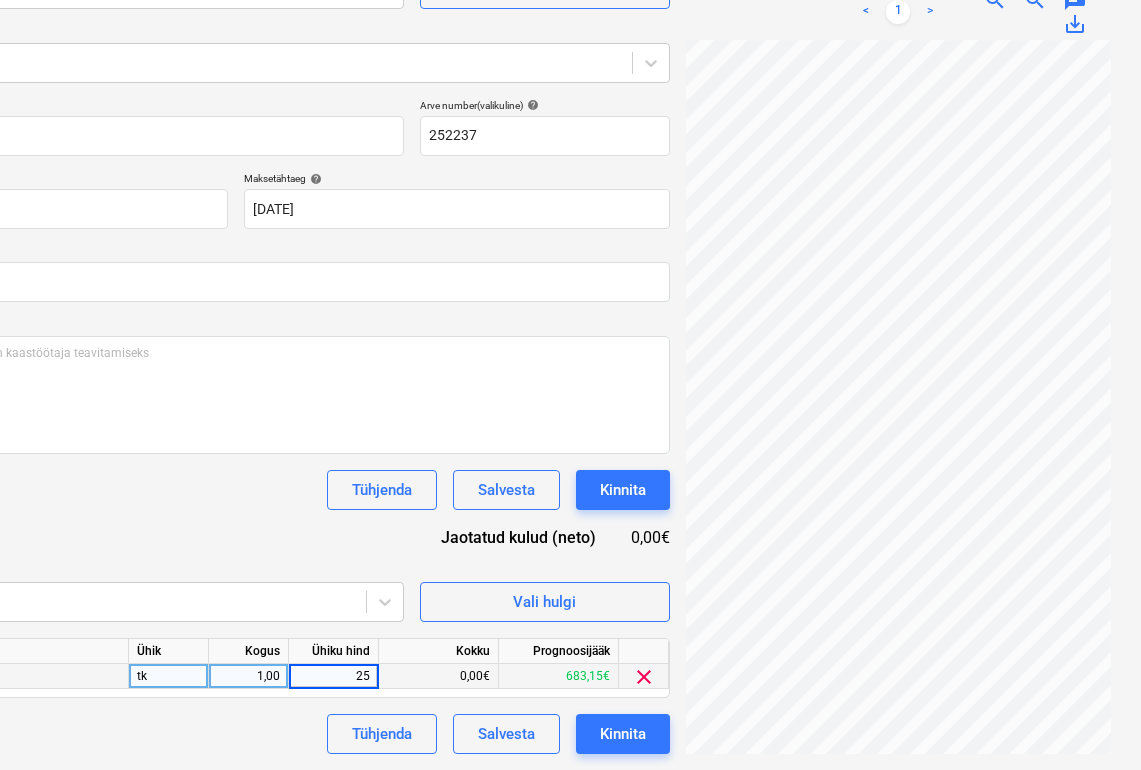 type on "250" 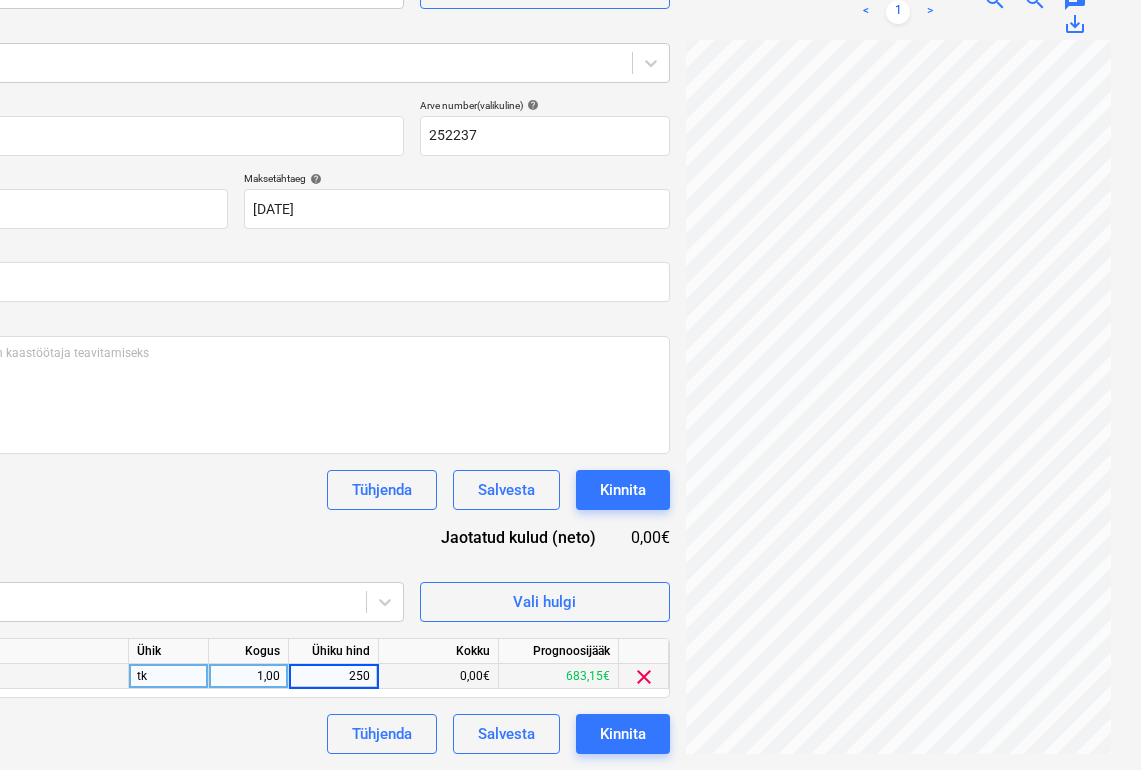 click on "0,00€" at bounding box center (439, 676) 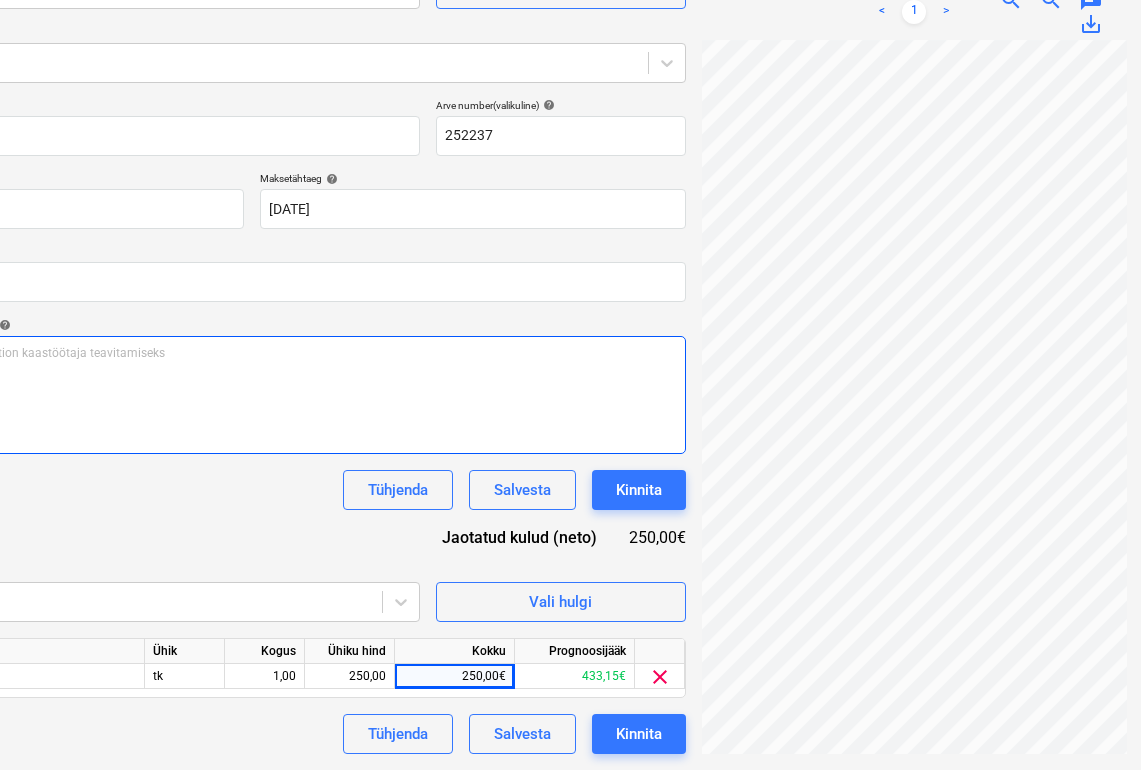scroll, scrollTop: 212, scrollLeft: 227, axis: both 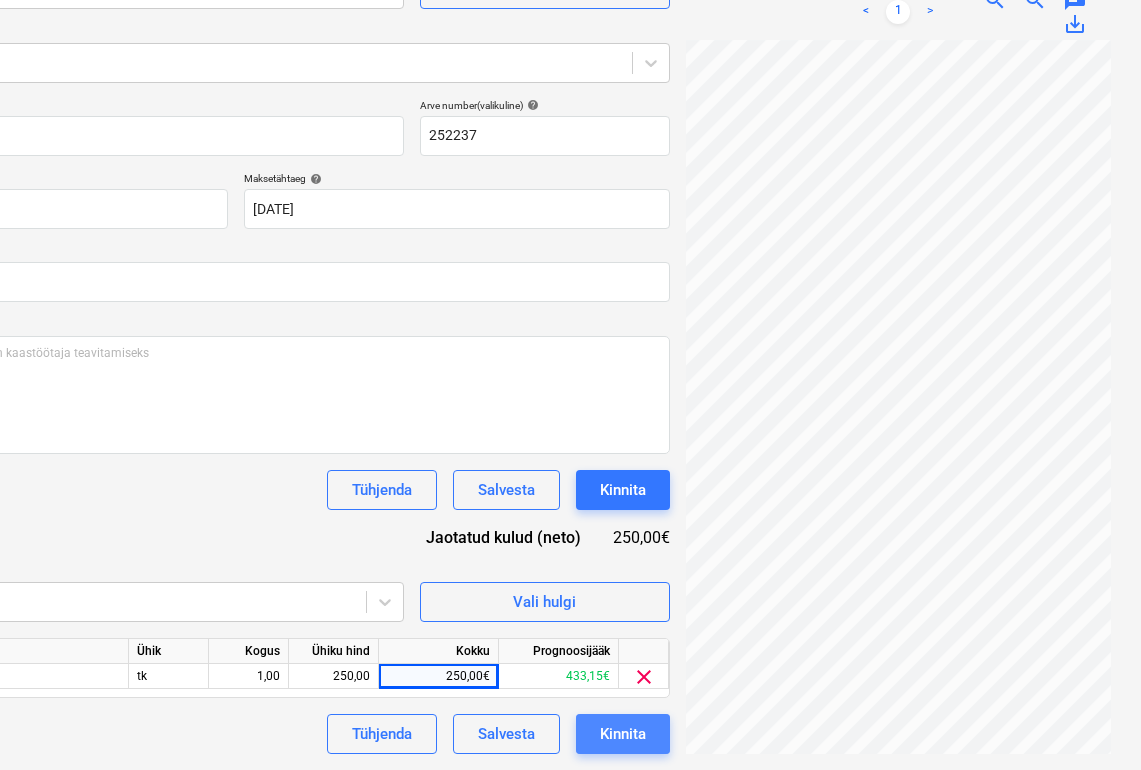 click on "Kinnita" at bounding box center (623, 734) 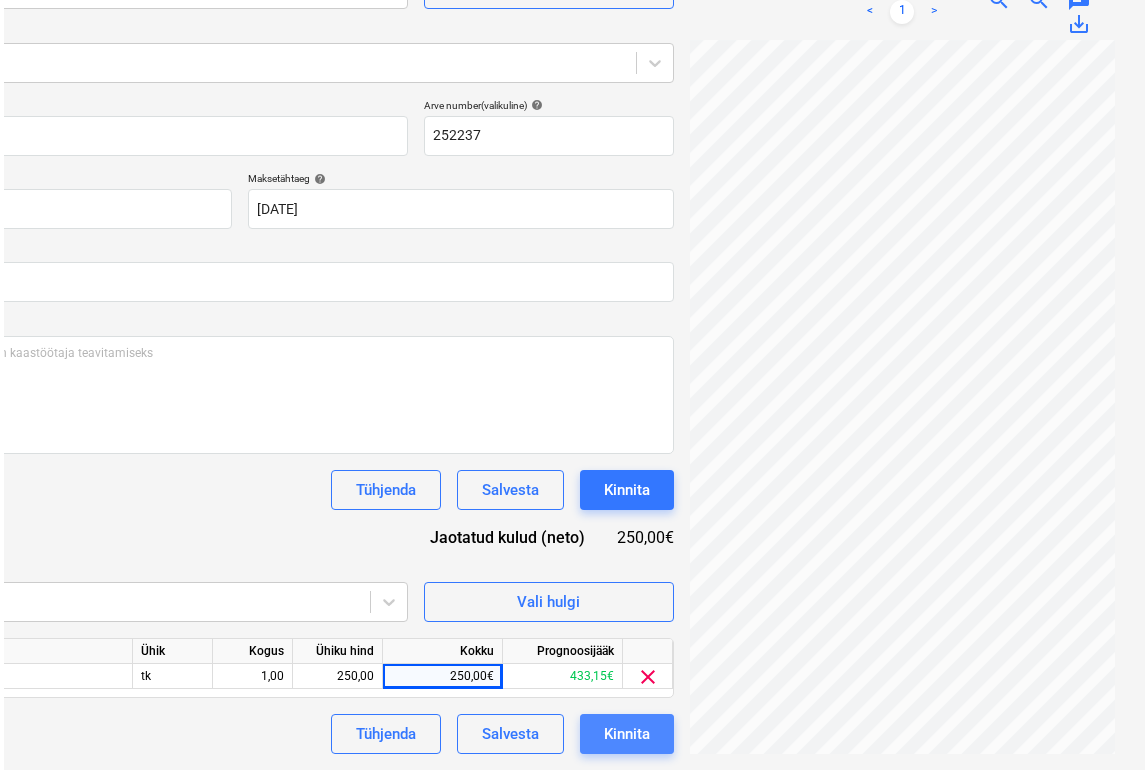 scroll, scrollTop: 212, scrollLeft: 220, axis: both 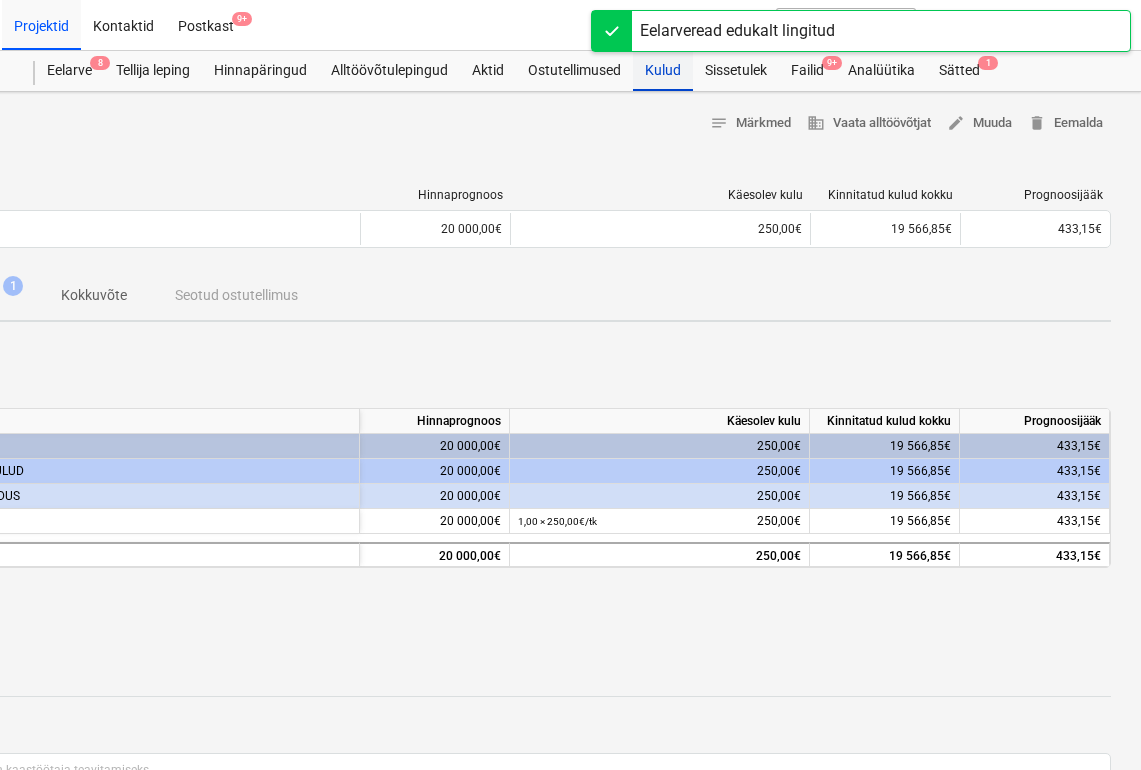 click on "Kulud" at bounding box center [663, 71] 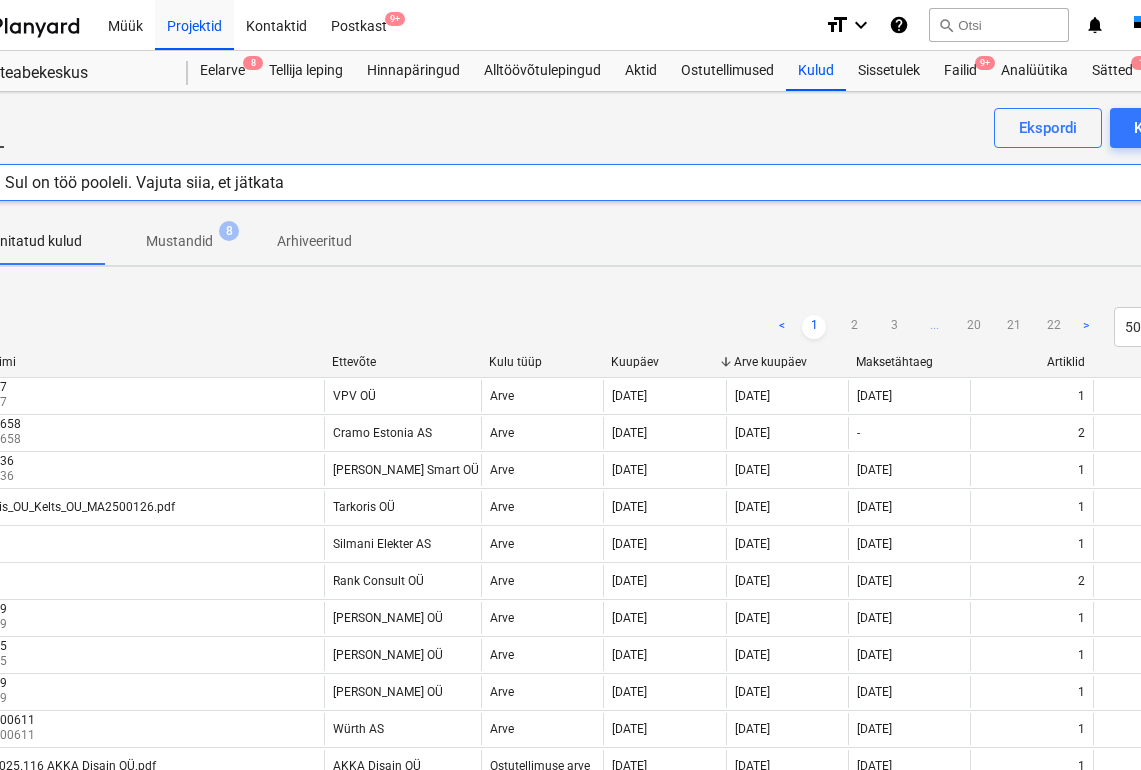 scroll, scrollTop: 0, scrollLeft: 0, axis: both 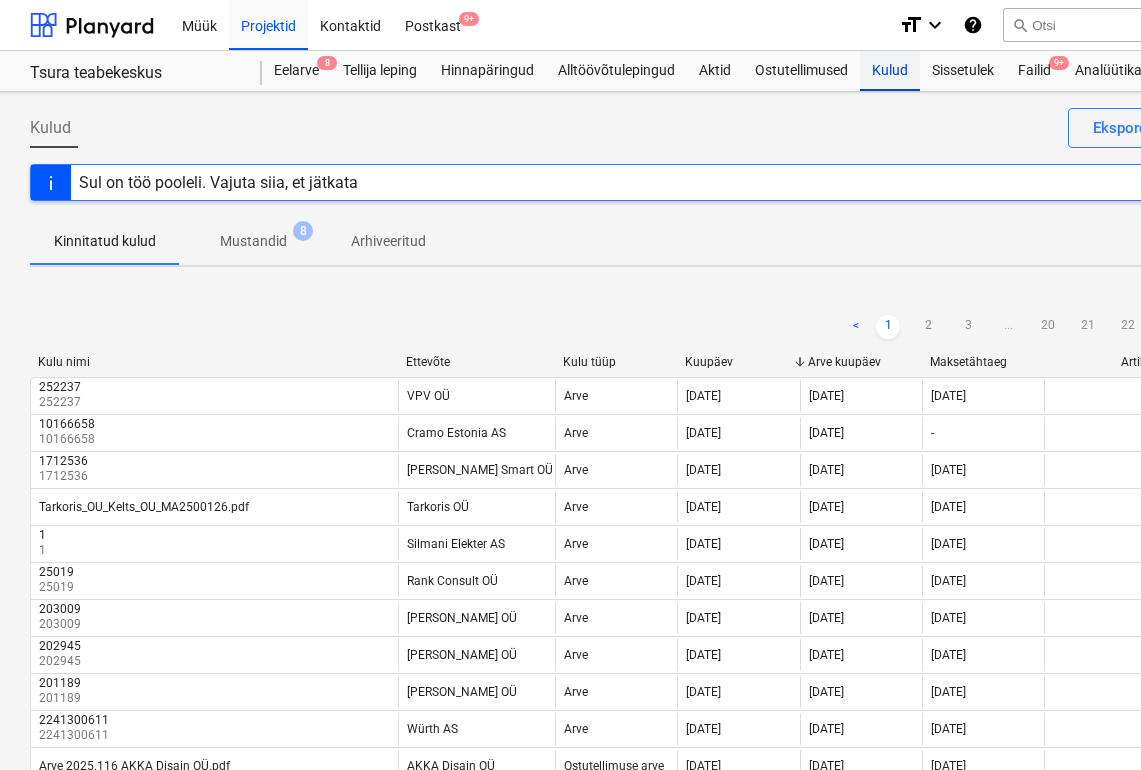 click on "Kulud" at bounding box center [890, 71] 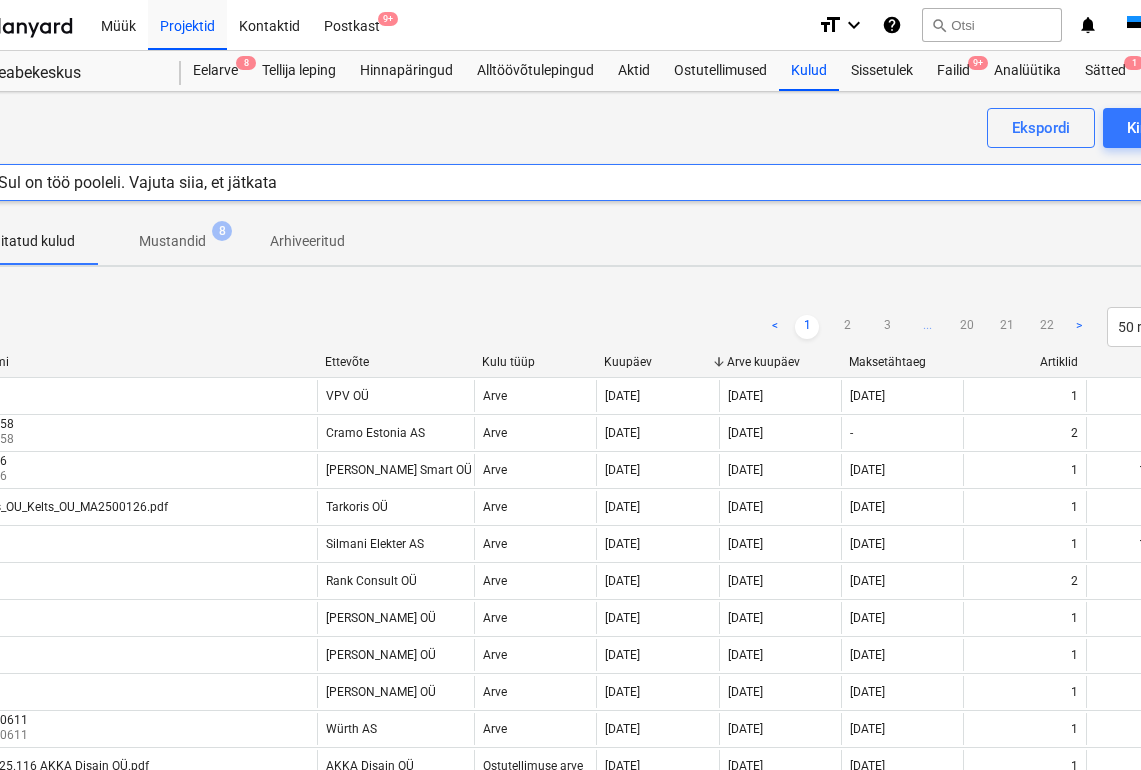 scroll, scrollTop: 0, scrollLeft: 227, axis: horizontal 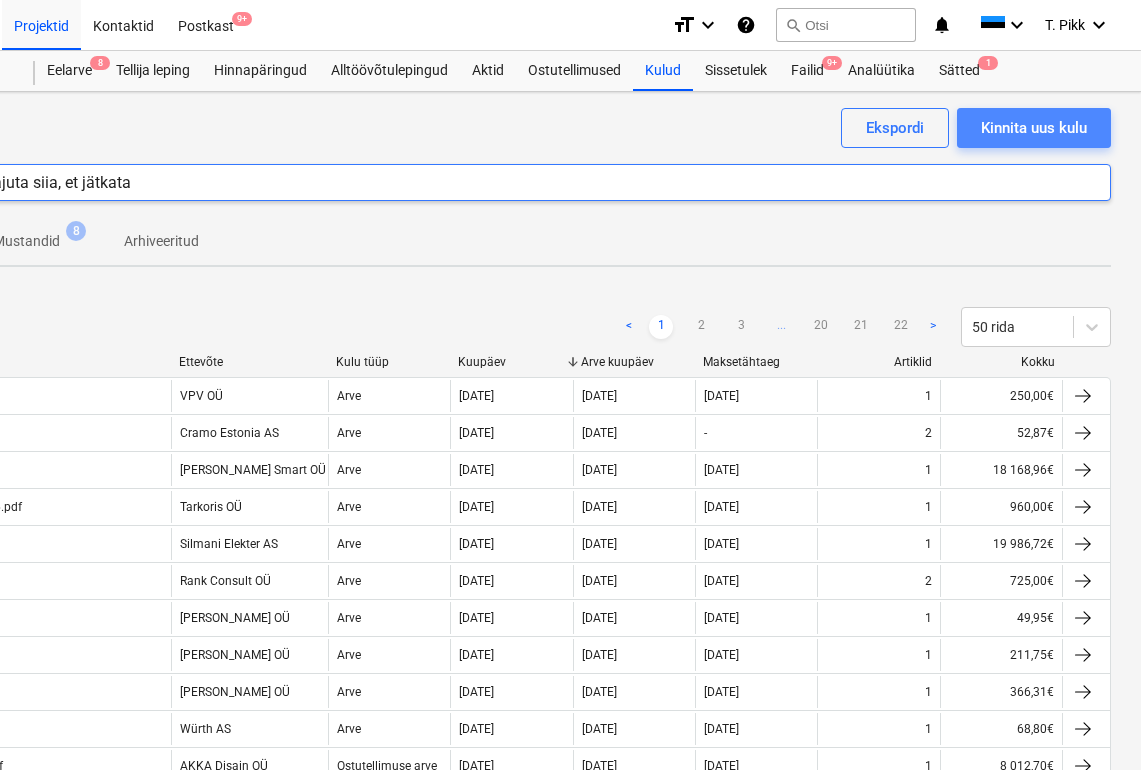 click on "Kinnita uus kulu" at bounding box center (1034, 128) 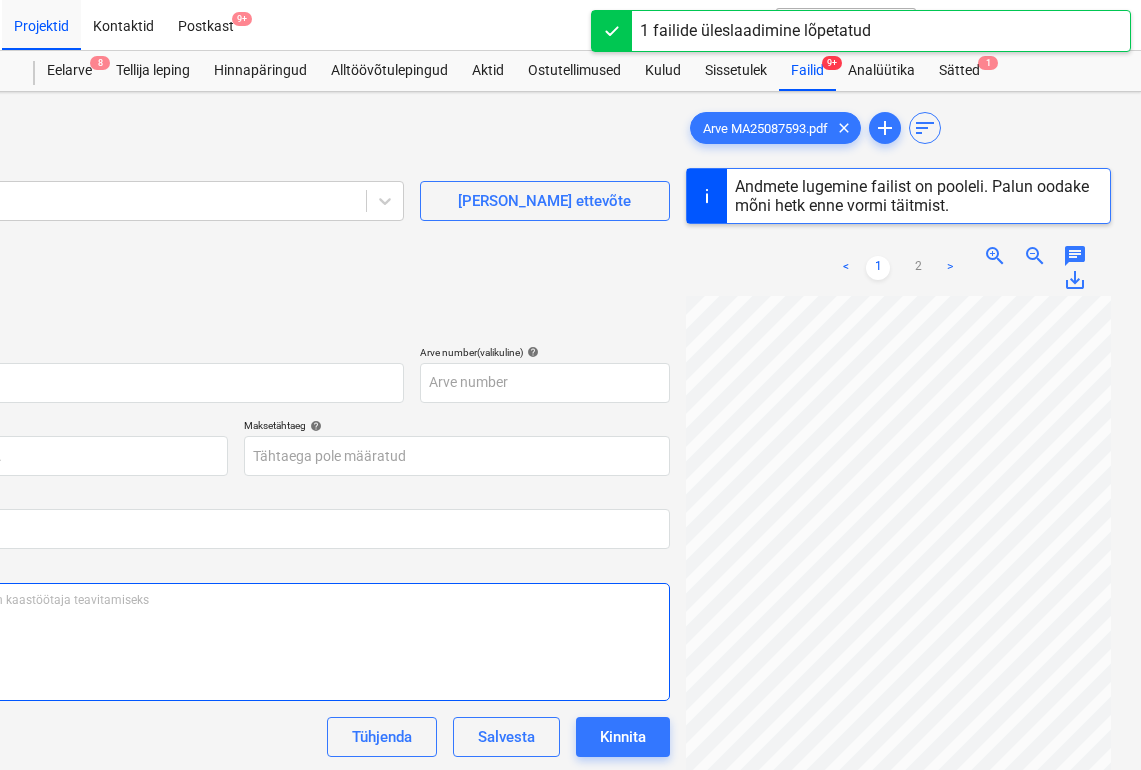 scroll, scrollTop: 0, scrollLeft: 0, axis: both 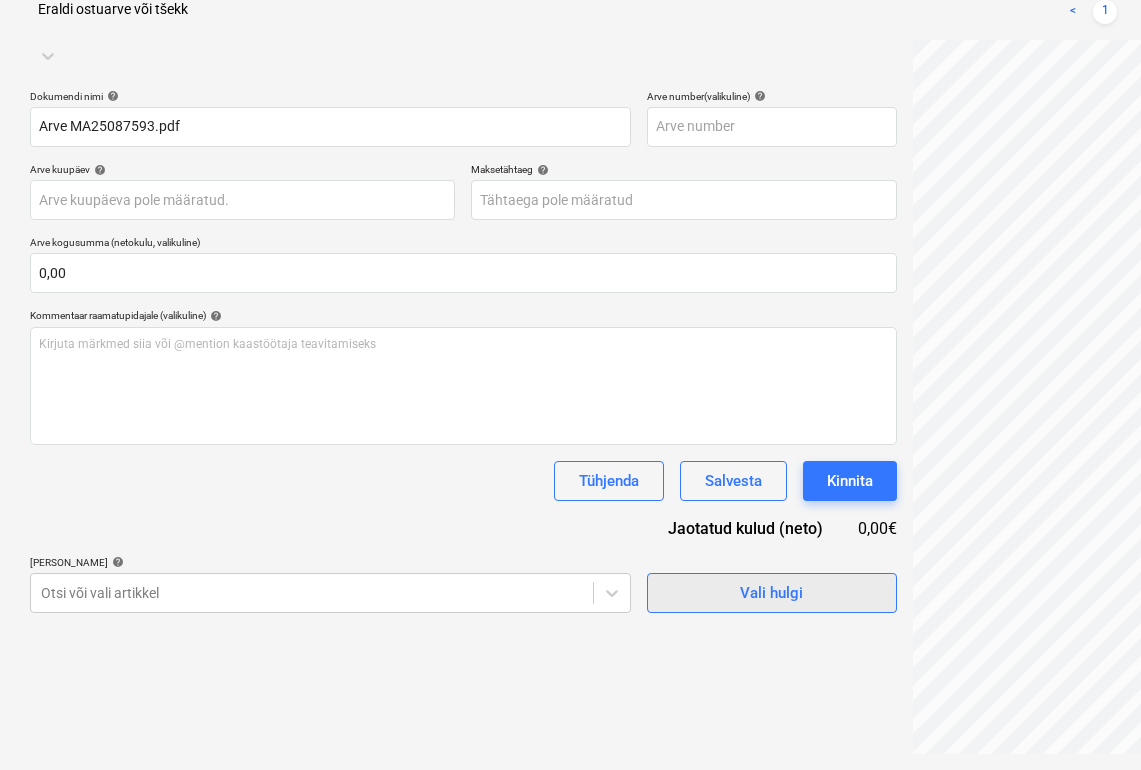 type on "MT25110693" 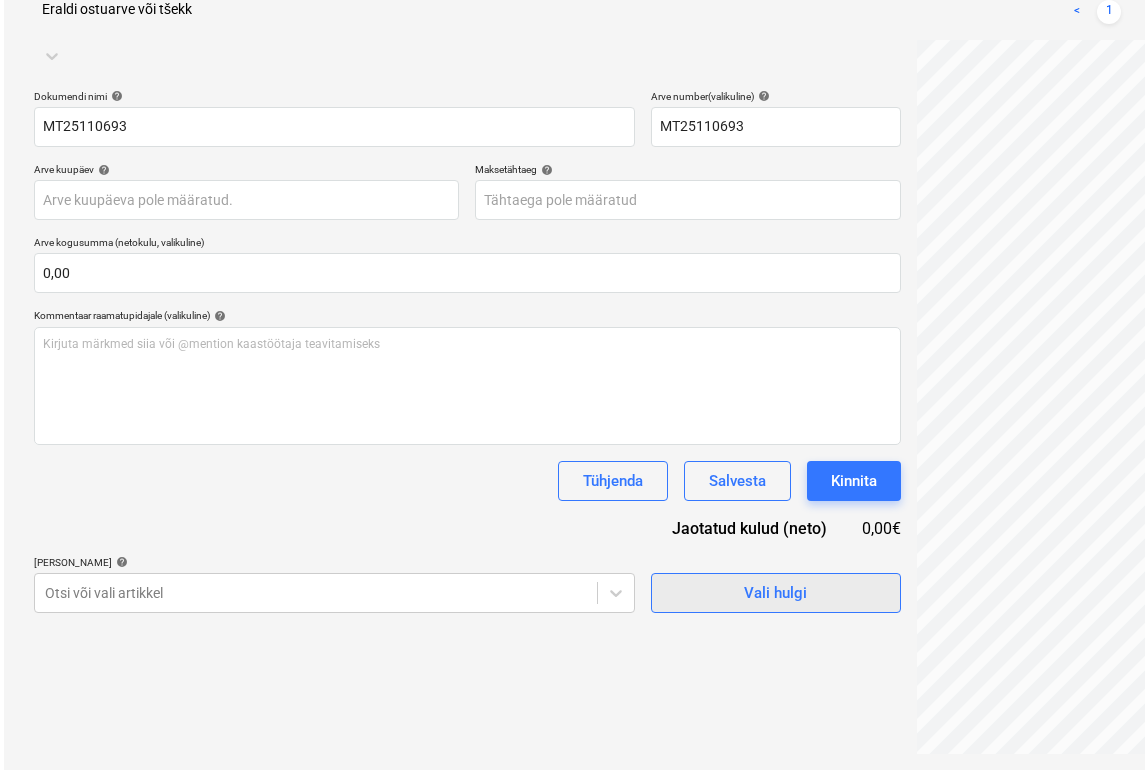 scroll, scrollTop: 200, scrollLeft: 0, axis: vertical 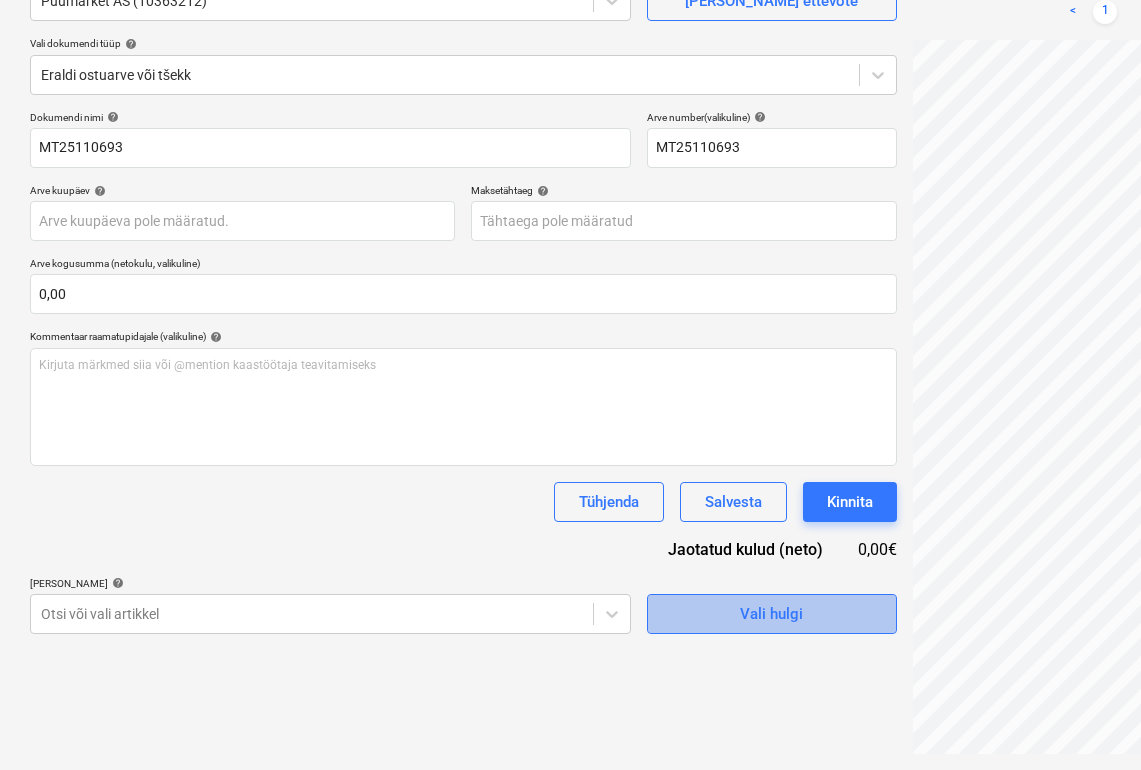 click on "Vali hulgi" at bounding box center [771, 614] 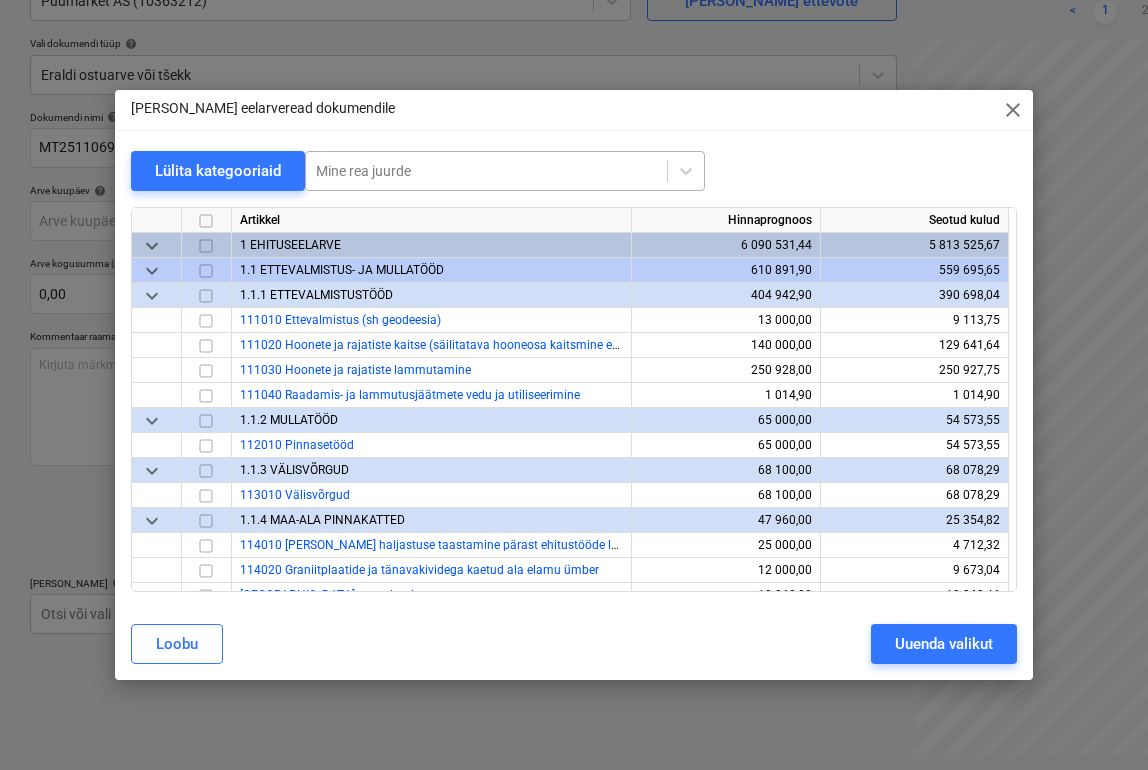 click at bounding box center [486, 171] 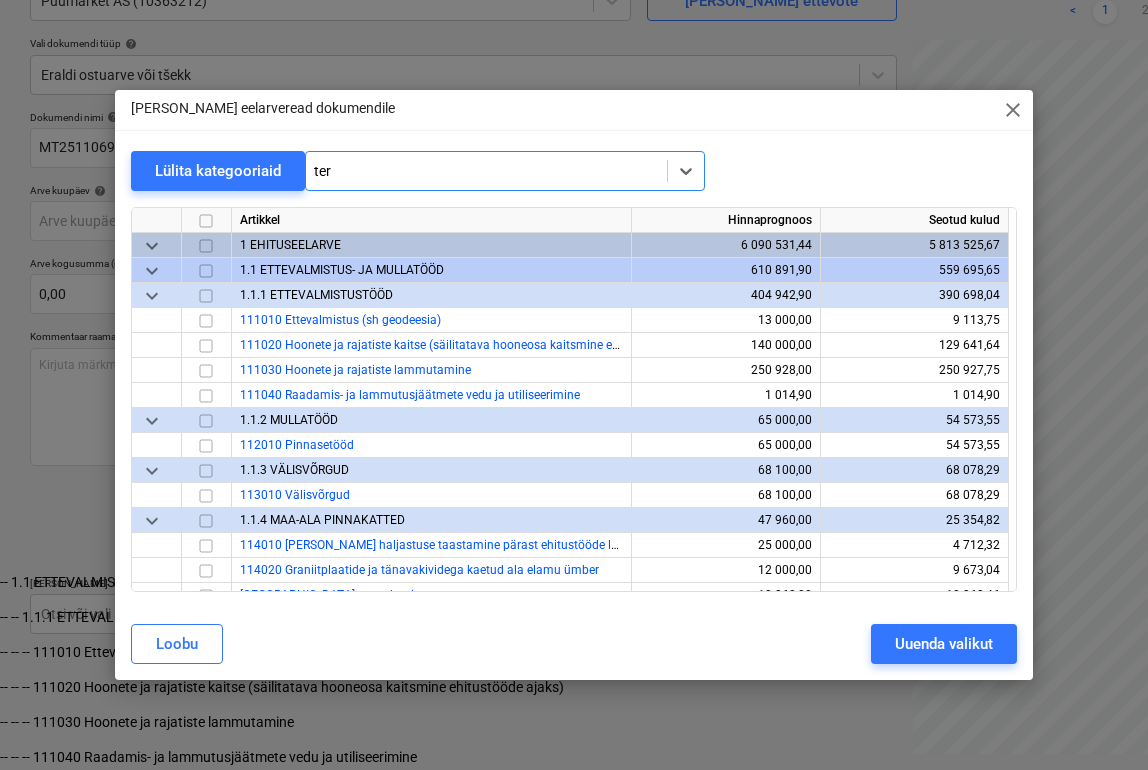 type on "terr" 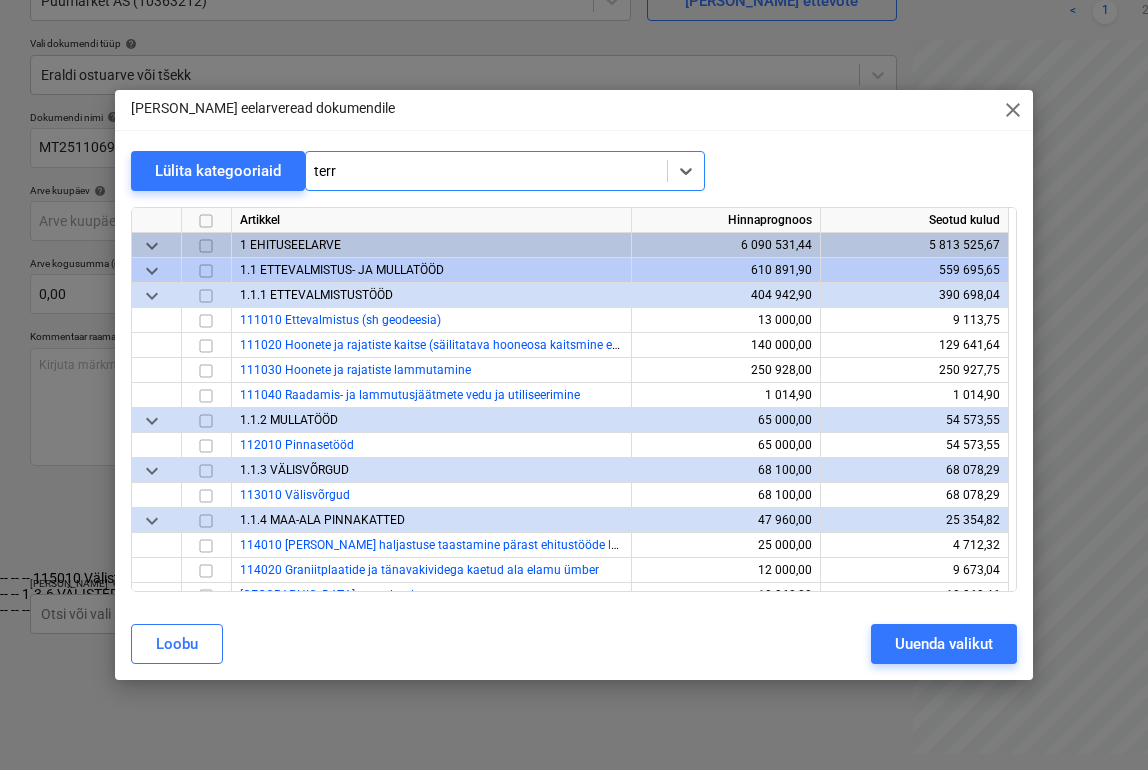 click on "-- -- --  136020 Terrassid" at bounding box center [570, 610] 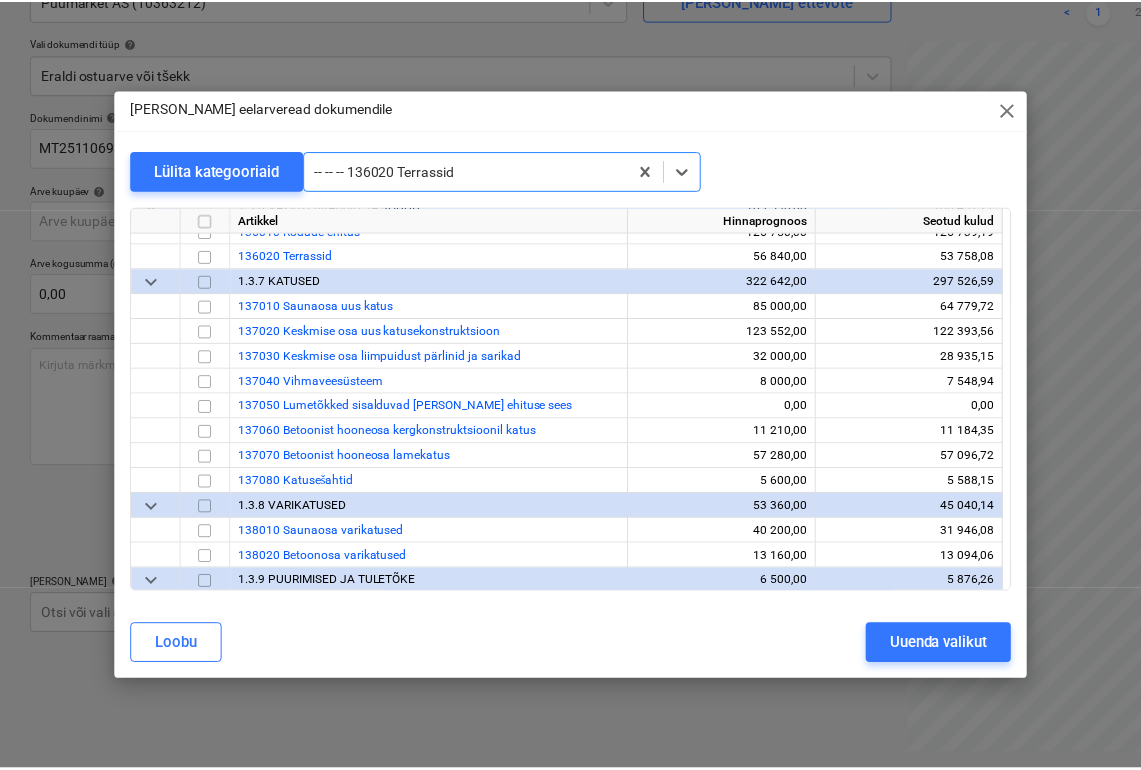 scroll, scrollTop: 1700, scrollLeft: 0, axis: vertical 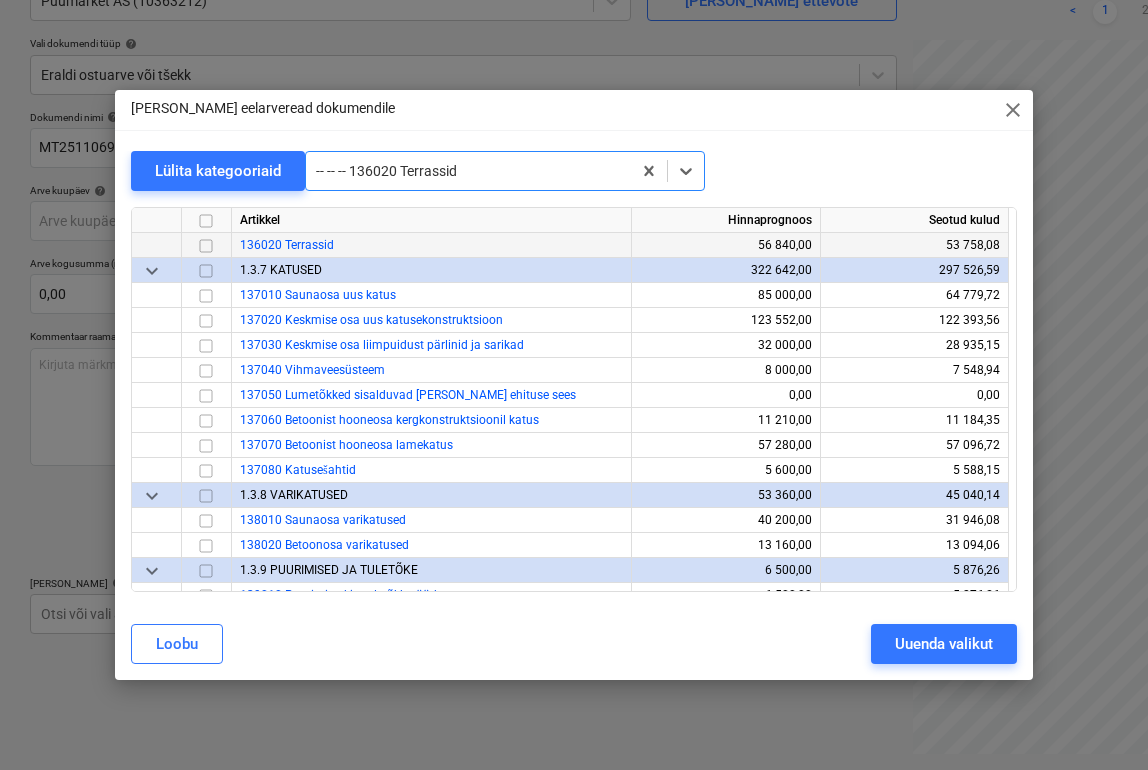click on "136020 Terrassid" at bounding box center [287, 245] 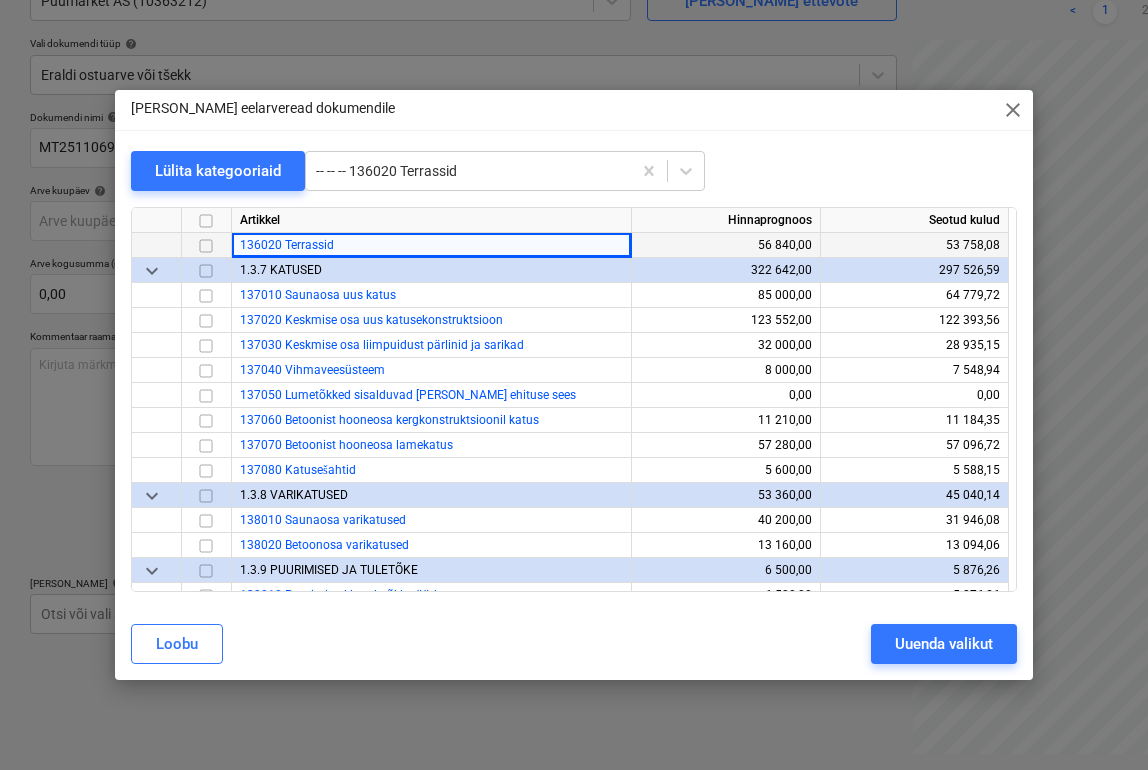 click at bounding box center [206, 246] 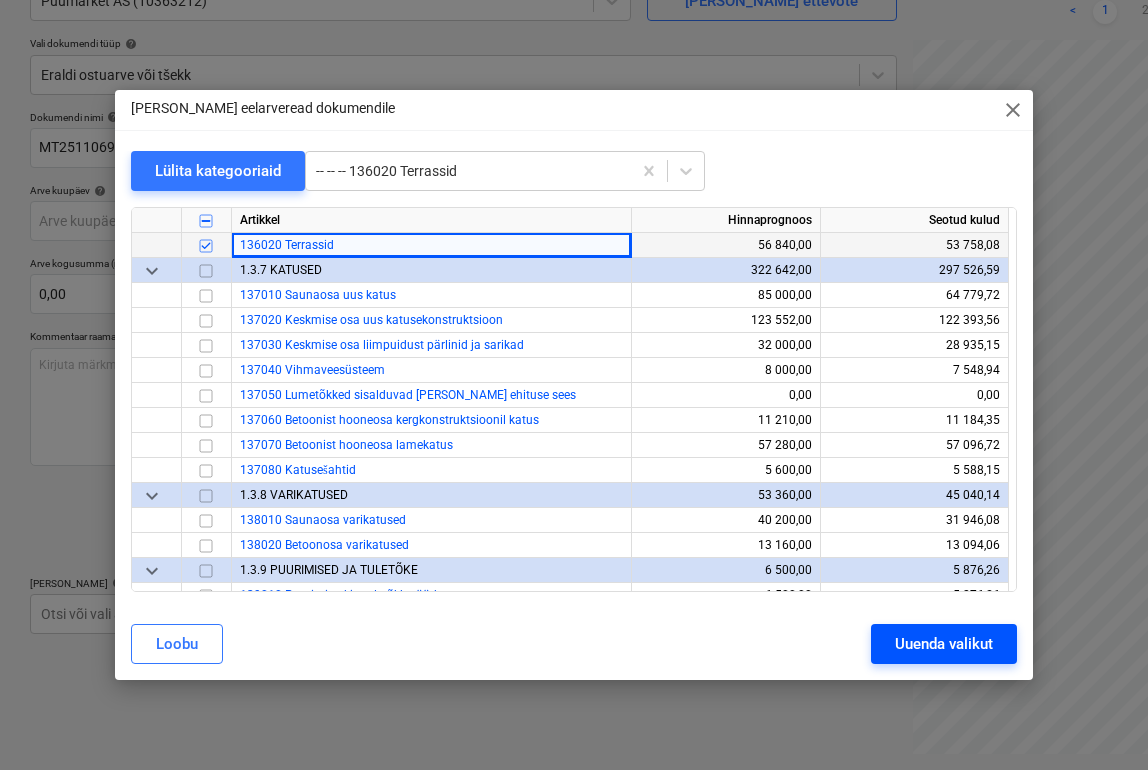 click on "Uuenda valikut" at bounding box center [944, 644] 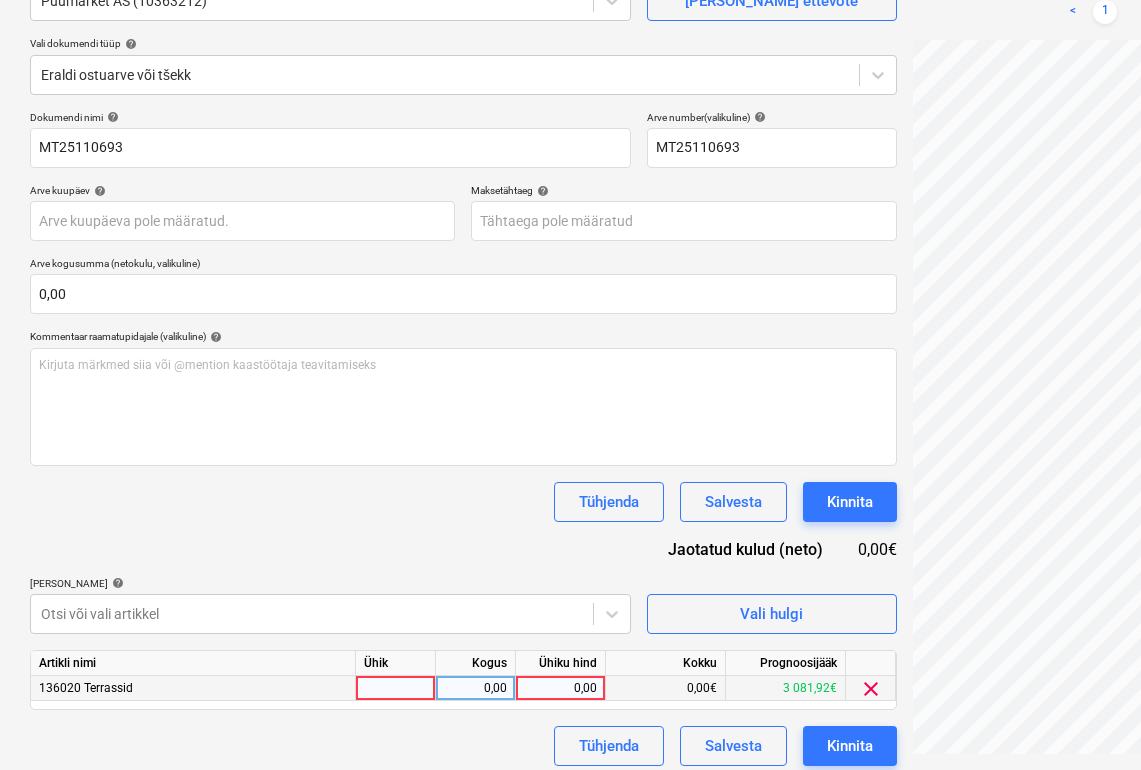 click at bounding box center [396, 688] 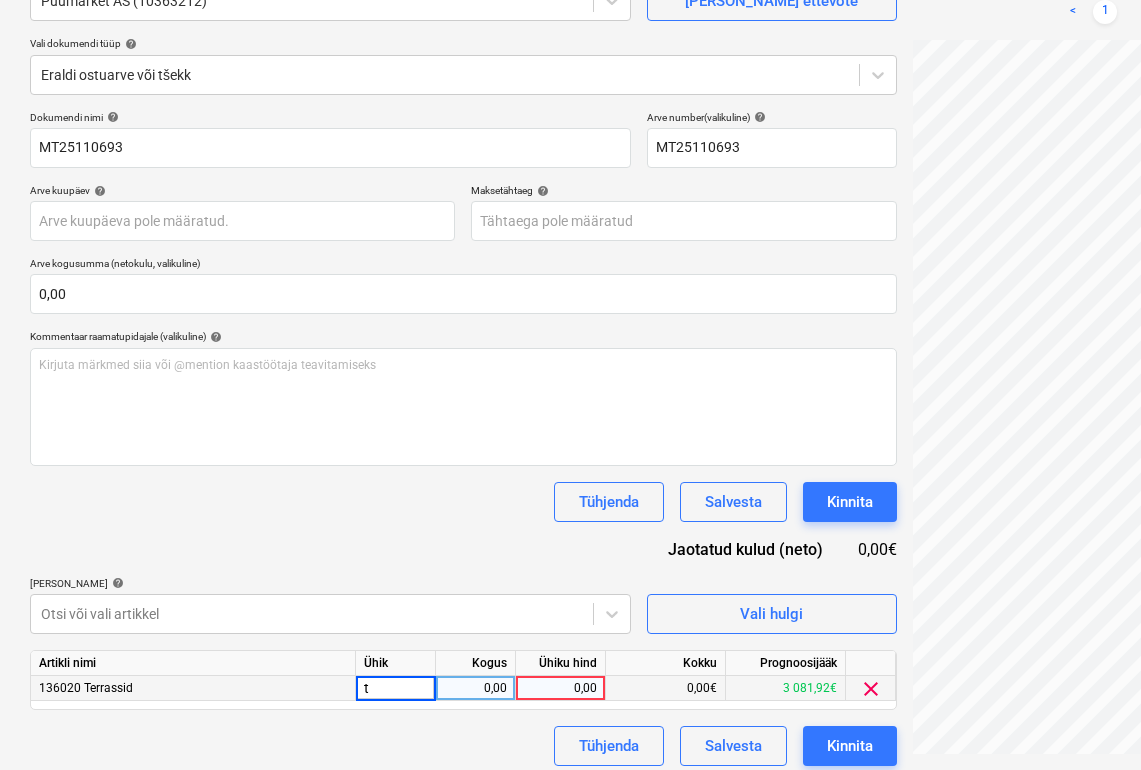 type on "tk" 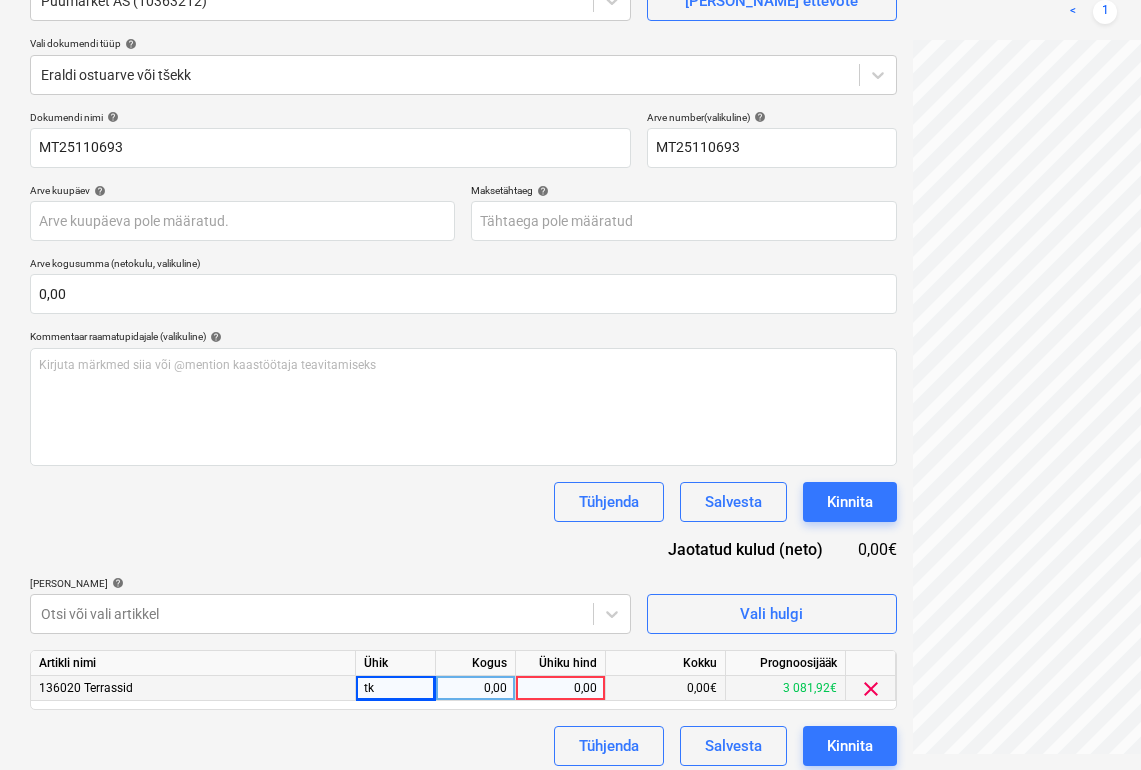 click on "0,00" at bounding box center (475, 688) 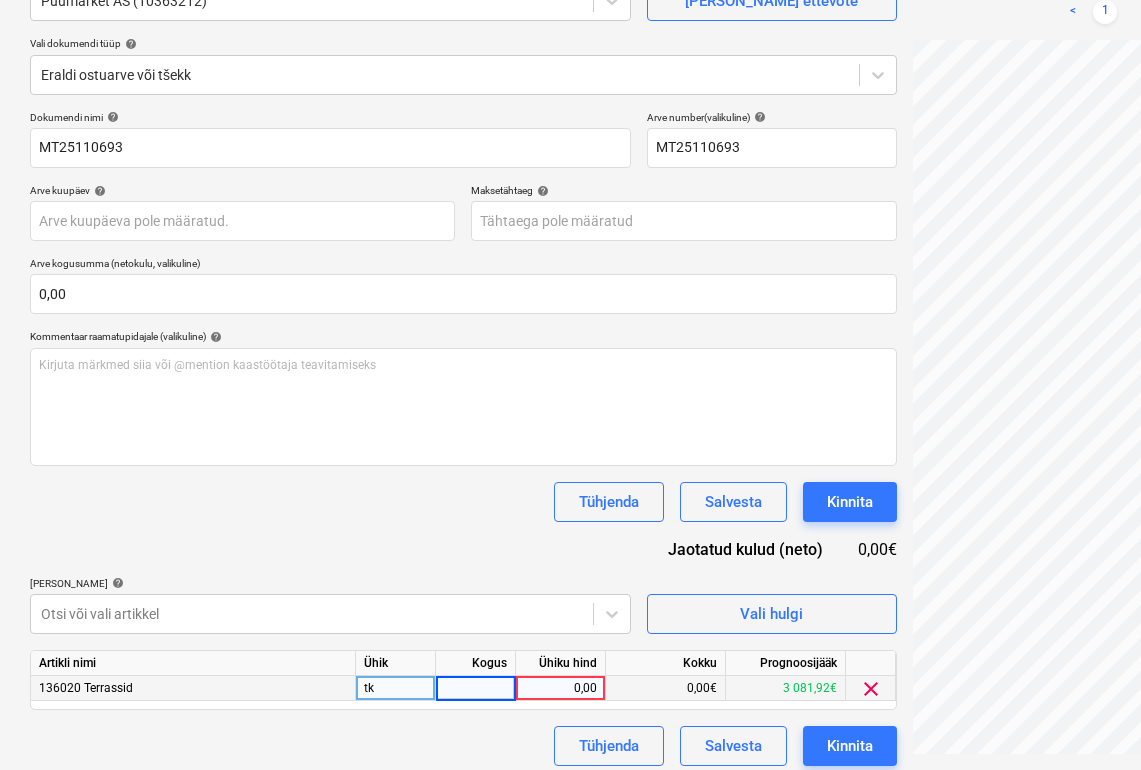 type on "1" 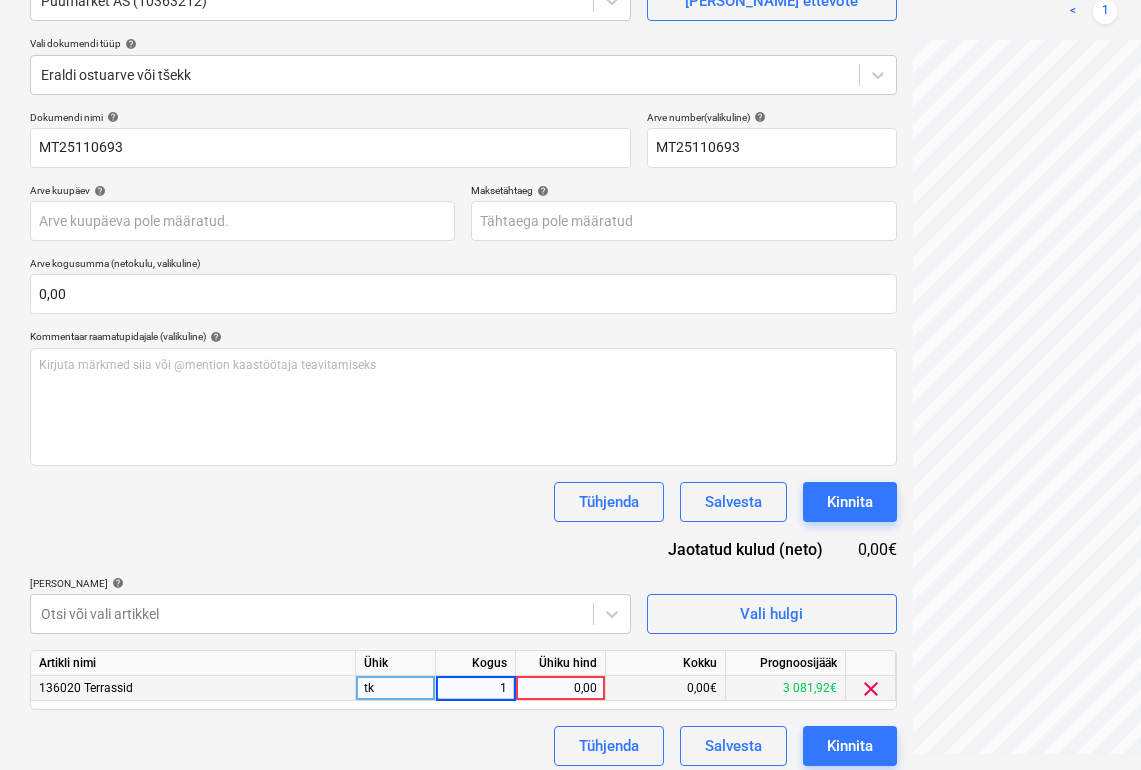 click on "0,00" at bounding box center [560, 688] 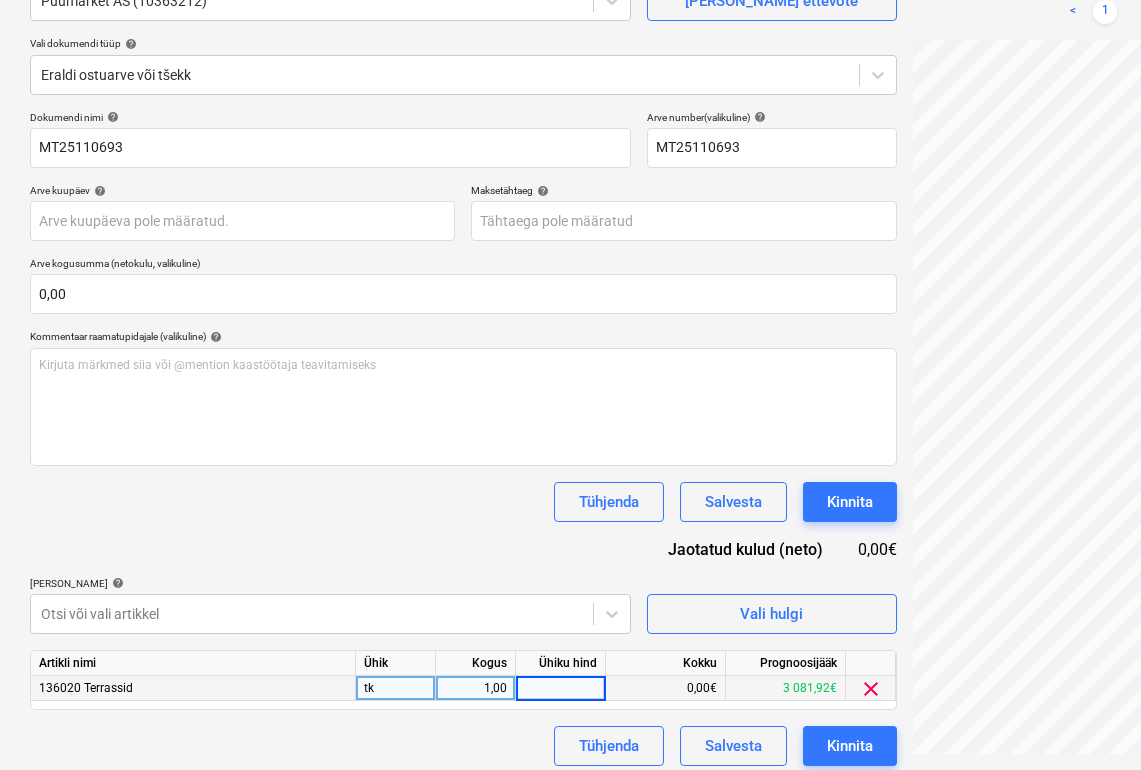 scroll, scrollTop: 0, scrollLeft: 181, axis: horizontal 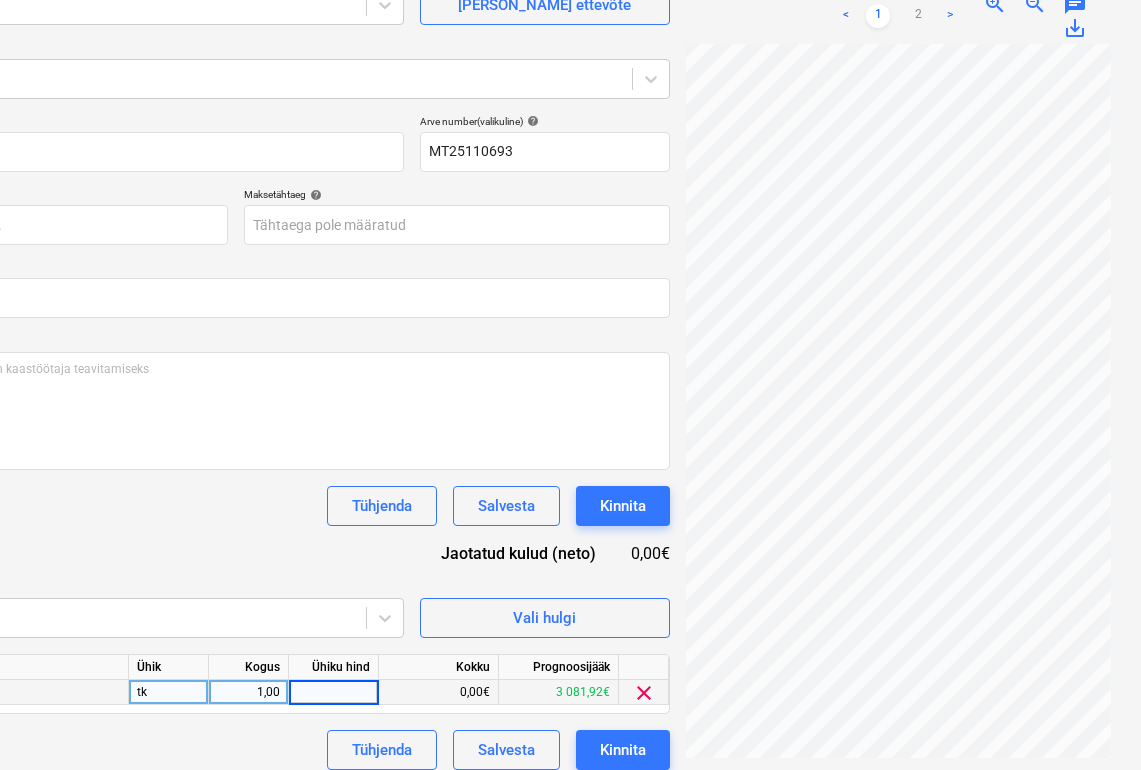 click at bounding box center [333, 692] 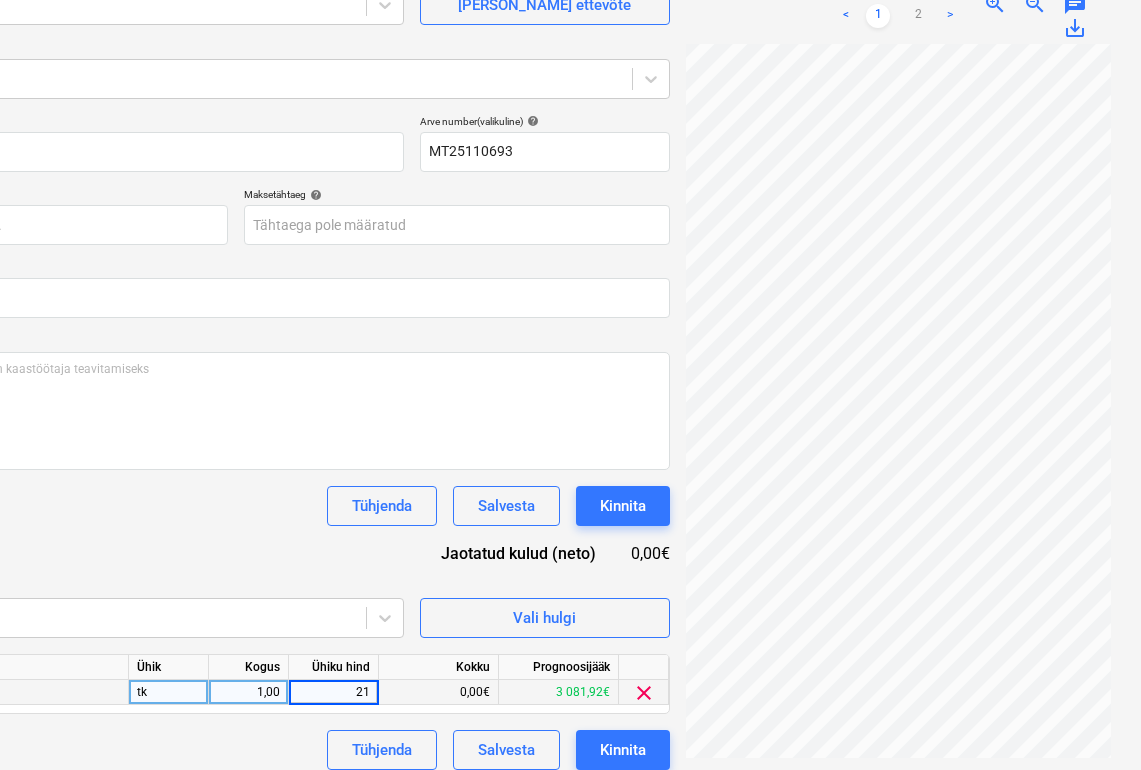type on "2" 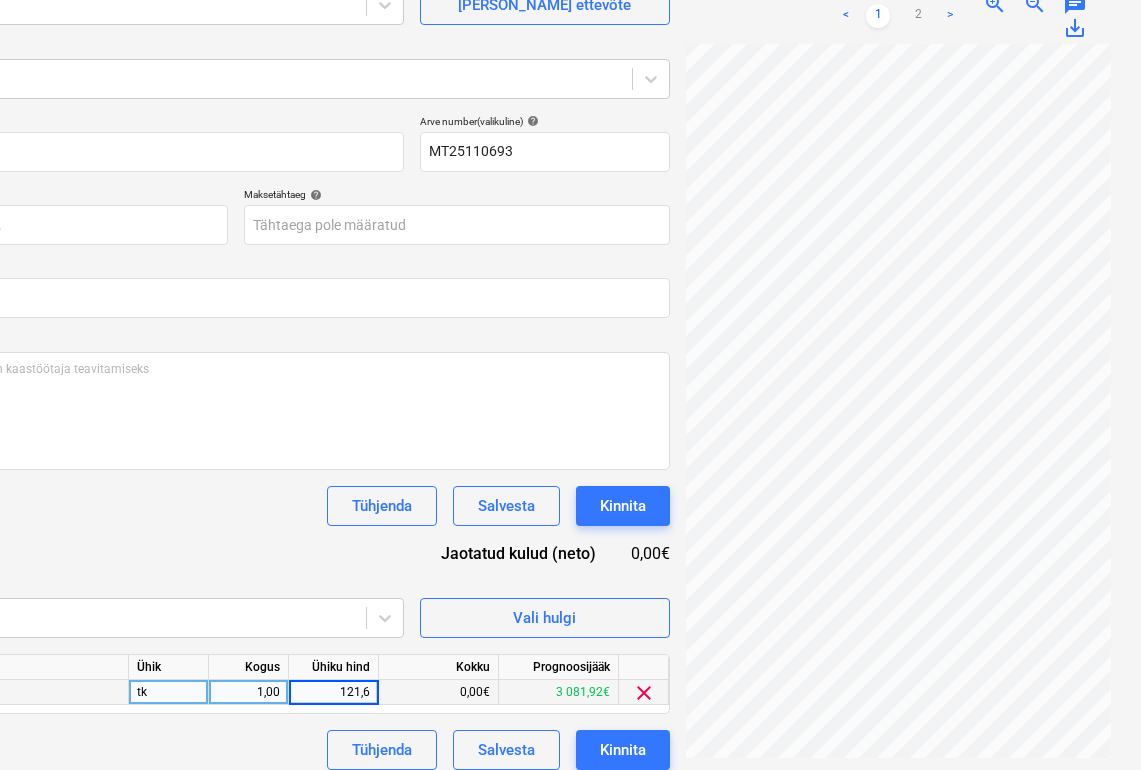type on "121,63" 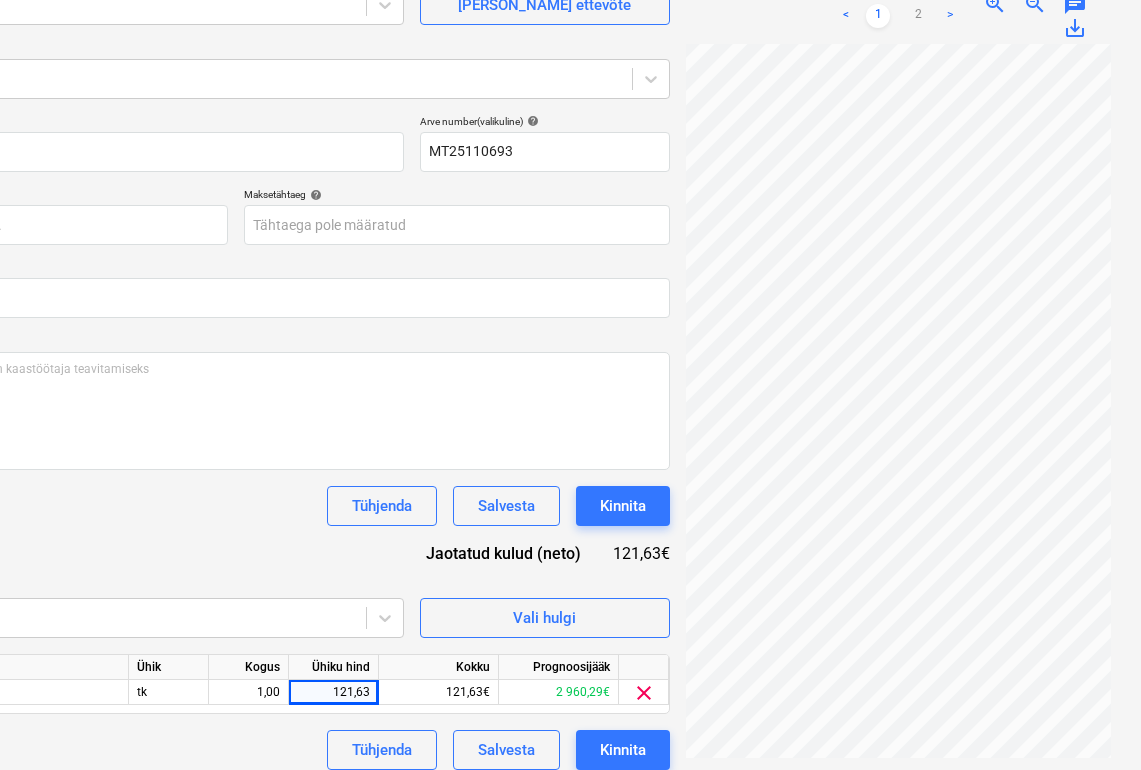 click on "Dokumendi nimi help MT25110693 Arve number  (valikuline) help MT25110693 Arve kuupäev help Press the down arrow key to interact with the calendar and
select a date. Press the question mark key to get the keyboard shortcuts for changing dates. Maksetähtaeg help Press the down arrow key to interact with the calendar and
select a date. Press the question mark key to get the keyboard shortcuts for changing dates. Arve kogusumma (netokulu, valikuline) 0,00 Kommentaar raamatupidajale (valikuline) help Kirjuta märkmed siia või @mention kaastöötaja teavitamiseks ﻿ Tühjenda Salvesta Kinnita Jaotatud kulud (neto) 121,63€ Lisa artiklid help Otsi või vali artikkel Vali hulgi Artikli nimi Ühik Kogus Ühiku hind Kokku Prognoosijääk 136020 Terrassid tk 1,00 121,63 121,63€ 2 960,29€ clear Tühjenda Salvesta Kinnita" at bounding box center (236, 442) 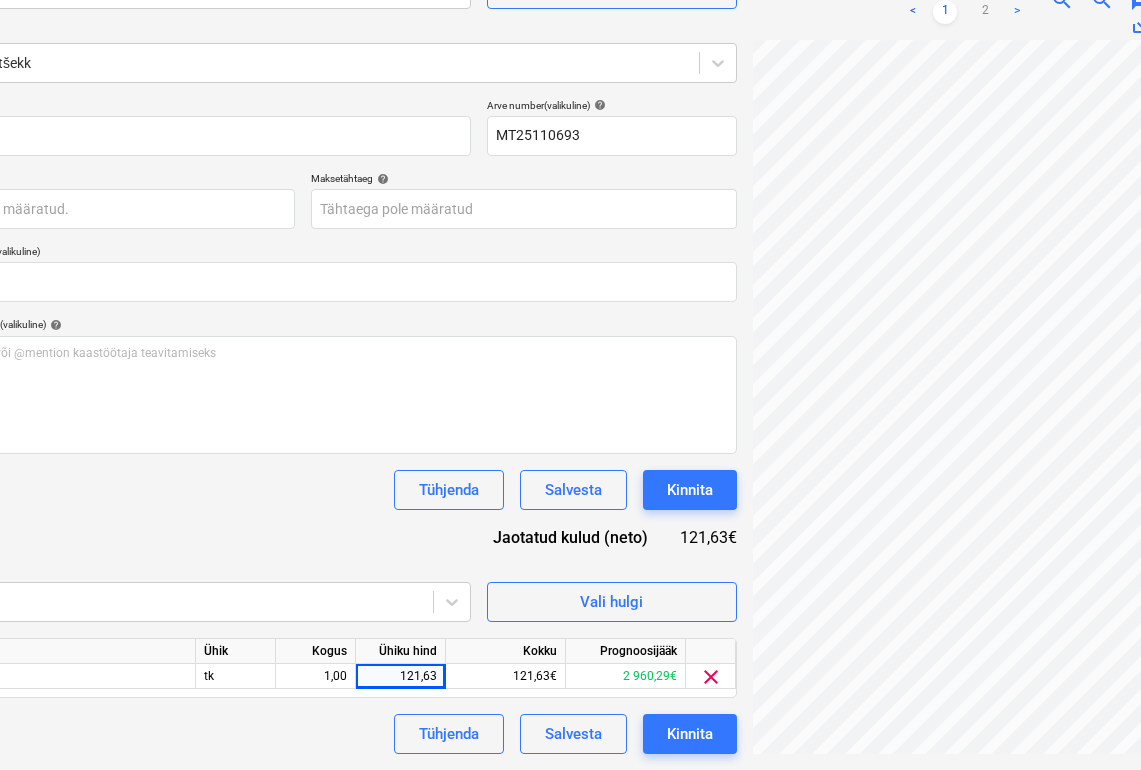 scroll, scrollTop: 212, scrollLeft: 227, axis: both 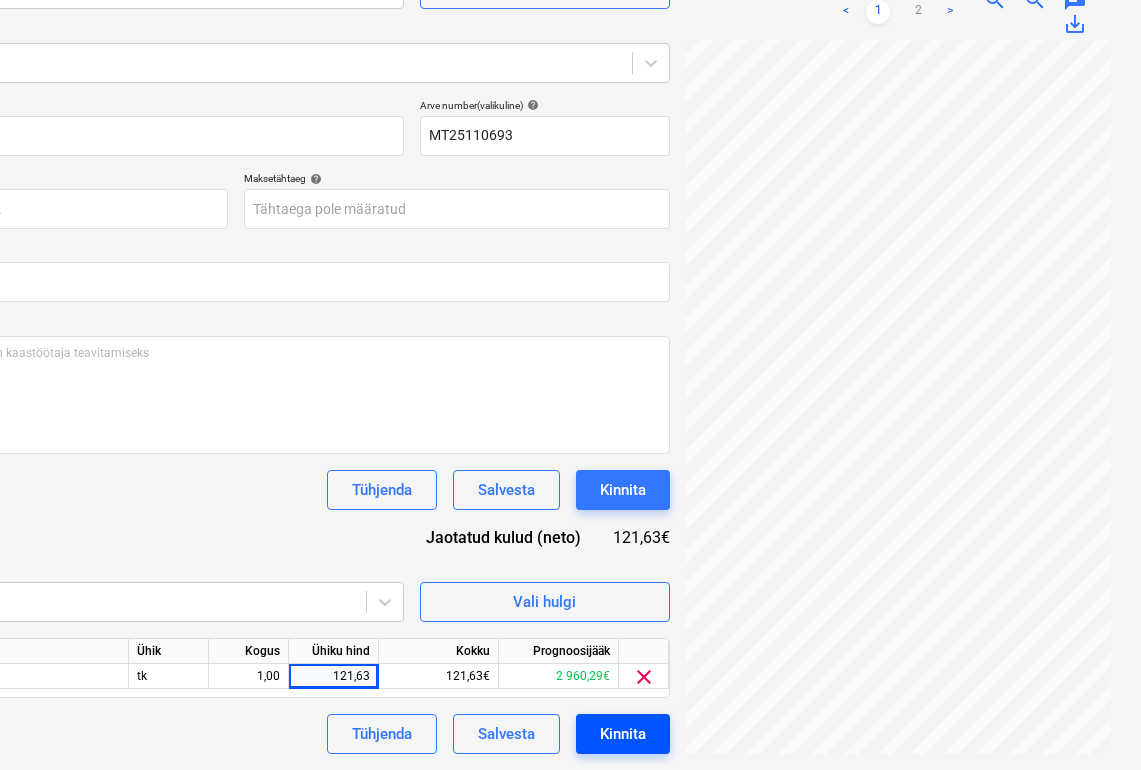 click on "Kinnita" at bounding box center [623, 734] 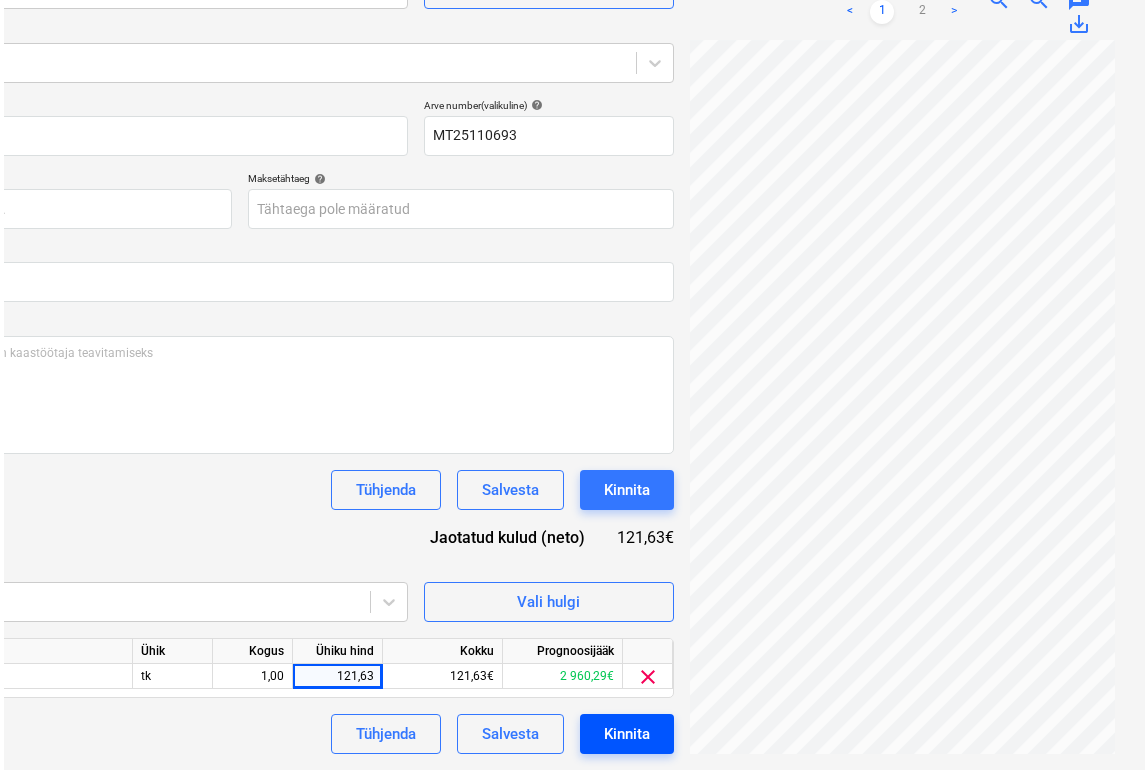 scroll, scrollTop: 212, scrollLeft: 220, axis: both 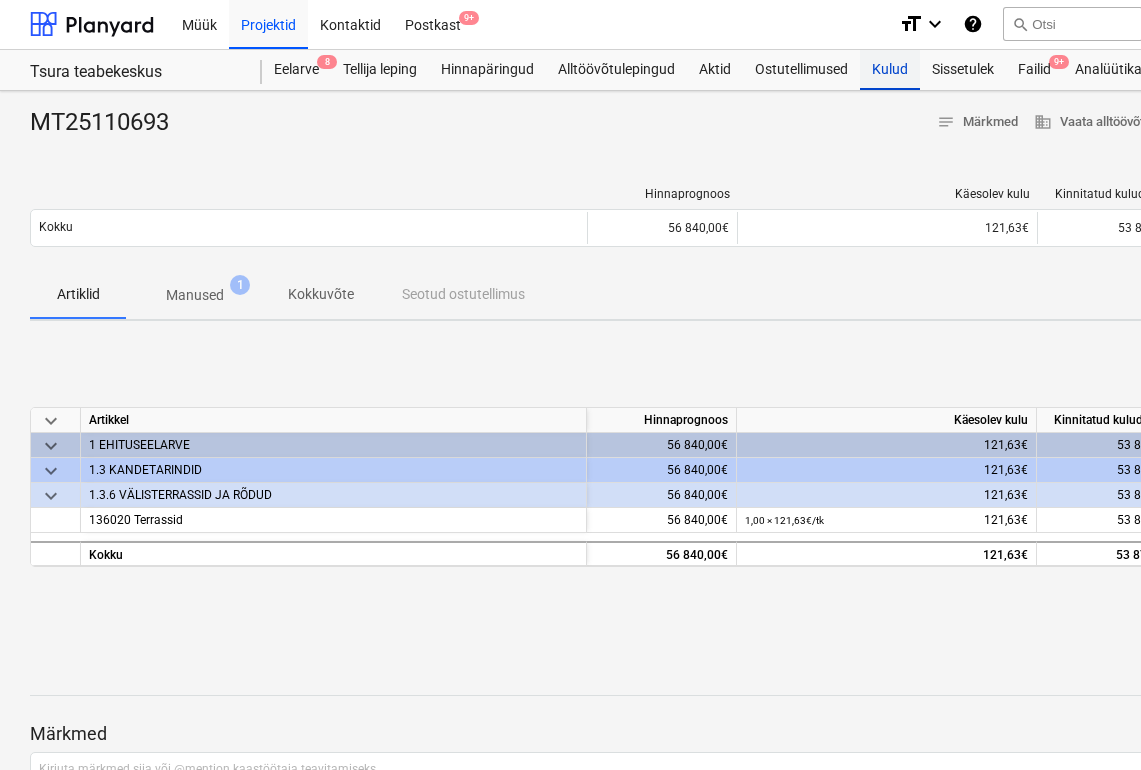 click on "Kulud" at bounding box center (890, 70) 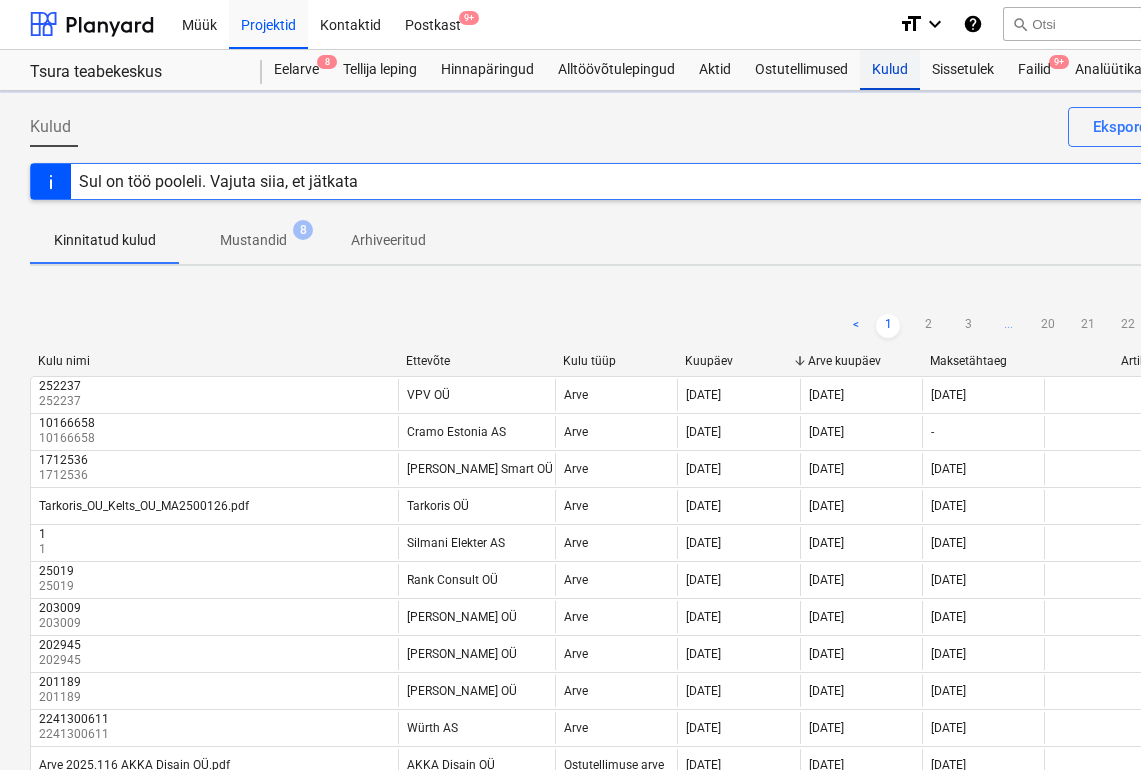 click on "Kulud" at bounding box center (890, 70) 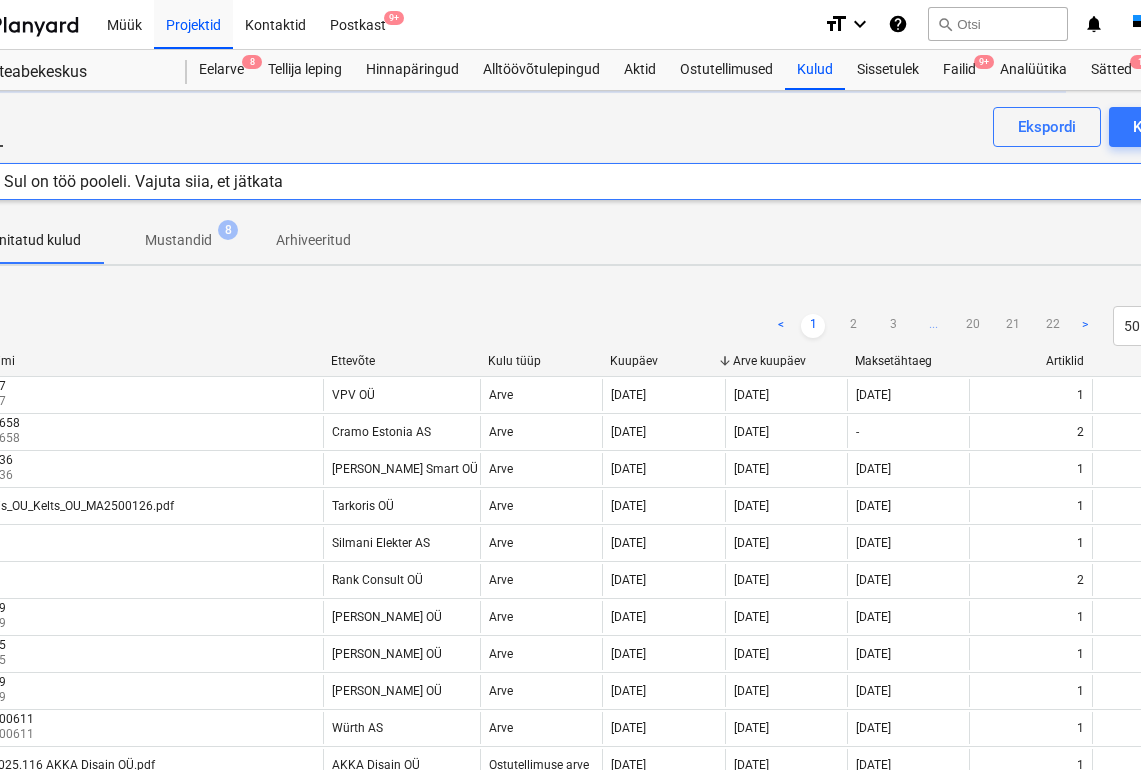scroll, scrollTop: 1, scrollLeft: 227, axis: both 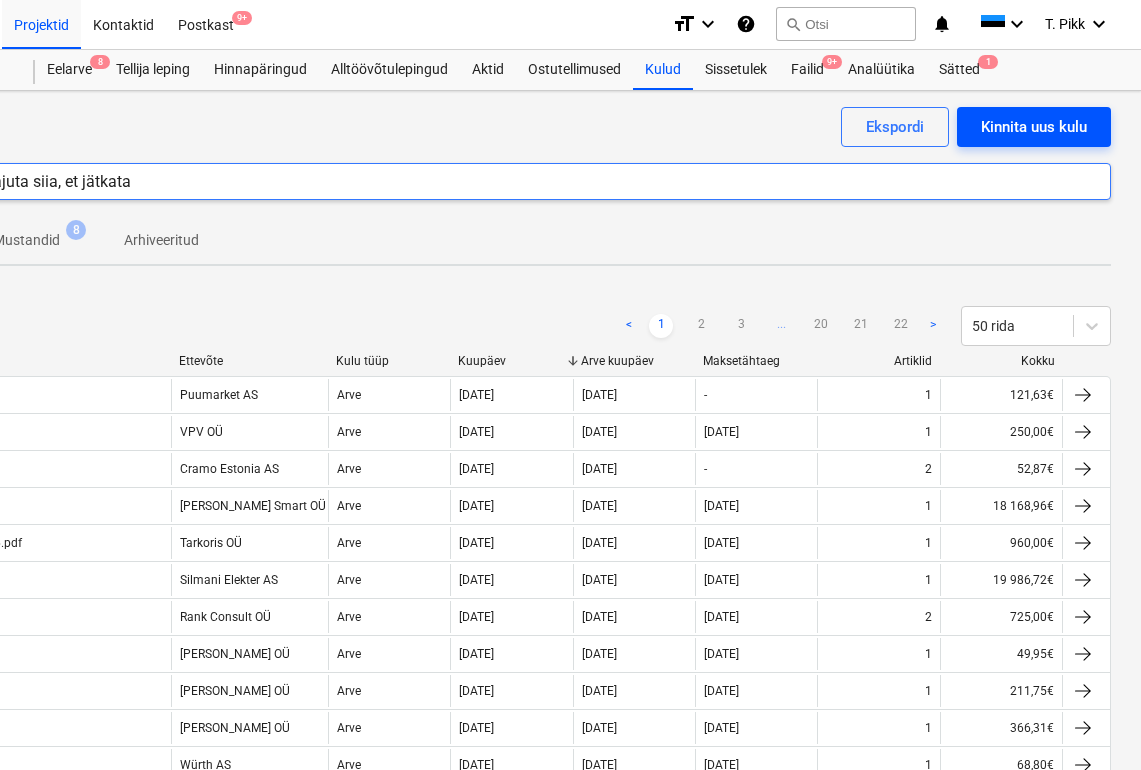 click on "Kinnita uus kulu" at bounding box center [1034, 127] 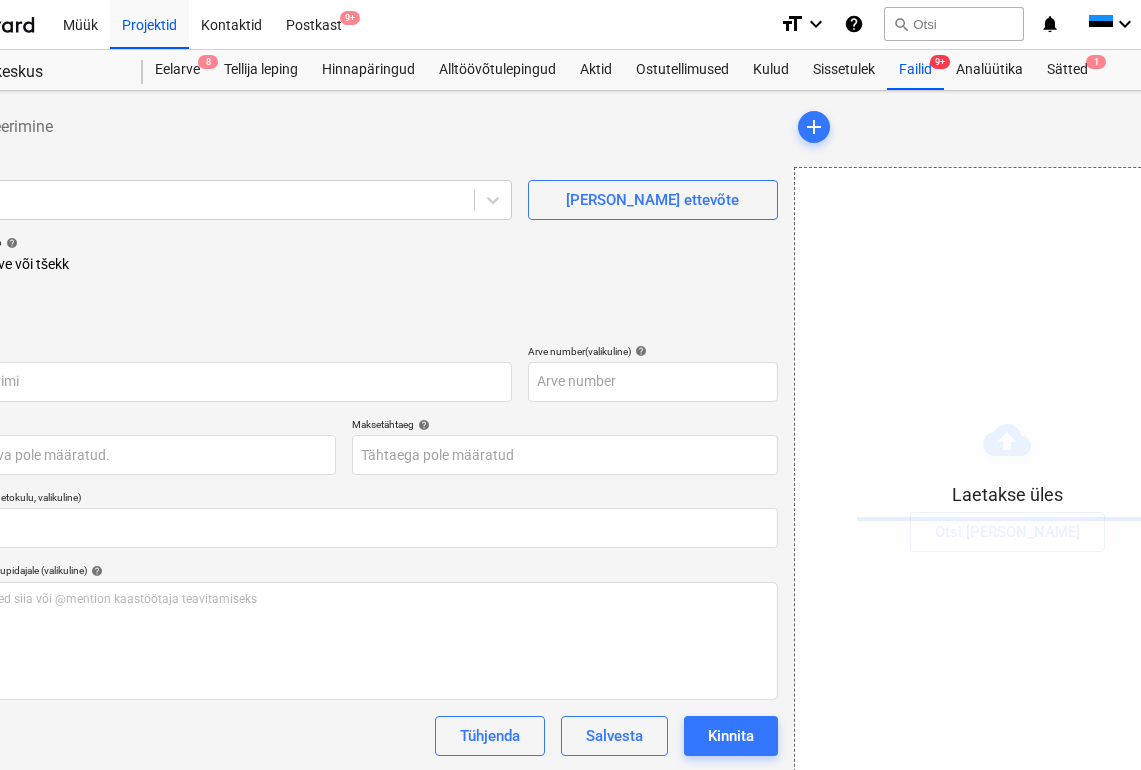 scroll, scrollTop: 1, scrollLeft: 227, axis: both 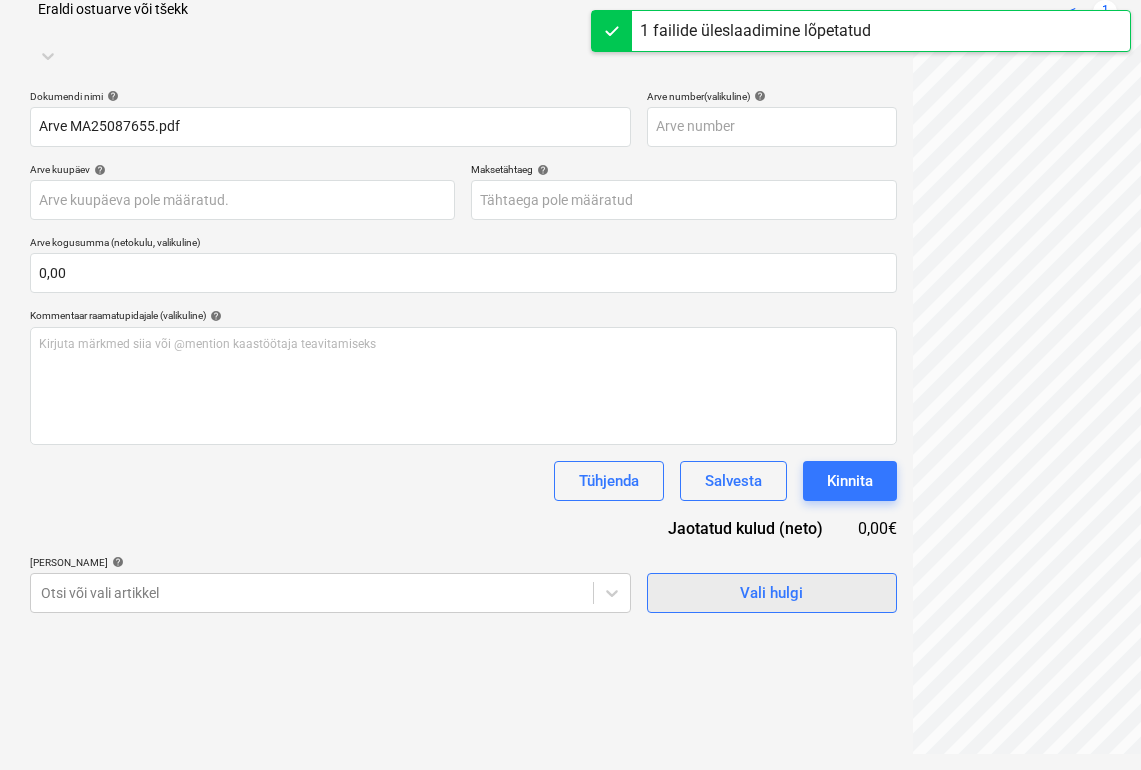 click on "Vali hulgi" at bounding box center [772, 593] 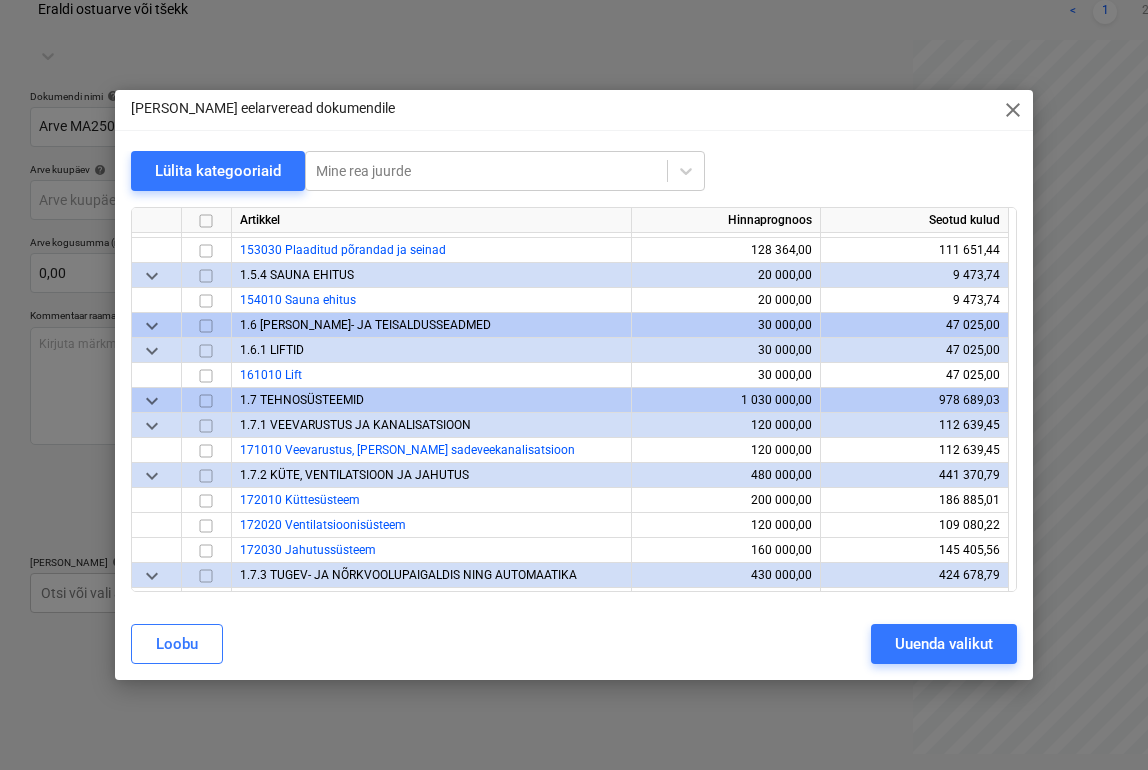 scroll, scrollTop: 3470, scrollLeft: 0, axis: vertical 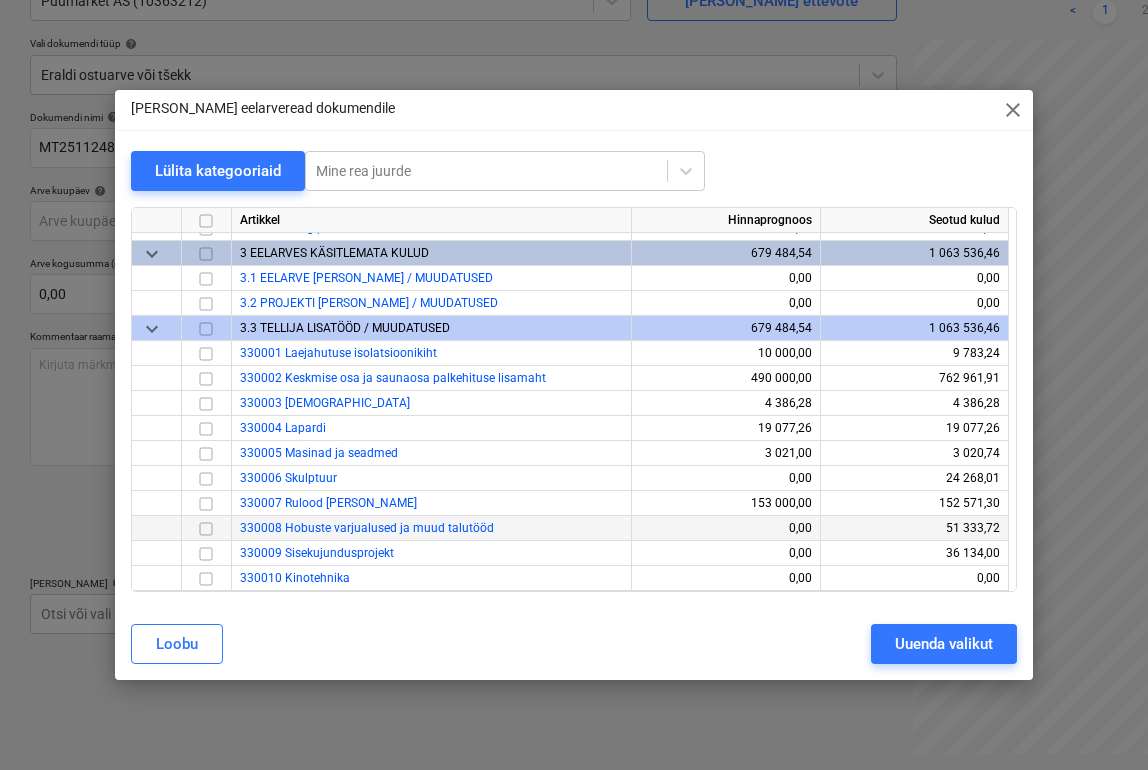 click at bounding box center [206, 529] 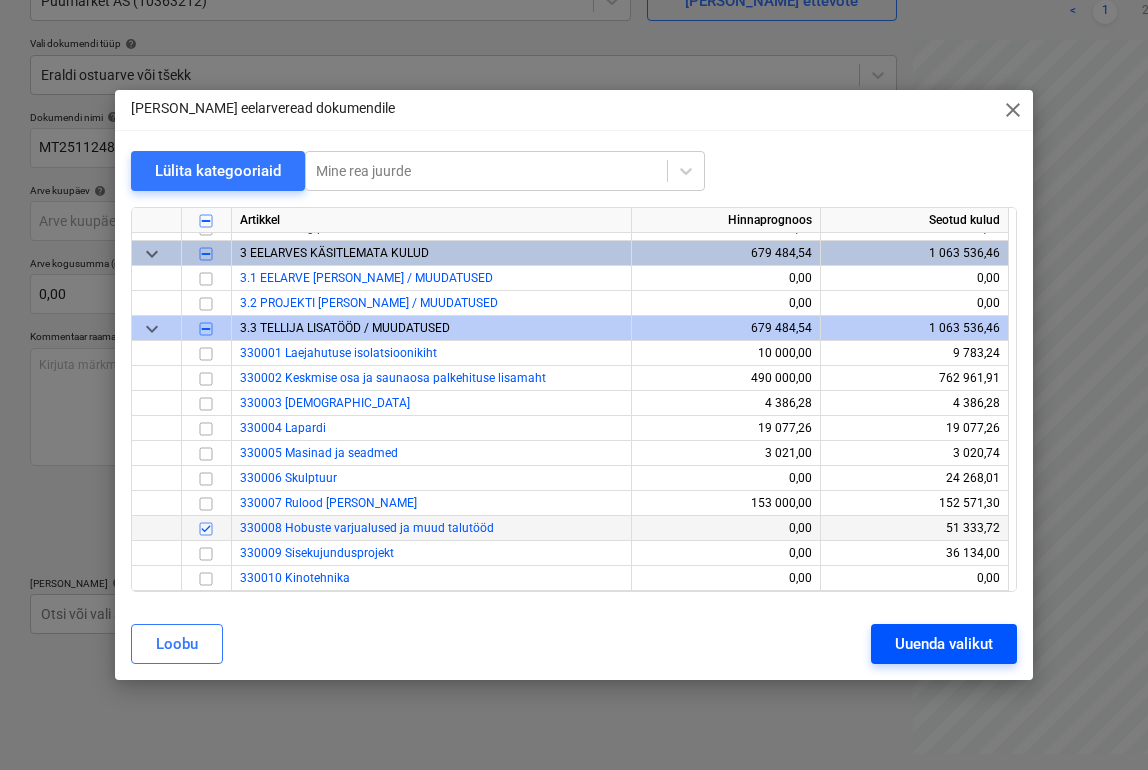 click on "Uuenda valikut" at bounding box center (944, 644) 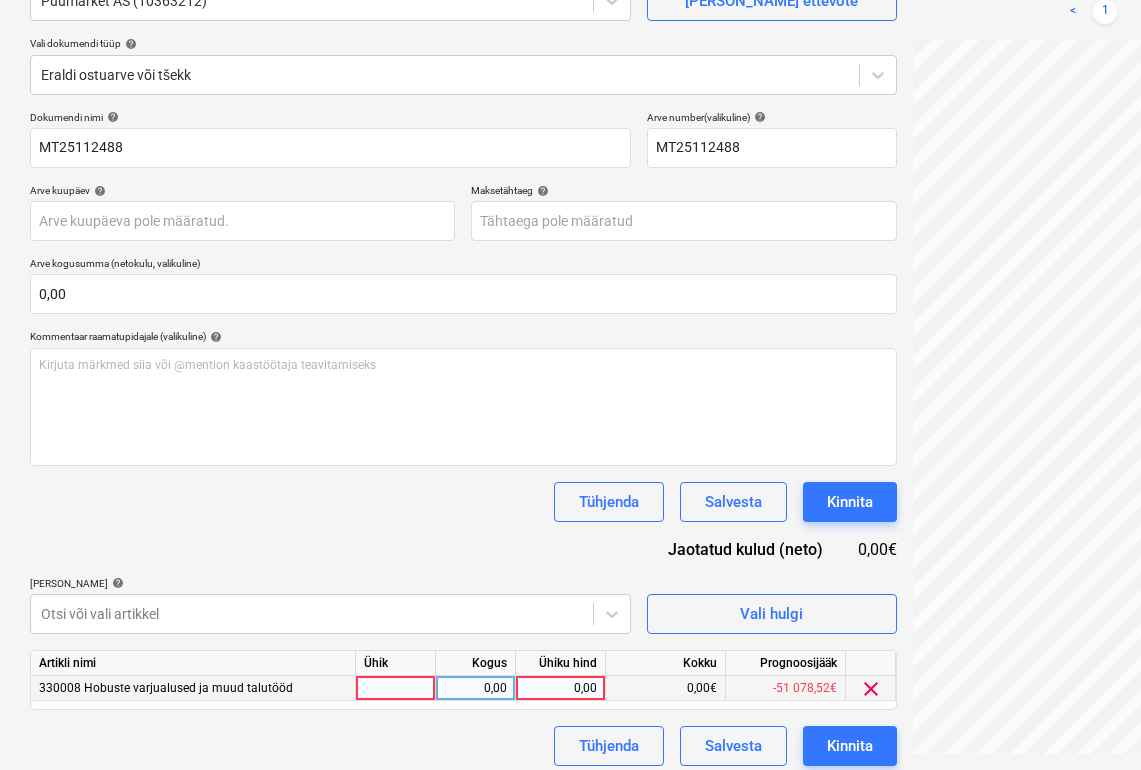 click on "330008 Hobuste varjualused ja muud talutööd" at bounding box center (193, 688) 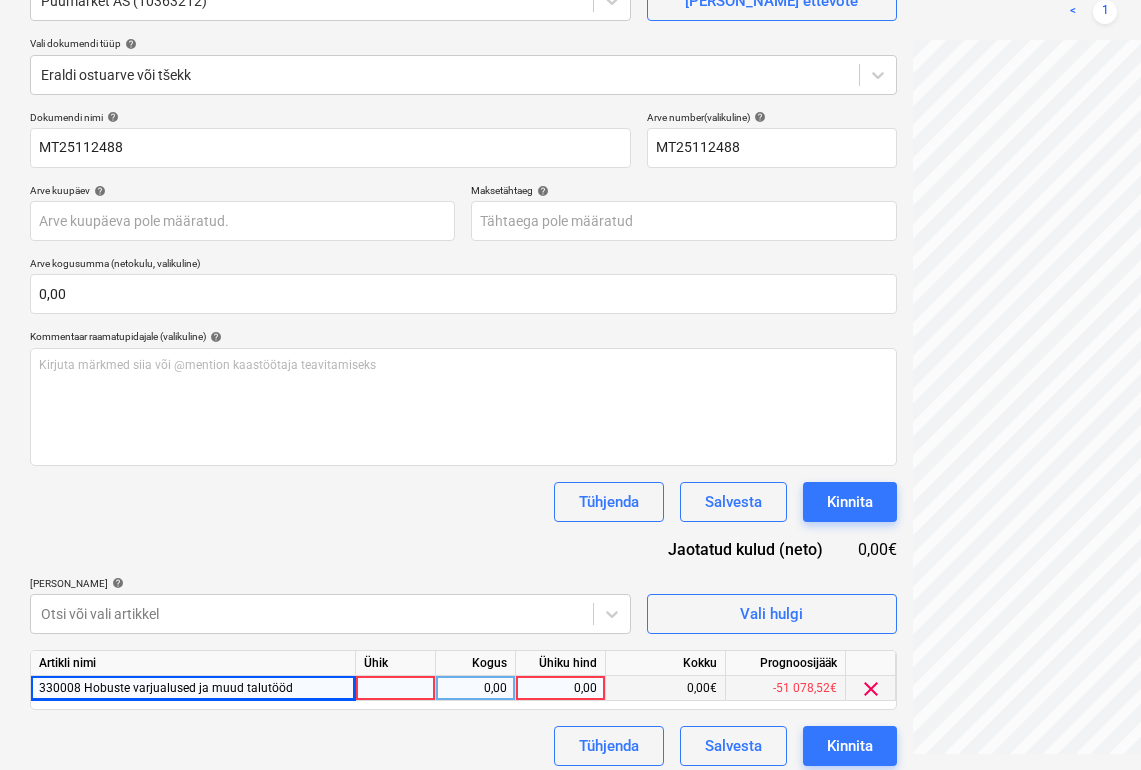 click at bounding box center (396, 688) 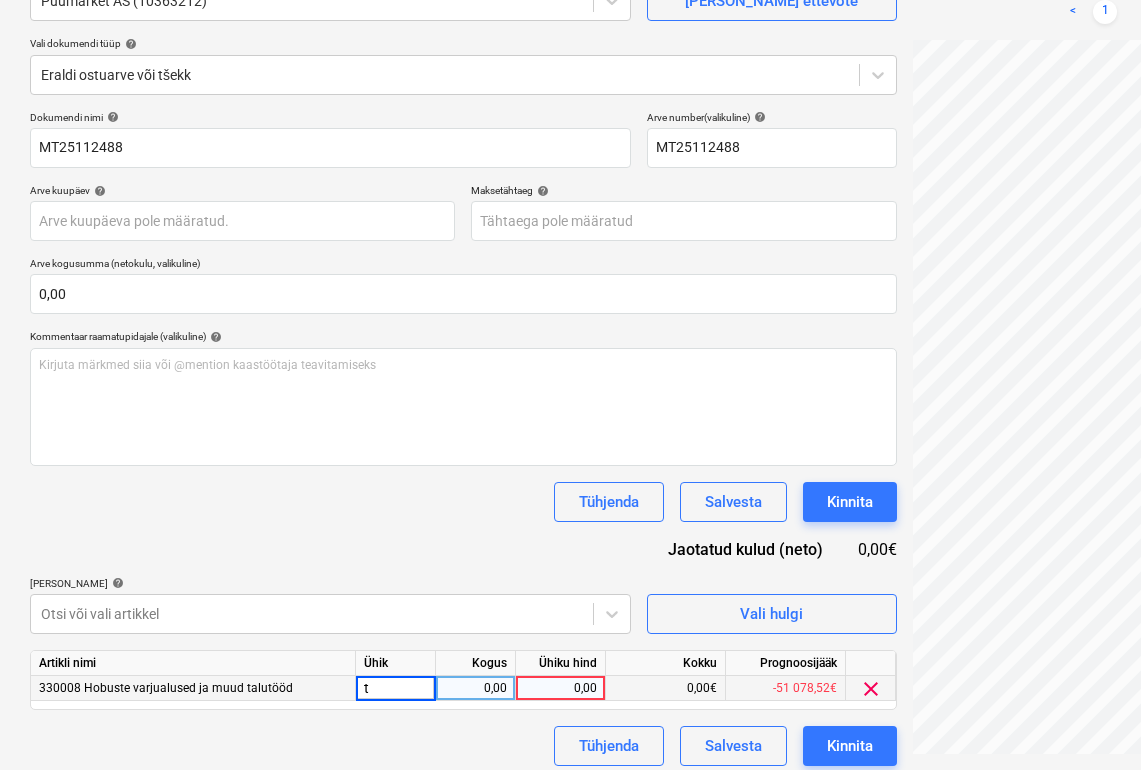 type on "tk" 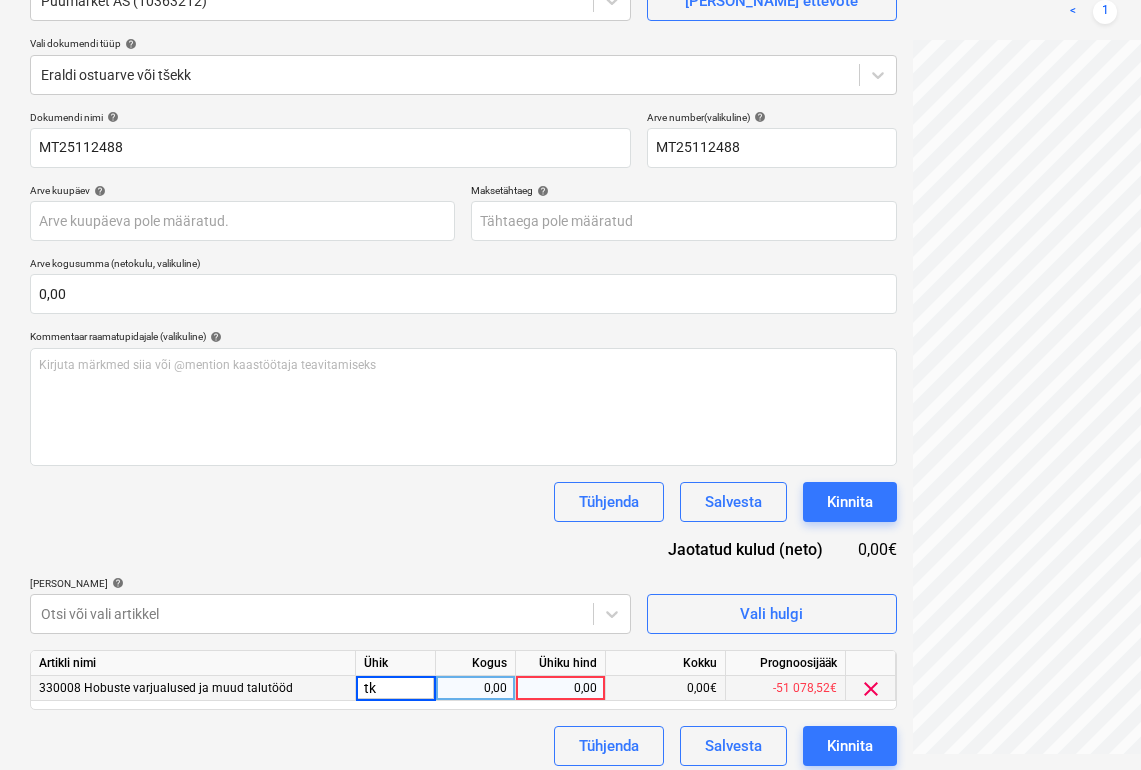 click on "0,00" at bounding box center (475, 688) 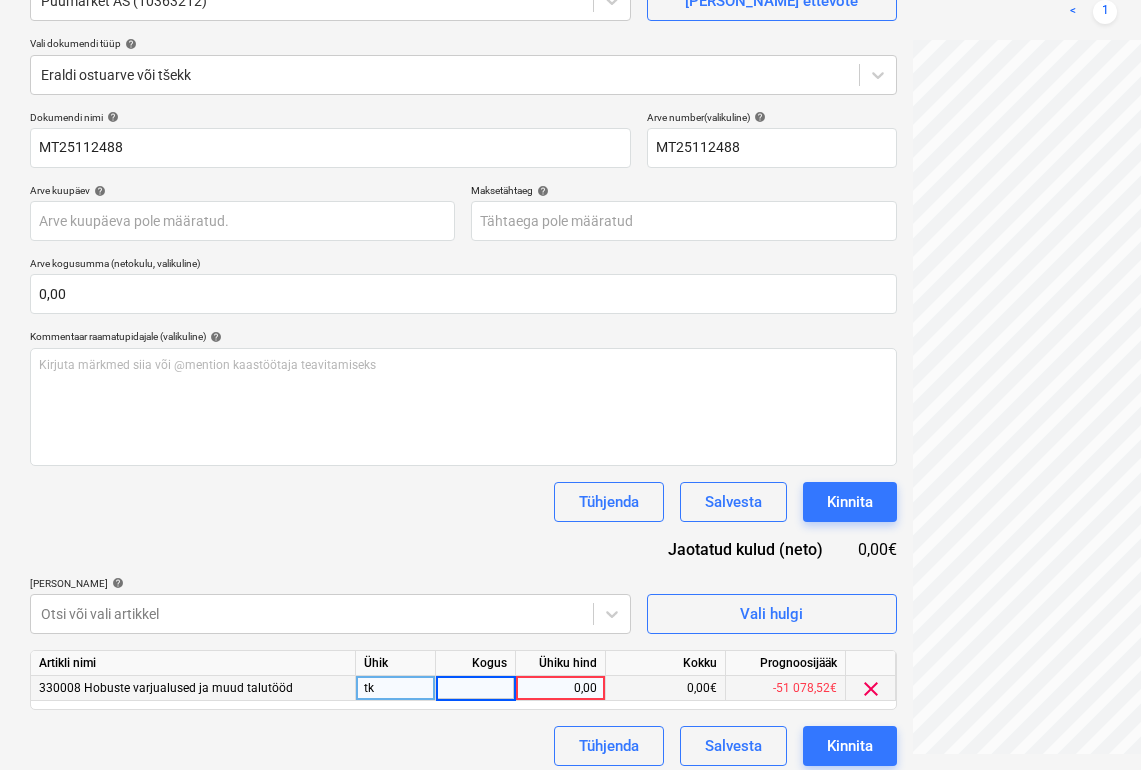 type on "1" 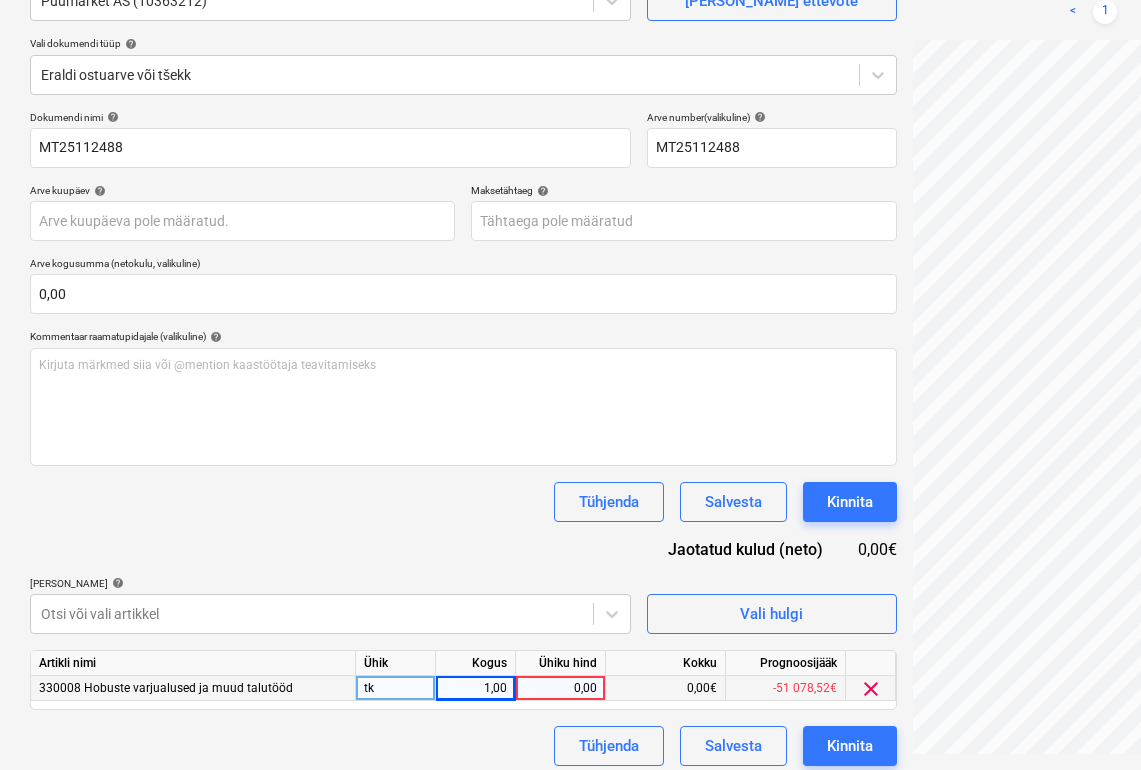 click on "0,00" at bounding box center (560, 688) 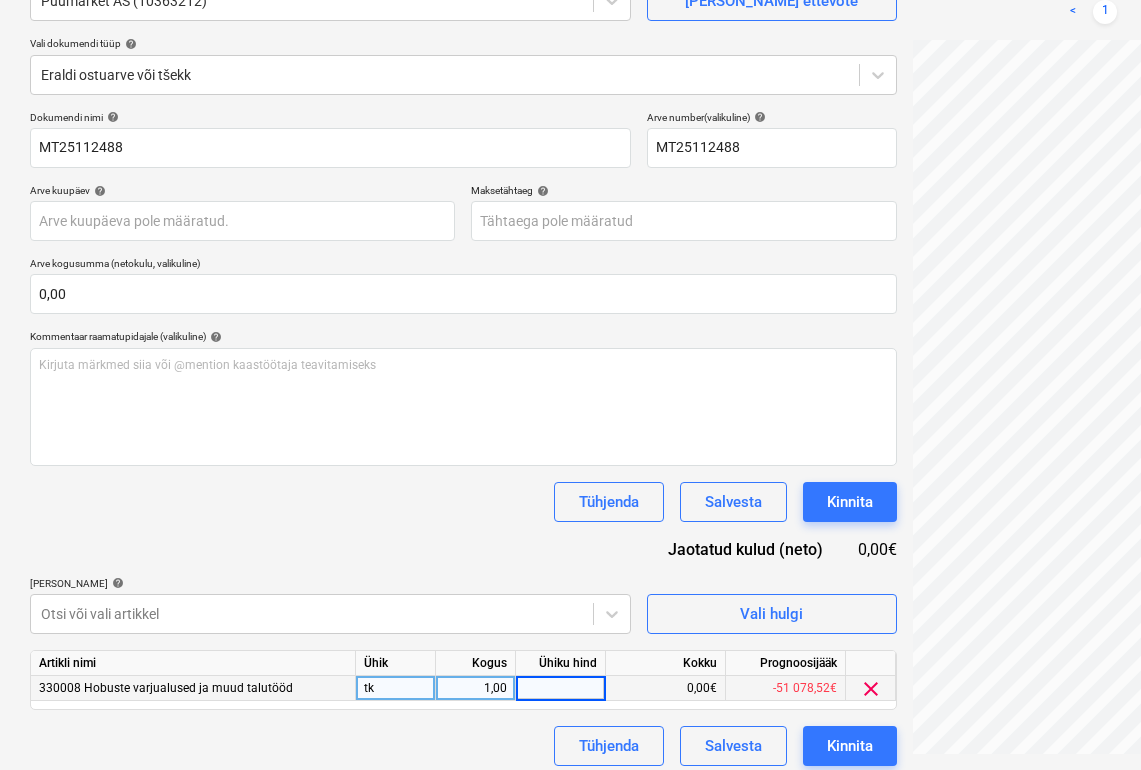 scroll, scrollTop: 0, scrollLeft: 181, axis: horizontal 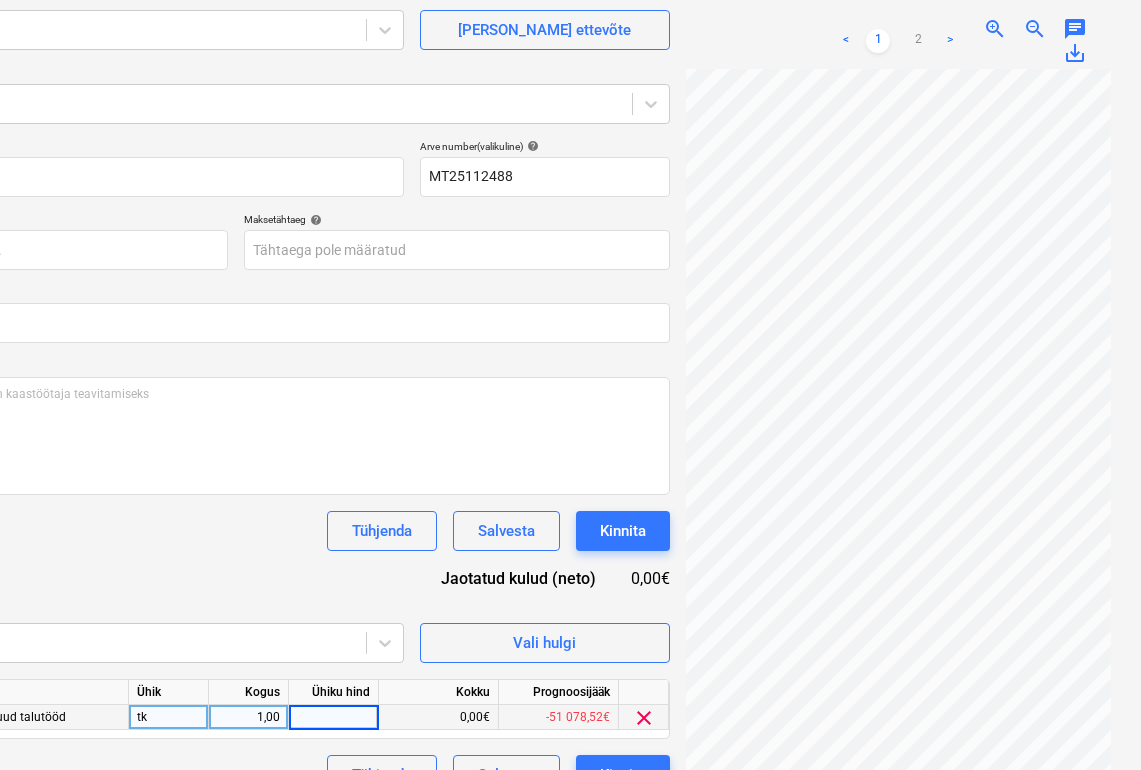 click at bounding box center [333, 717] 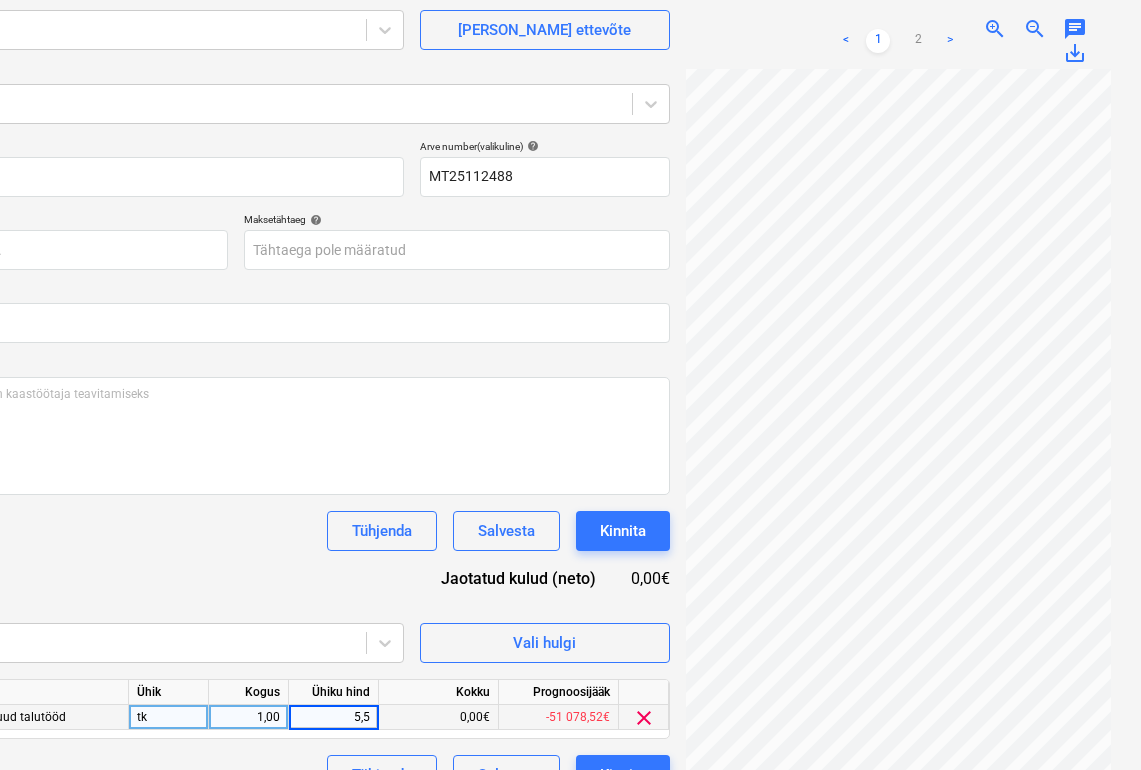 type on "5,56" 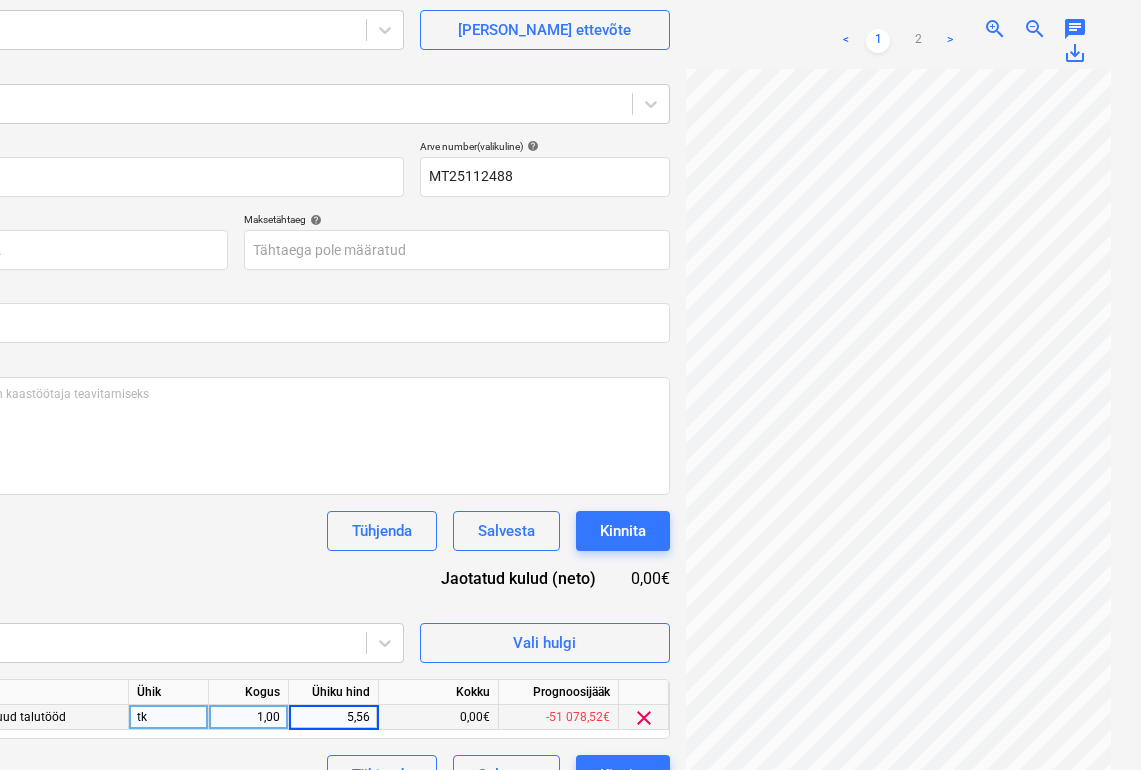 click on "0,00€" at bounding box center (439, 717) 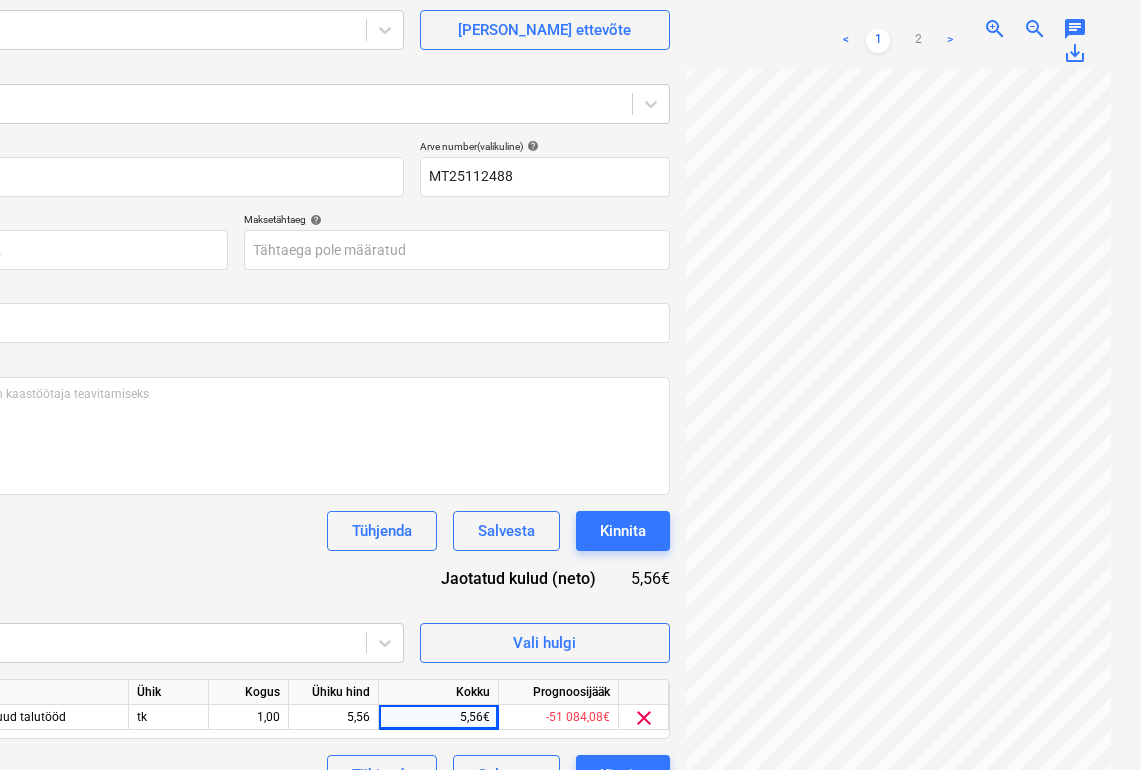 scroll, scrollTop: 139, scrollLeft: 181, axis: both 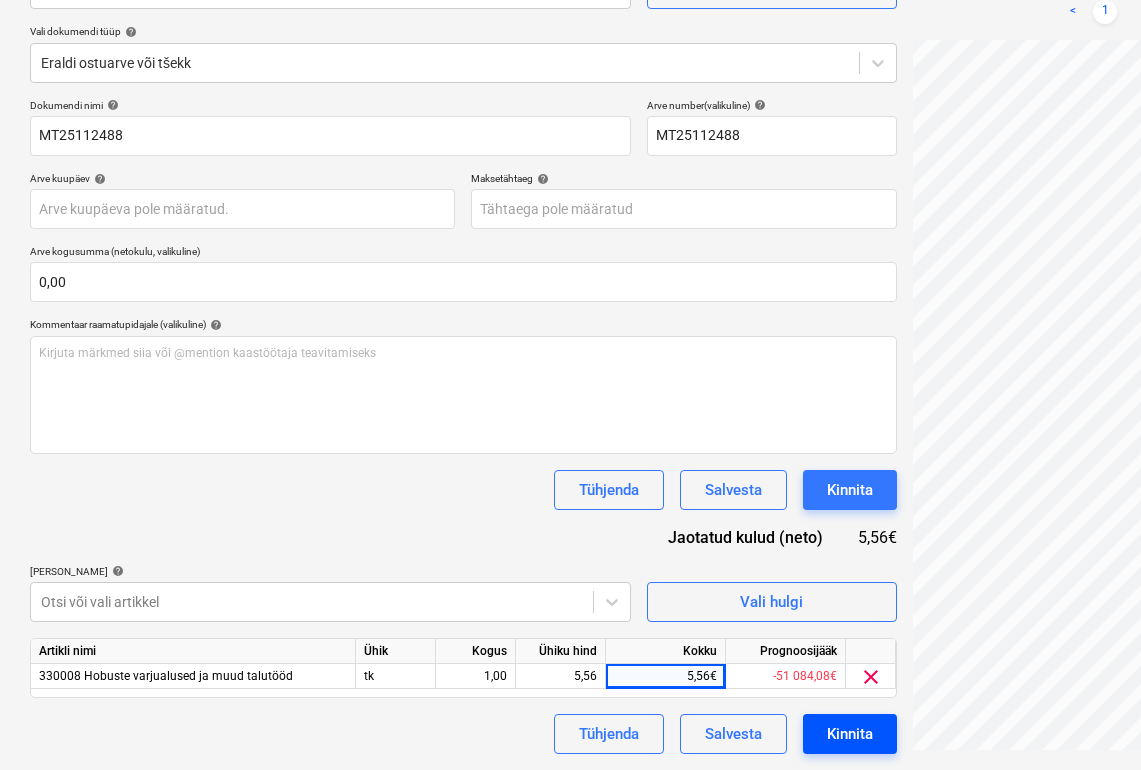 click on "Kinnita" at bounding box center [850, 734] 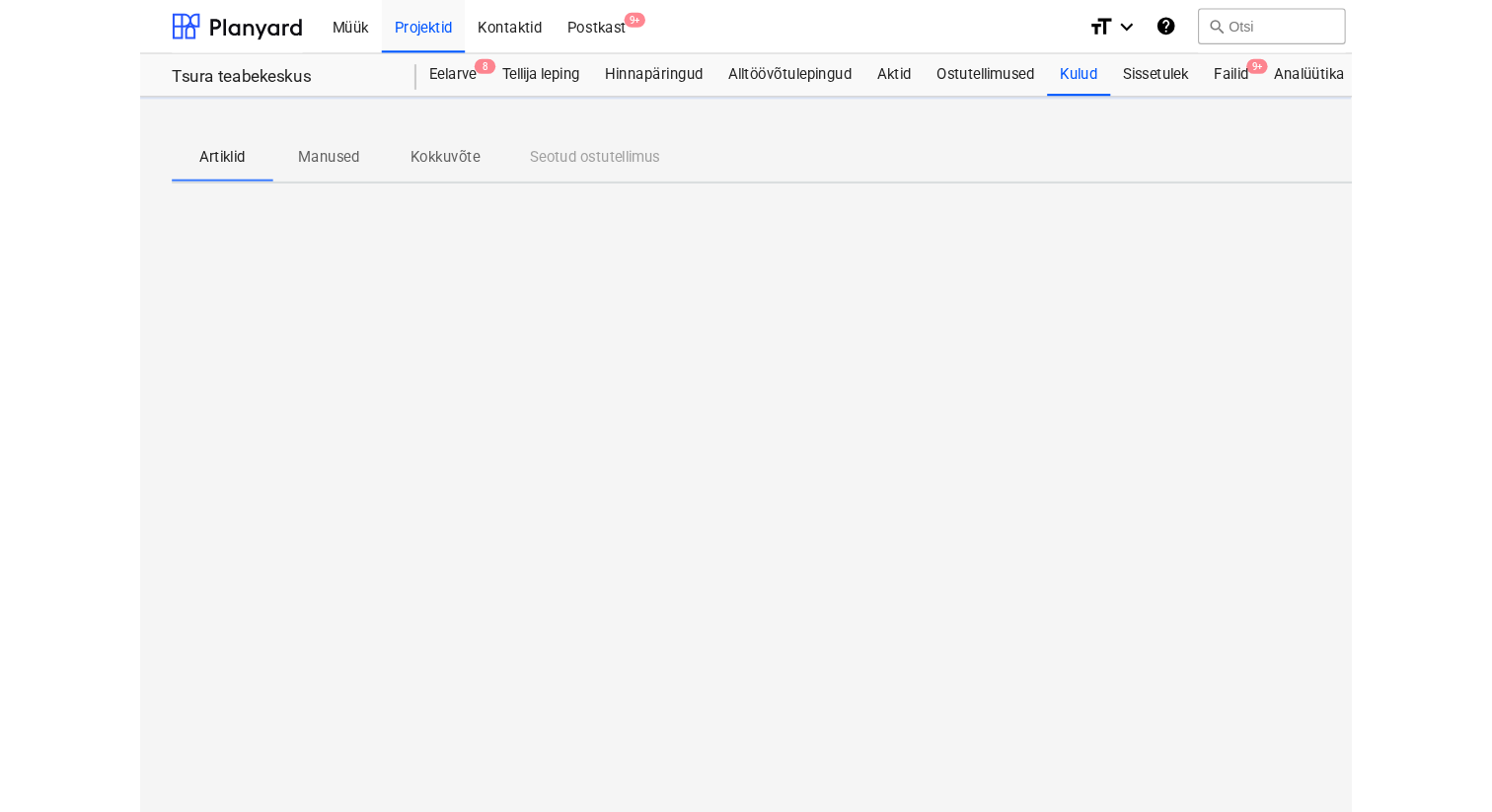 scroll, scrollTop: 0, scrollLeft: 0, axis: both 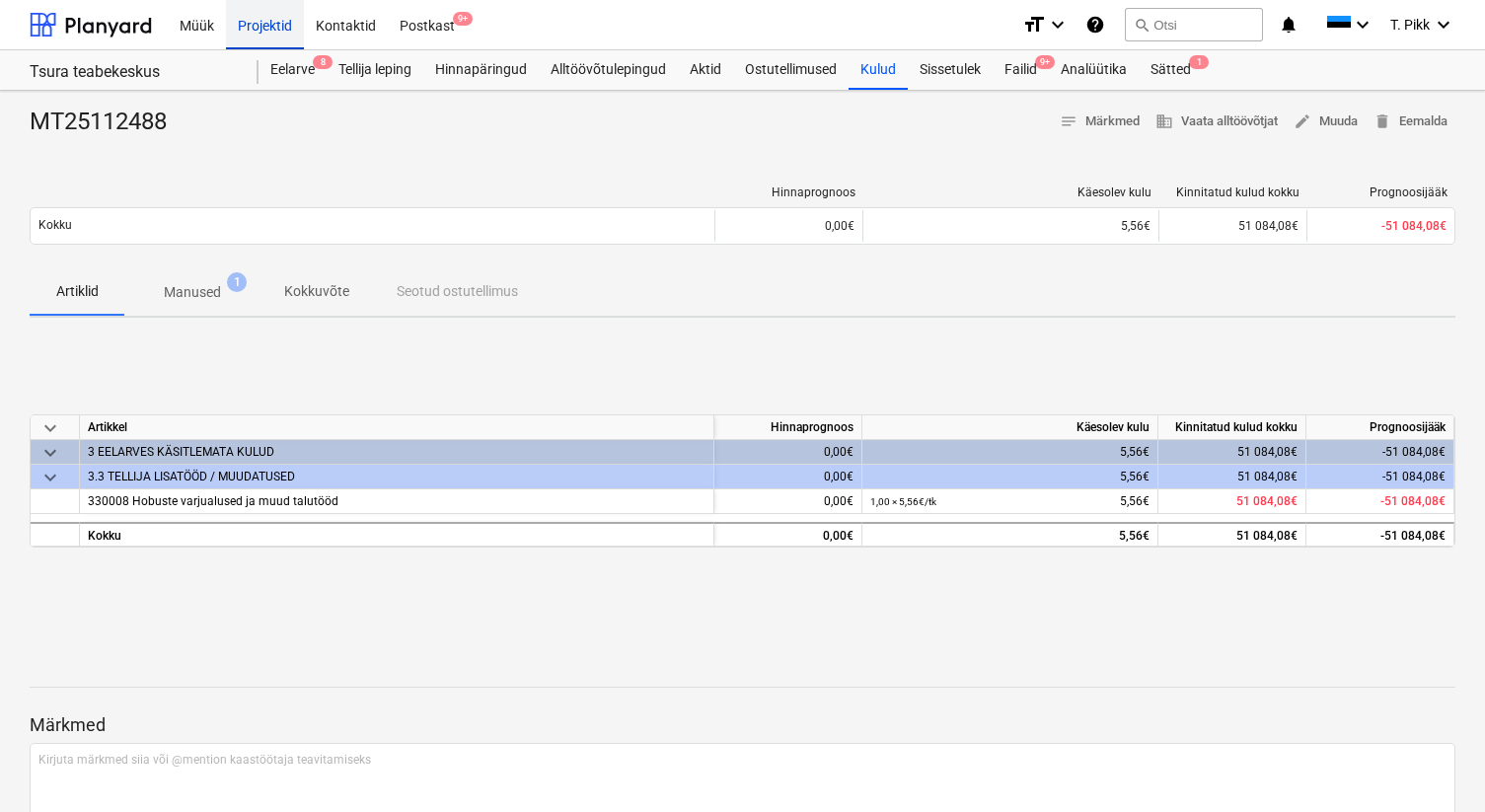 click on "Projektid" at bounding box center (264, 24) 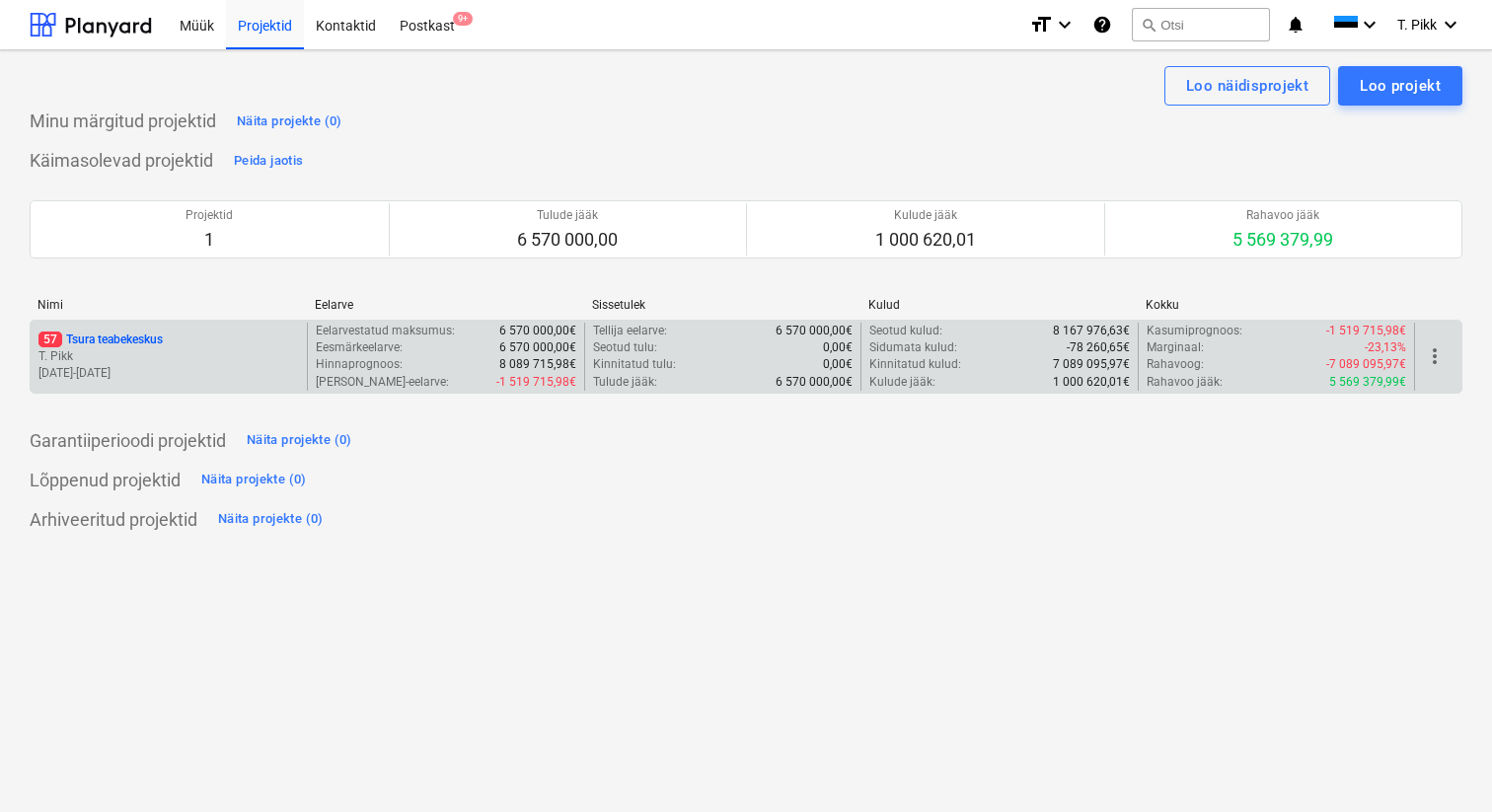 click on "T. Pikk" at bounding box center (169, 356) 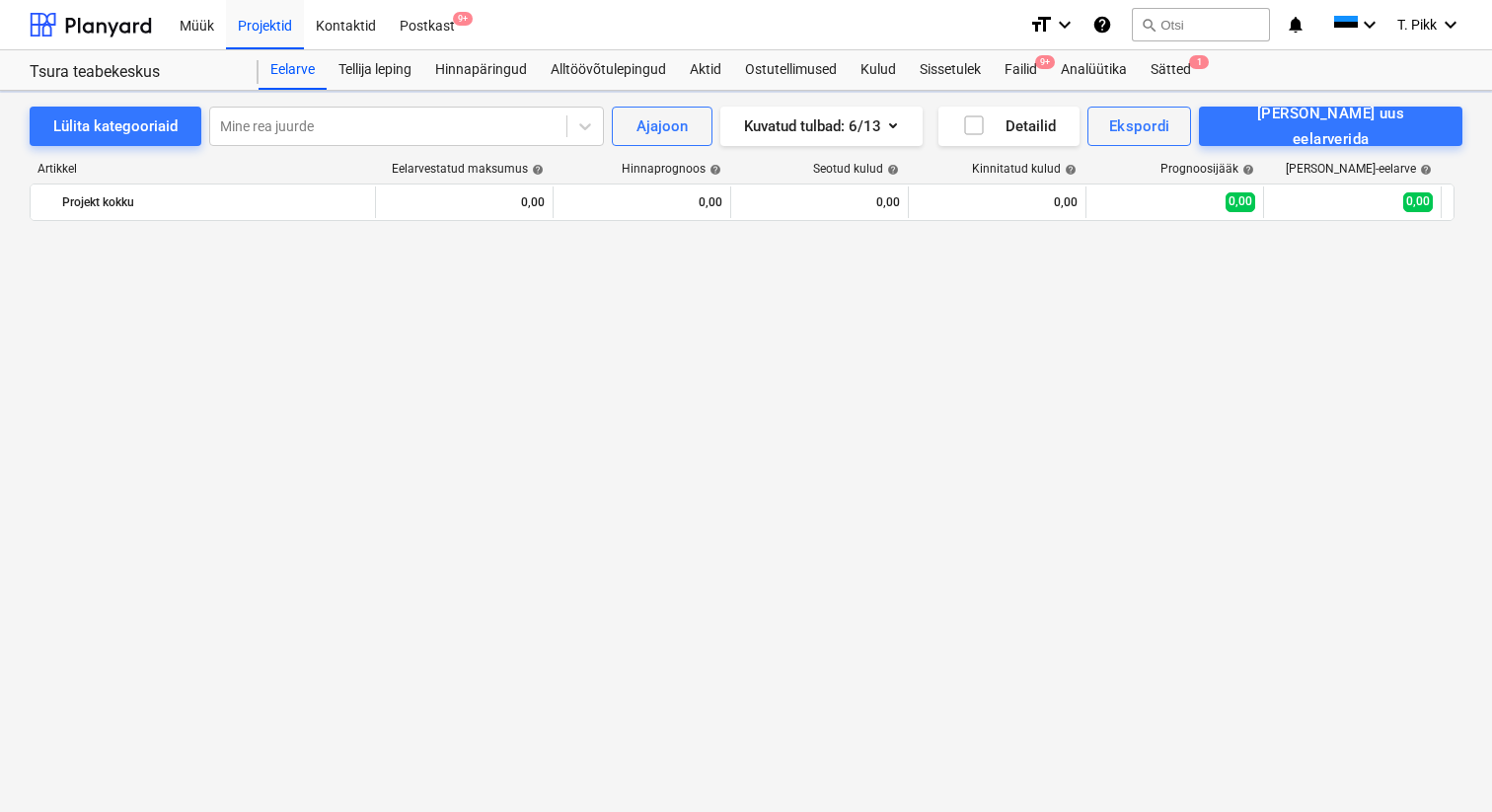 scroll, scrollTop: 5383, scrollLeft: 0, axis: vertical 